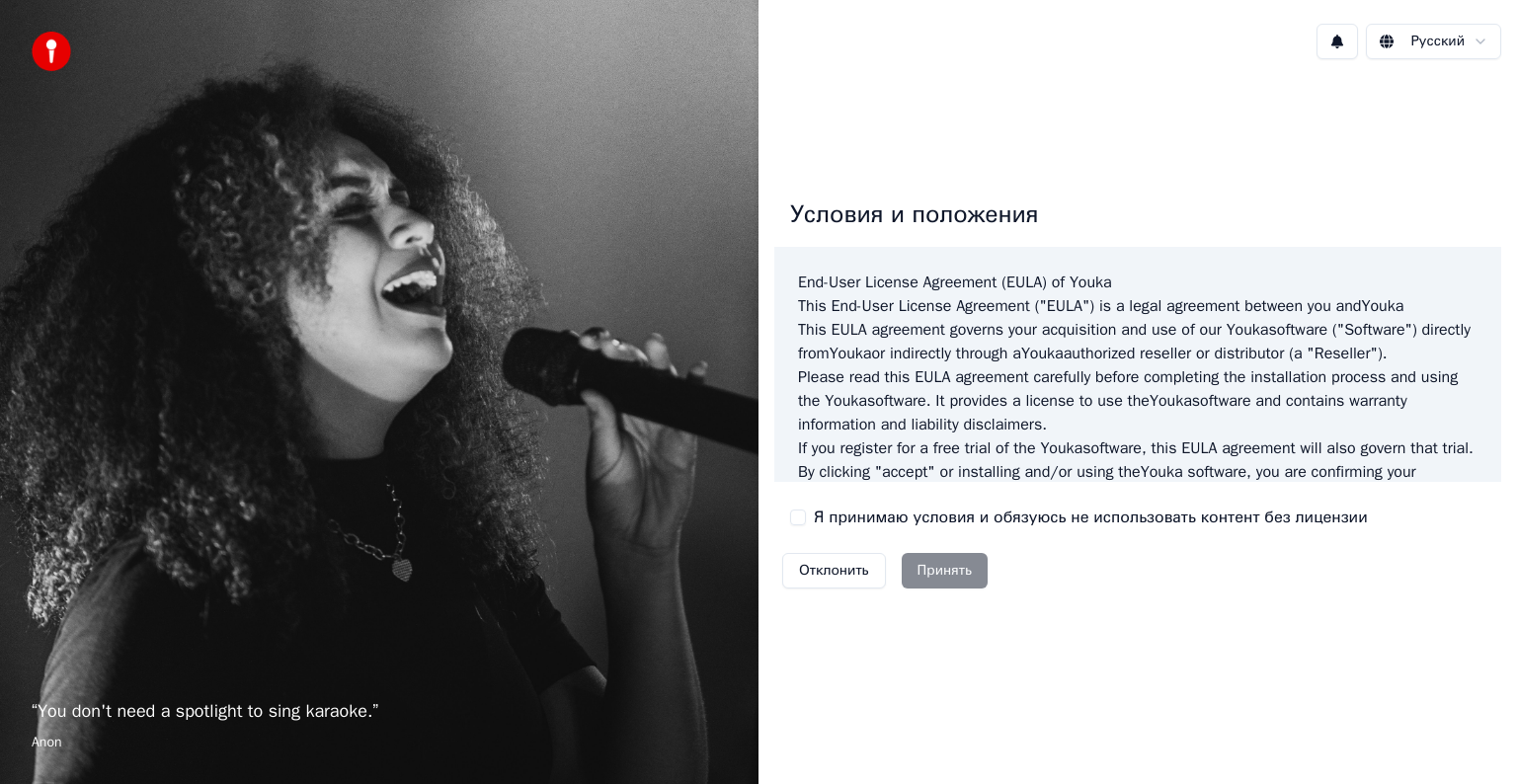 scroll, scrollTop: 0, scrollLeft: 0, axis: both 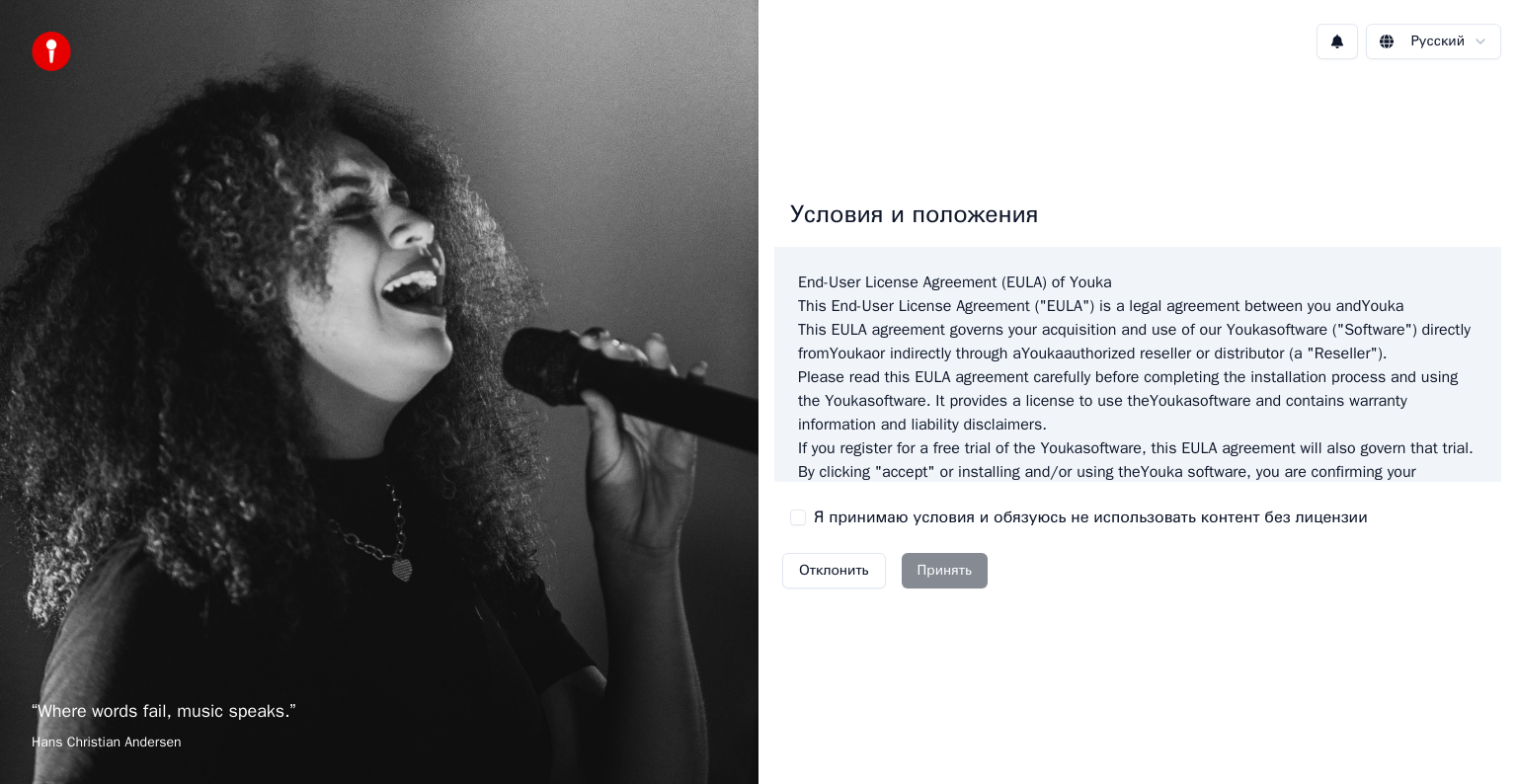 click on "Отклонить Принять" at bounding box center [885, 571] 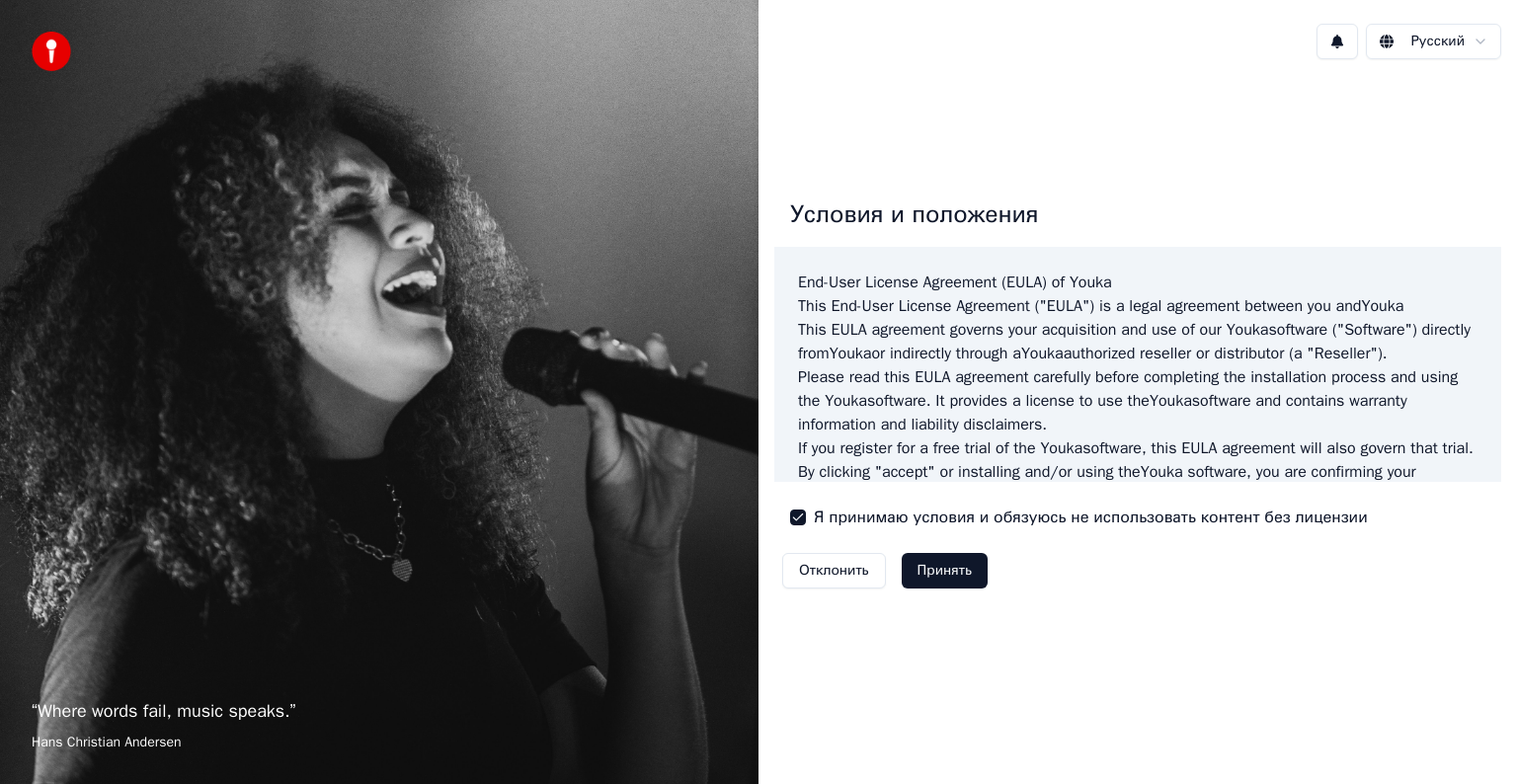 click on "Принять" at bounding box center [944, 571] 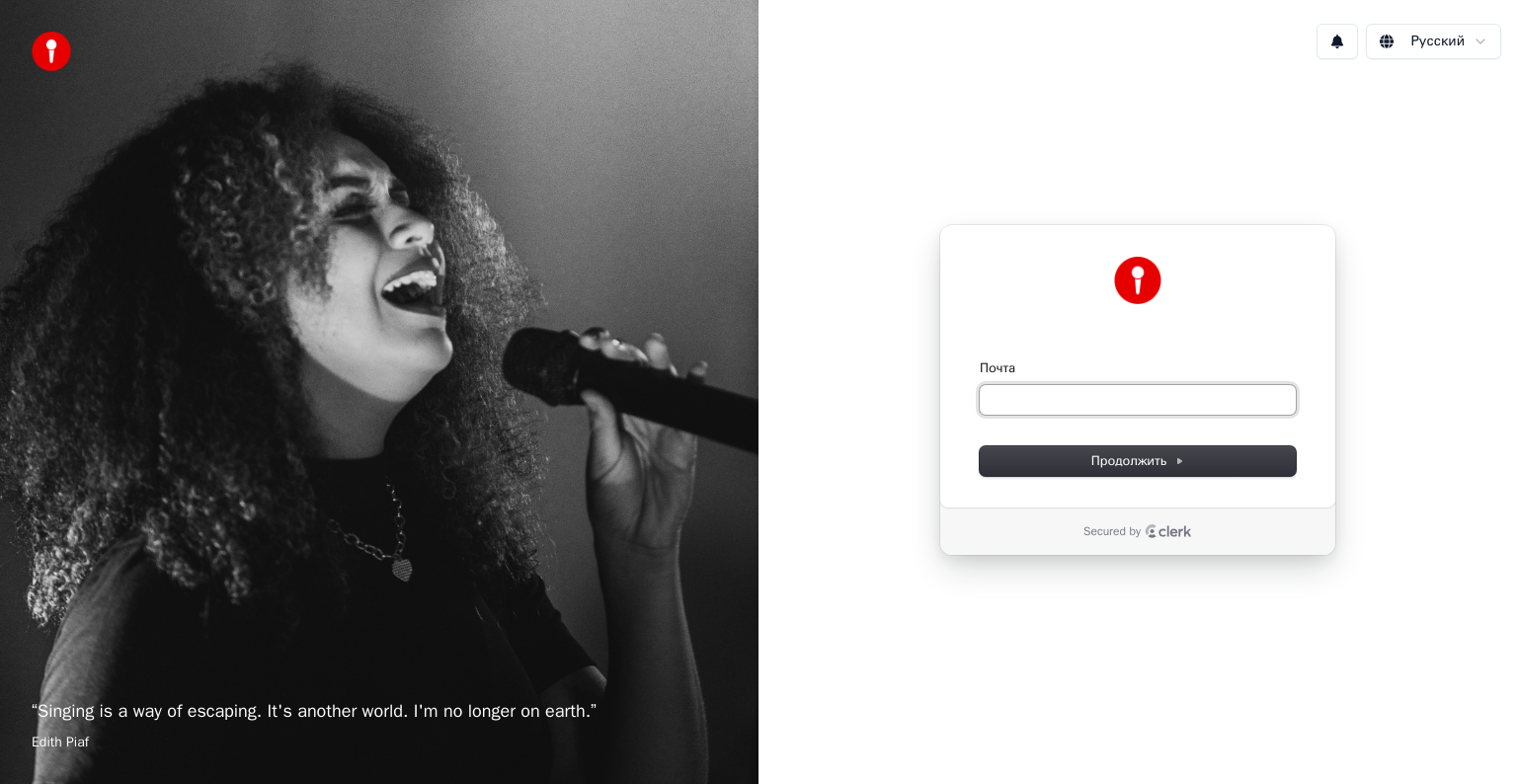 click on "Почта" at bounding box center [1138, 400] 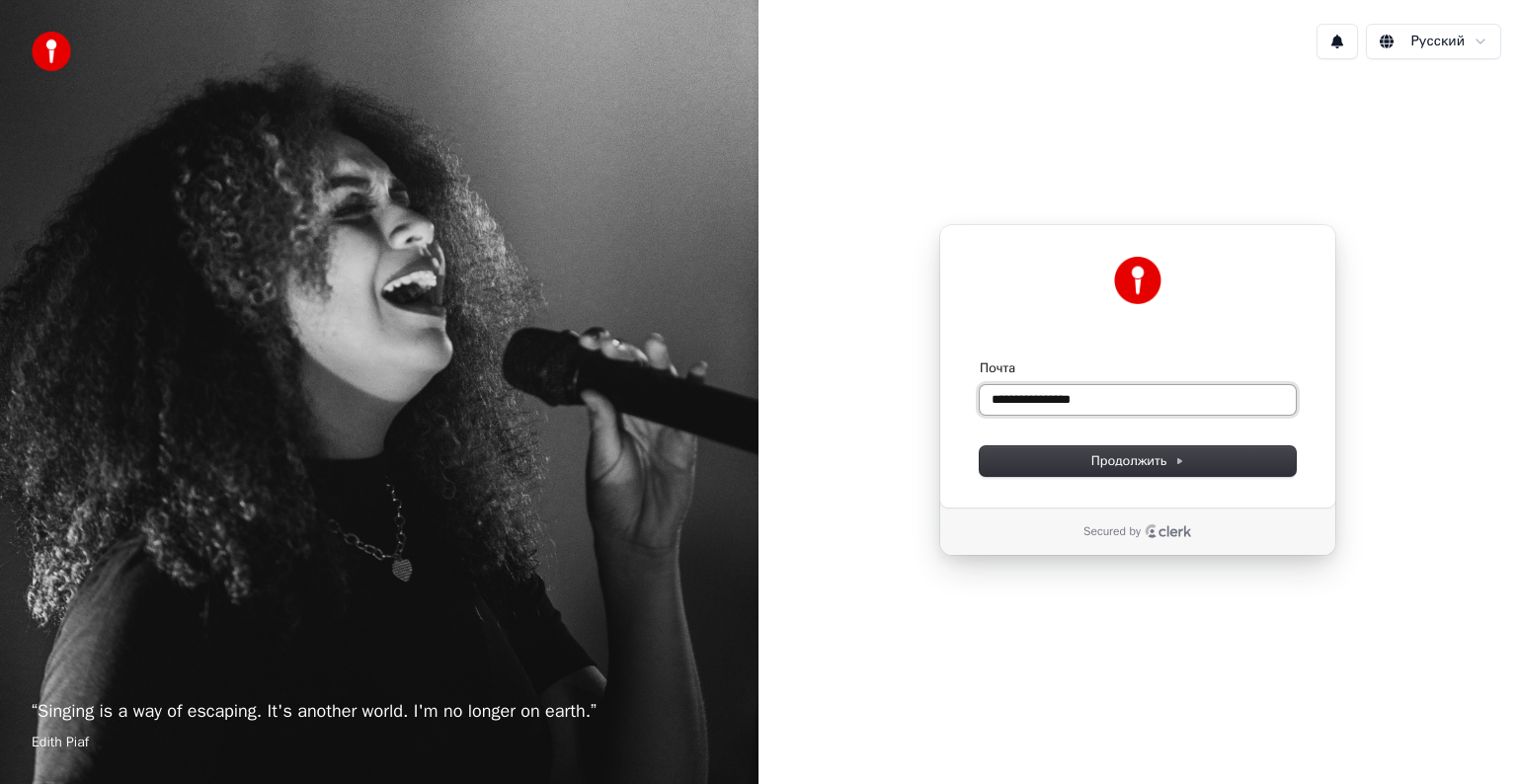 click on "**********" at bounding box center (1138, 400) 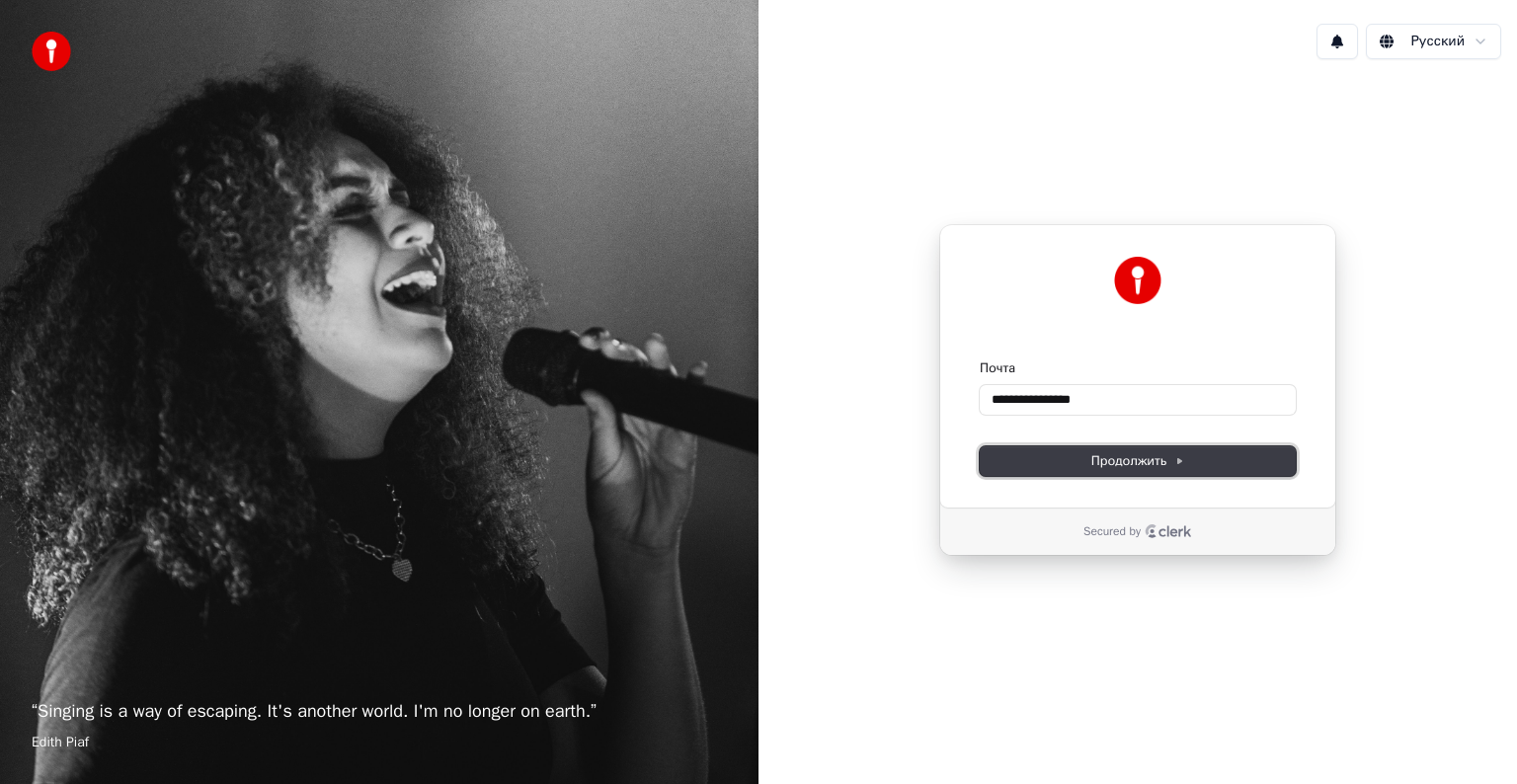 click on "Продолжить" at bounding box center (1138, 461) 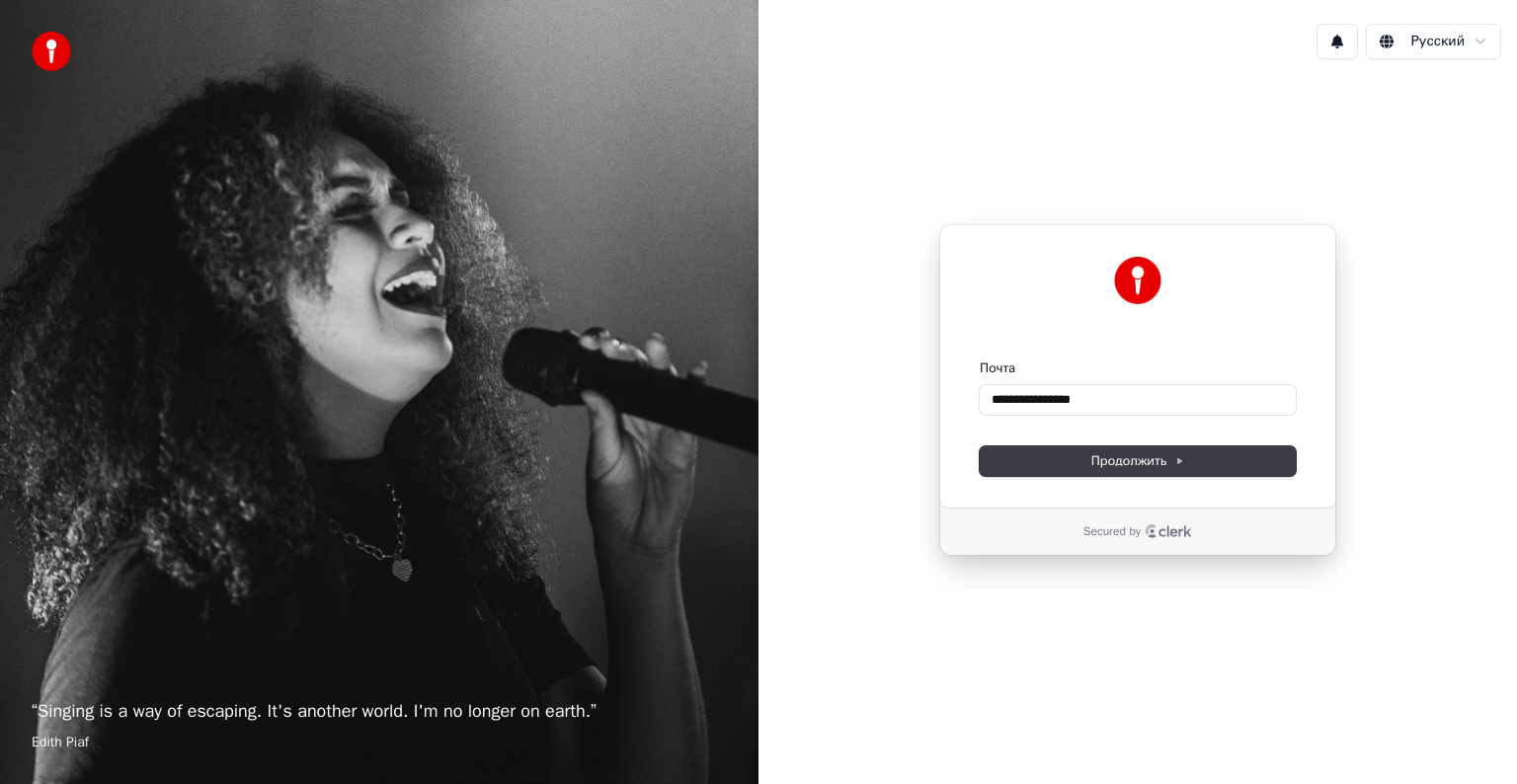 type on "**********" 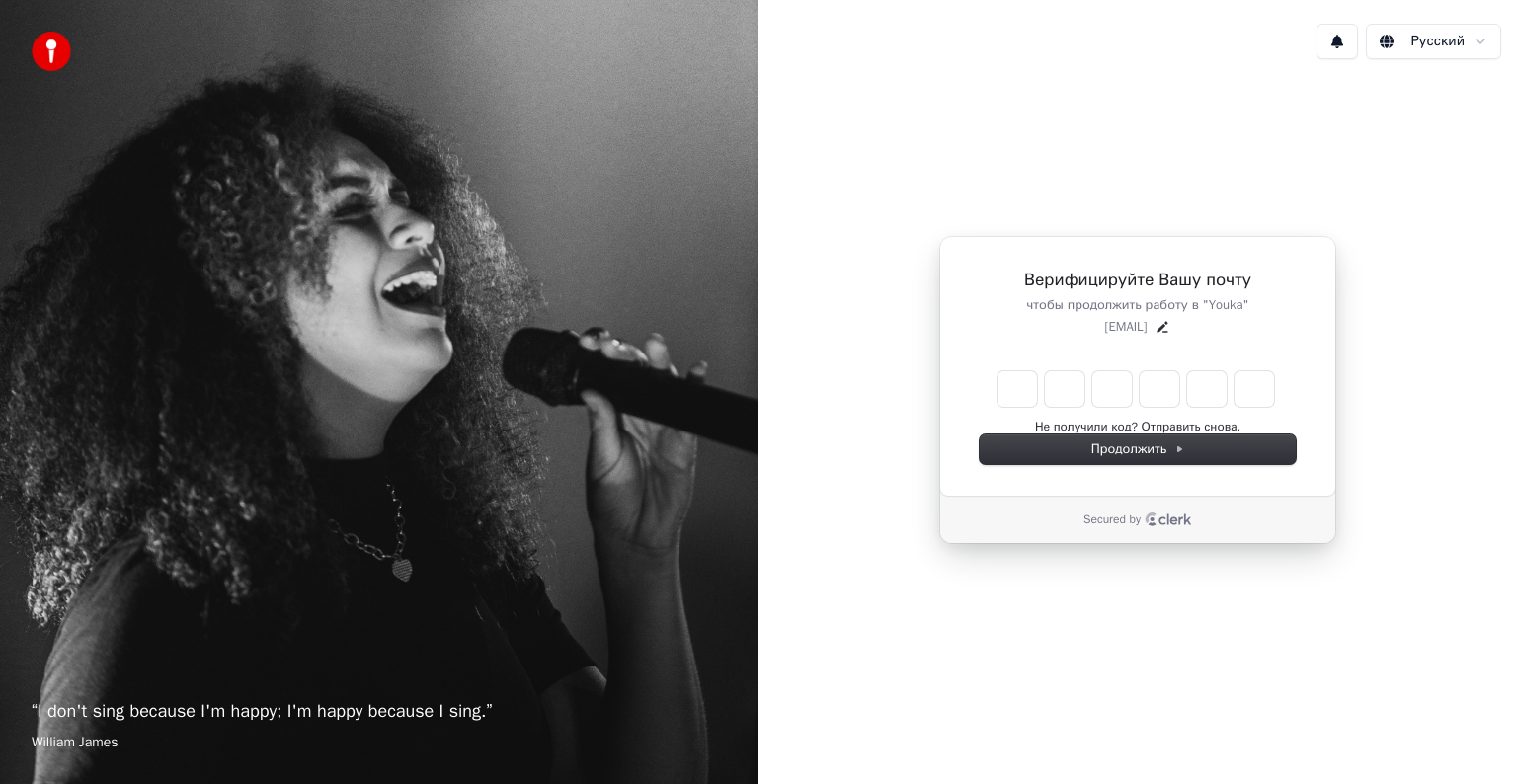 type on "******" 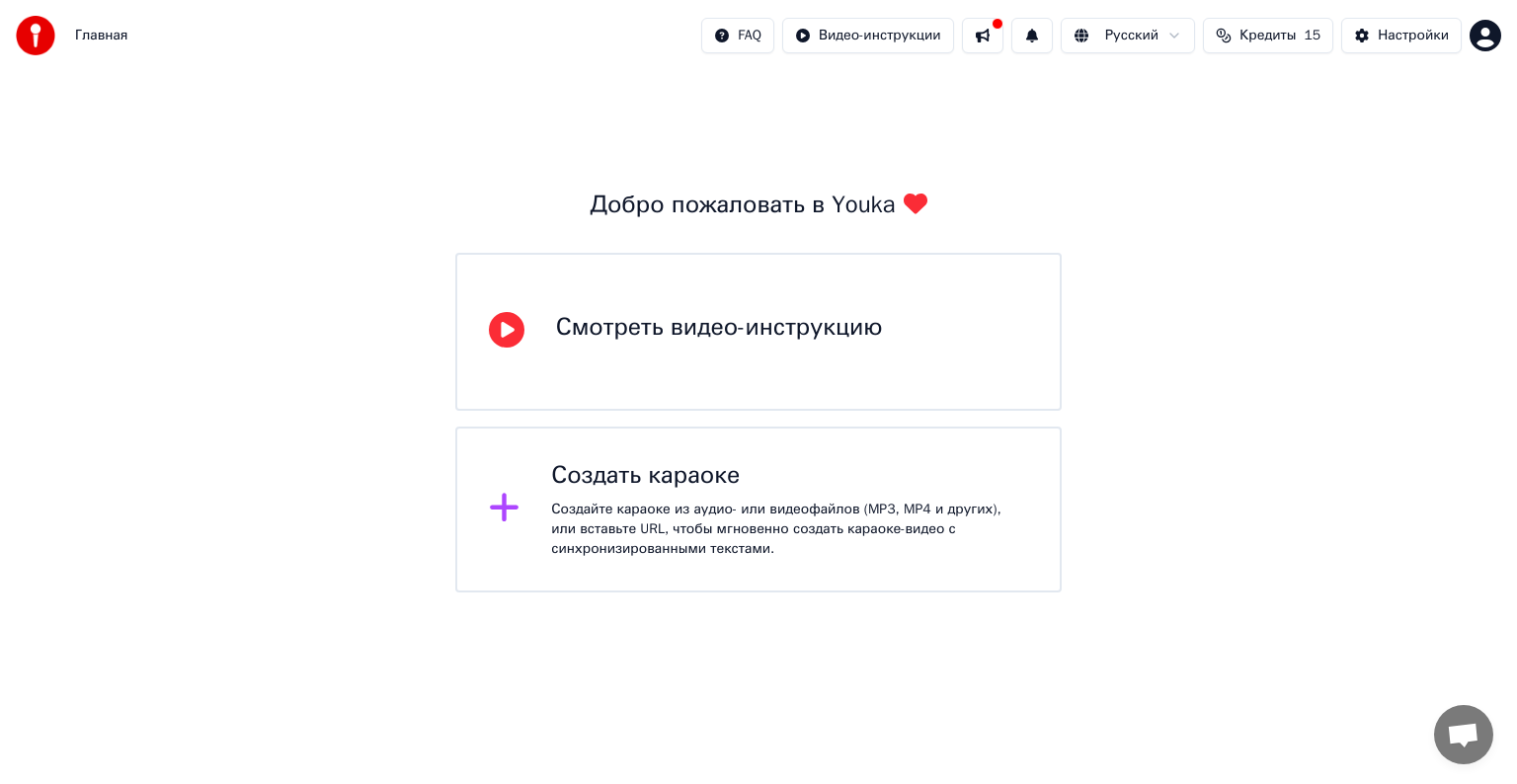click on "Создать караоке" at bounding box center [789, 476] 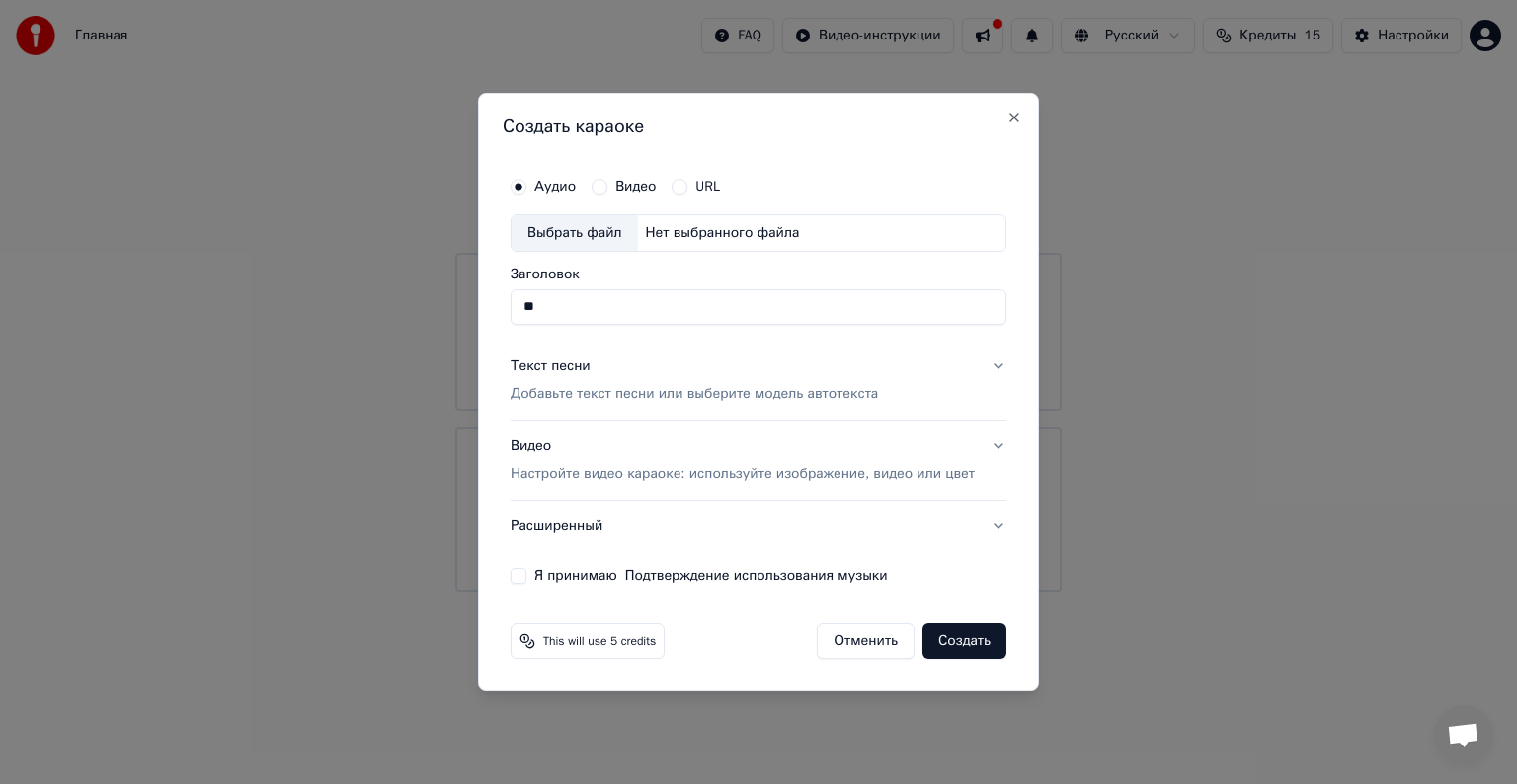 type on "*" 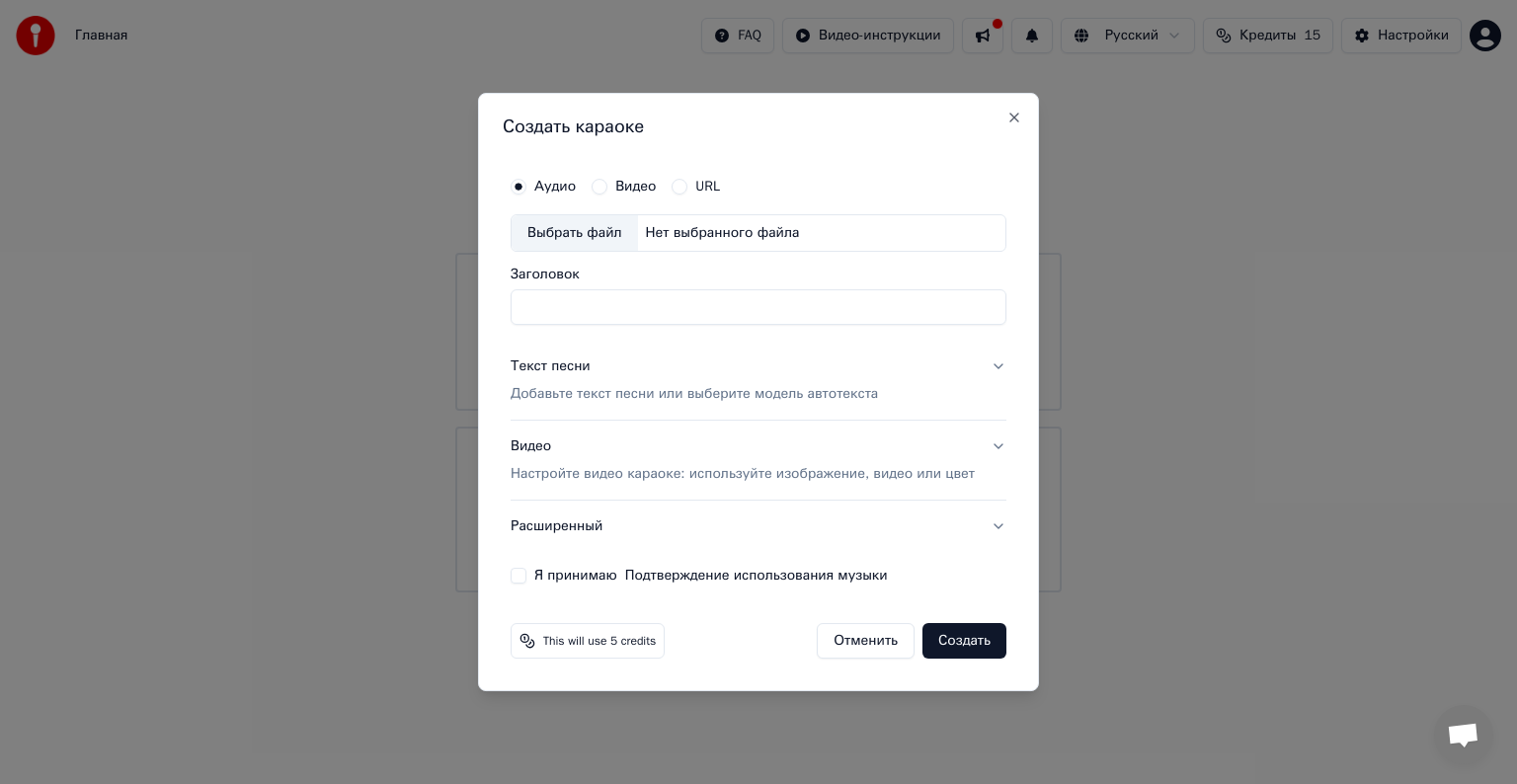 type on "*" 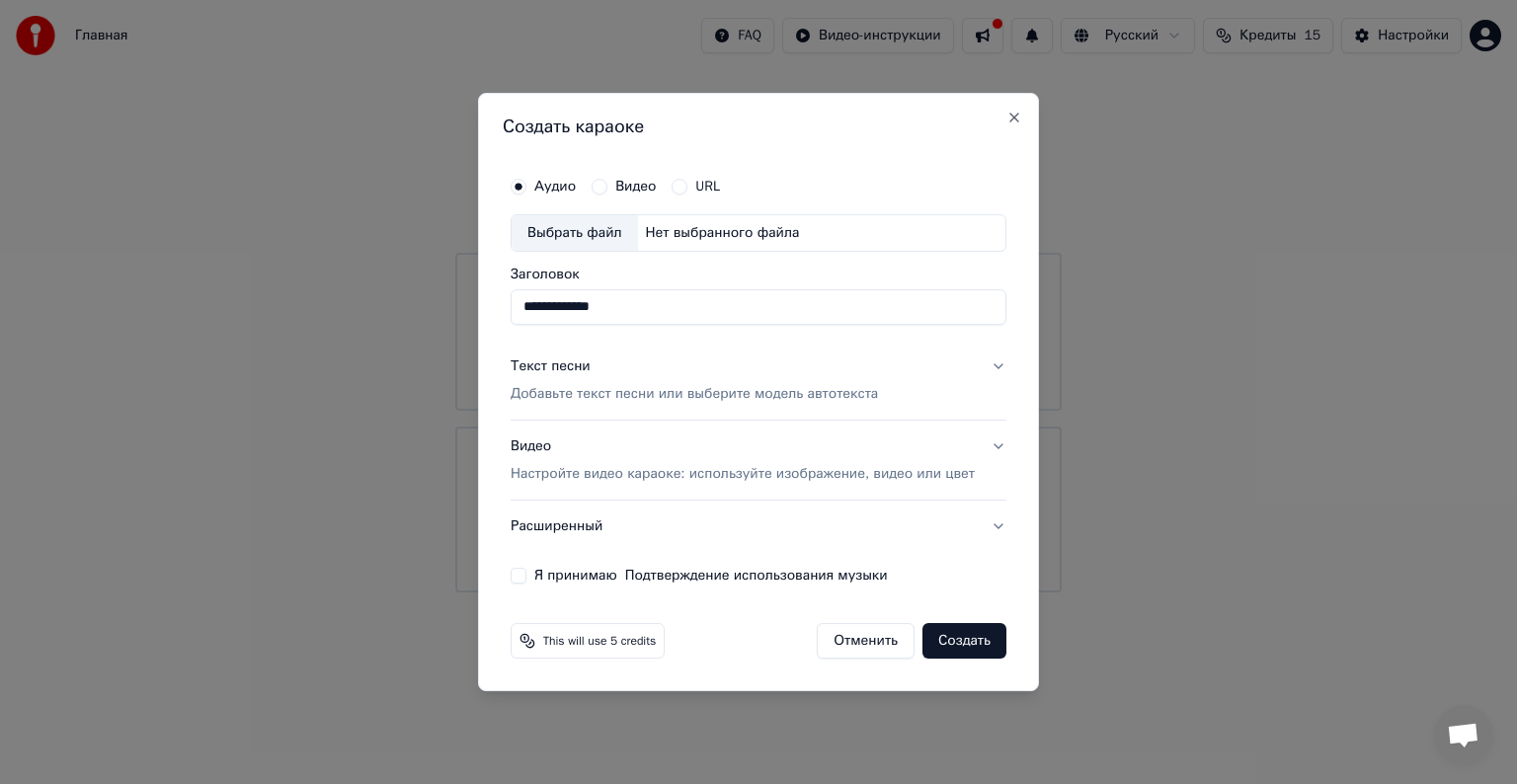 click on "Выбрать файл" at bounding box center [575, 233] 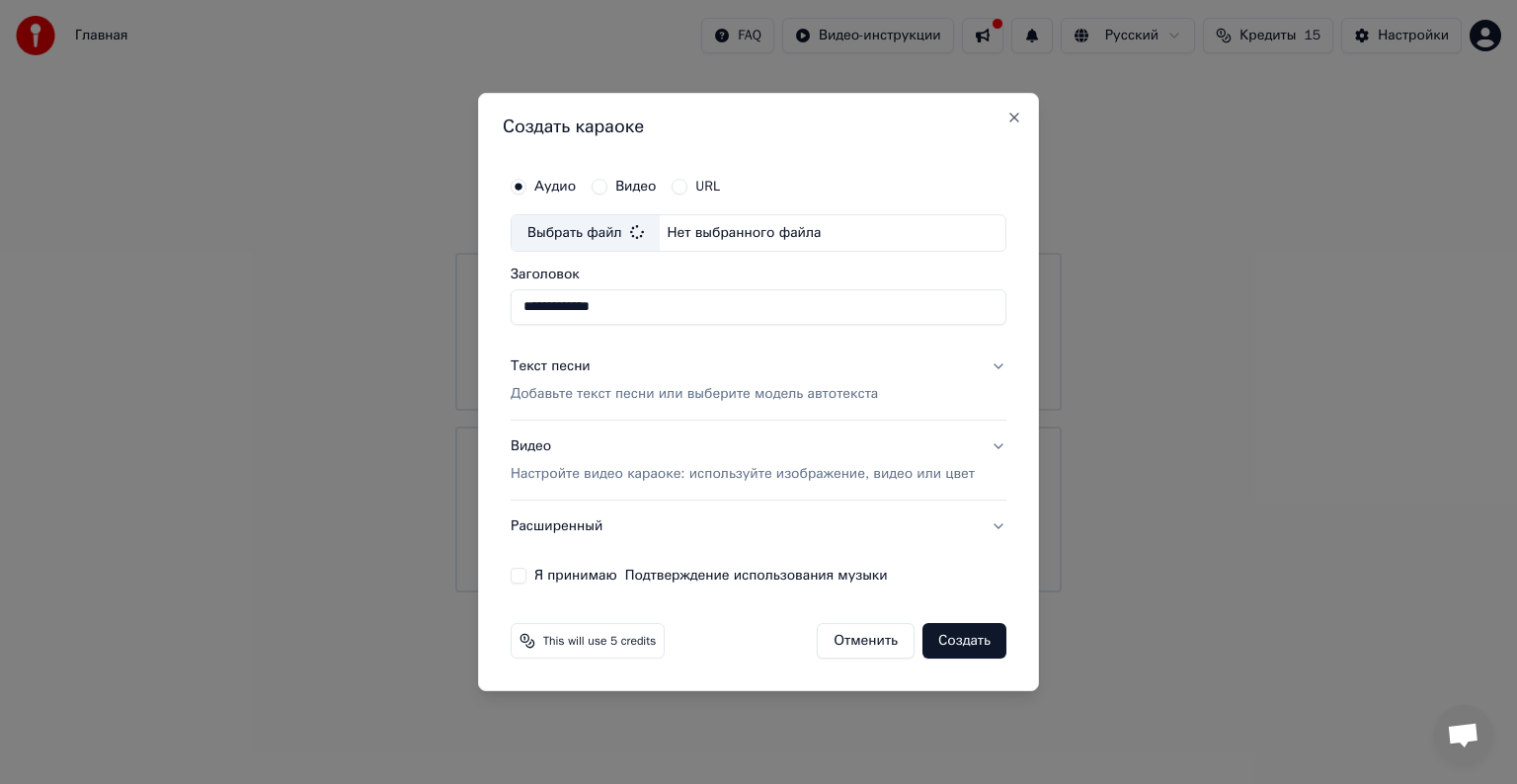 type on "**********" 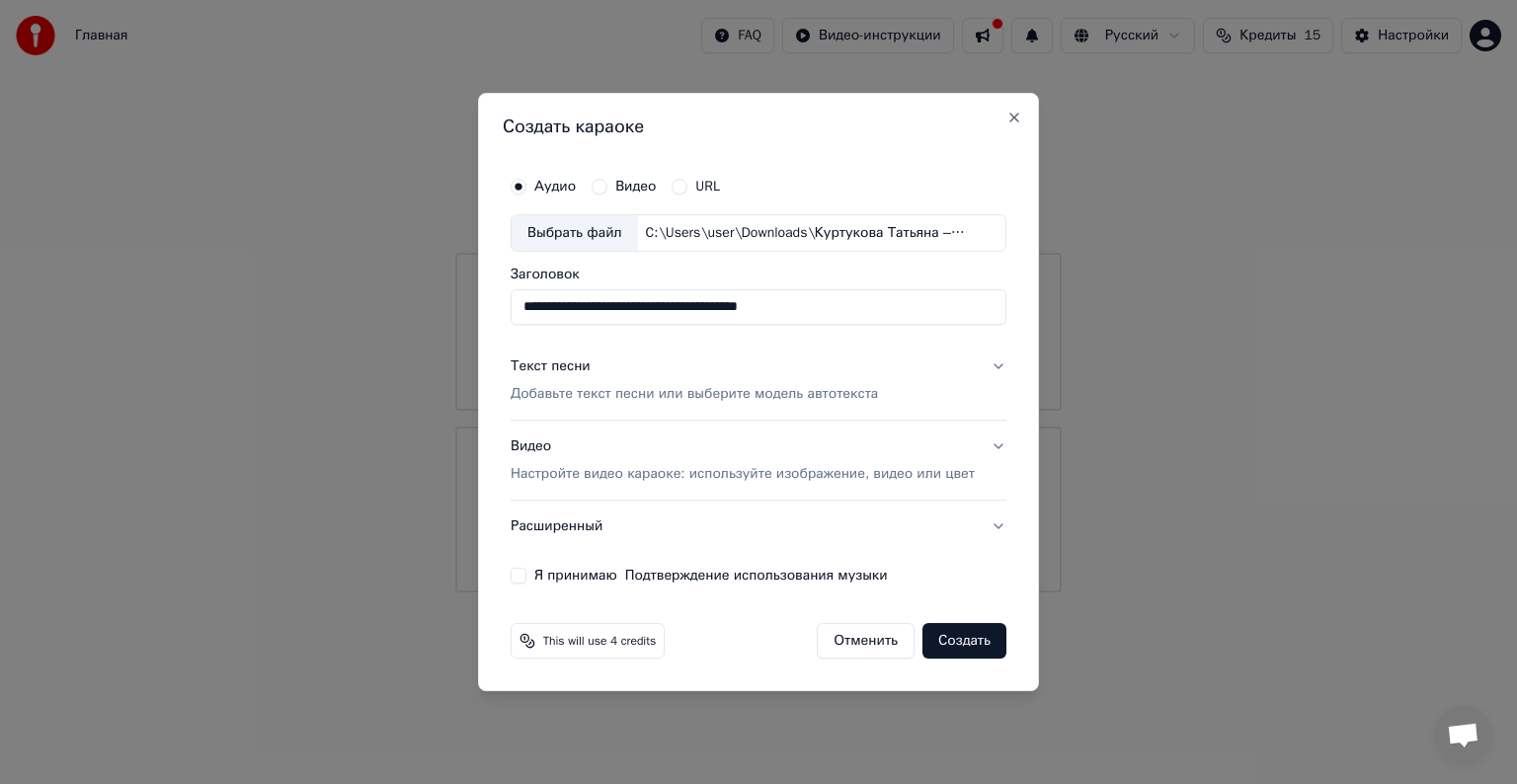 click on "Добавьте текст песни или выберите модель автотекста" at bounding box center (694, 394) 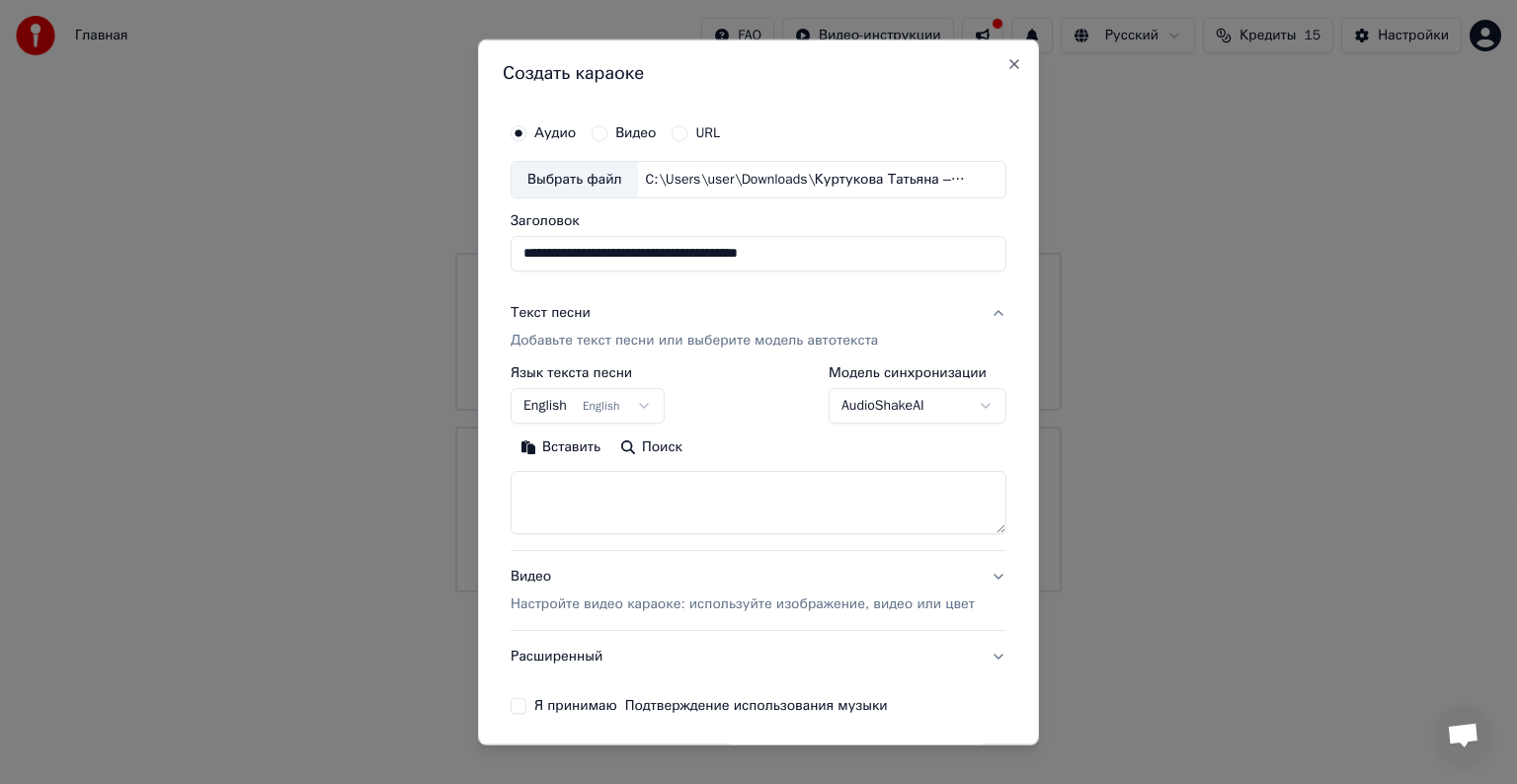 click on "Вставить" at bounding box center [560, 447] 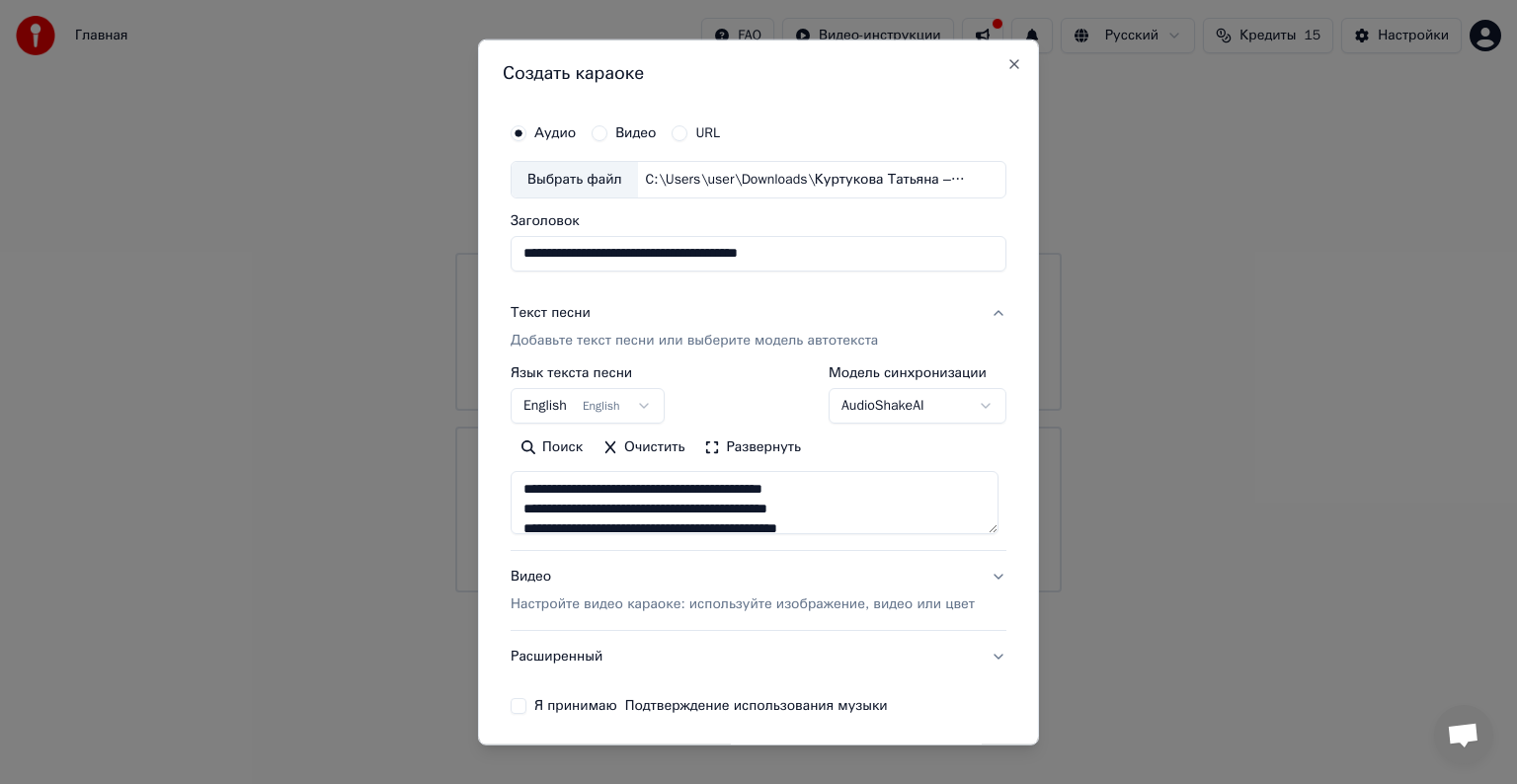 type on "**********" 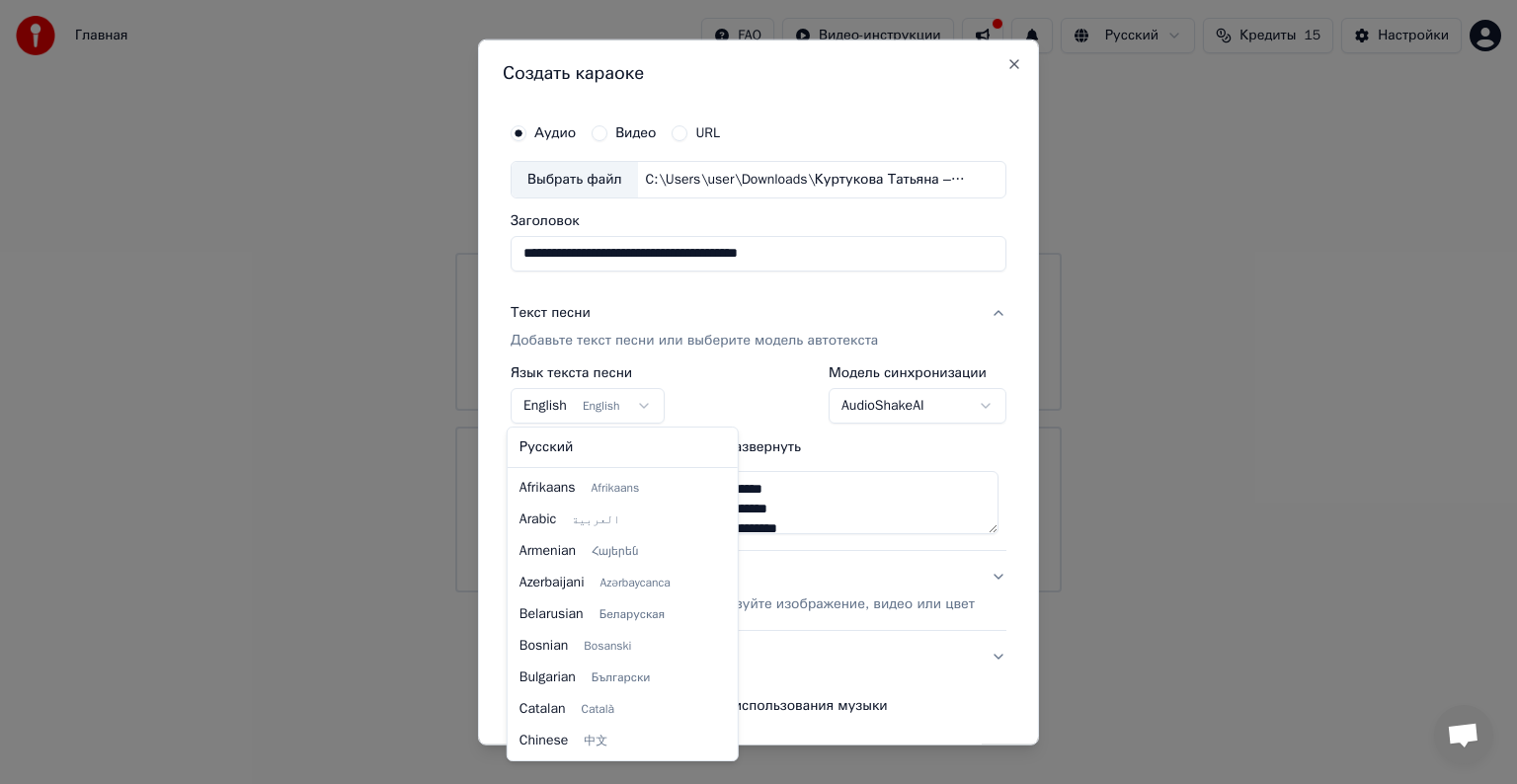 scroll, scrollTop: 158, scrollLeft: 0, axis: vertical 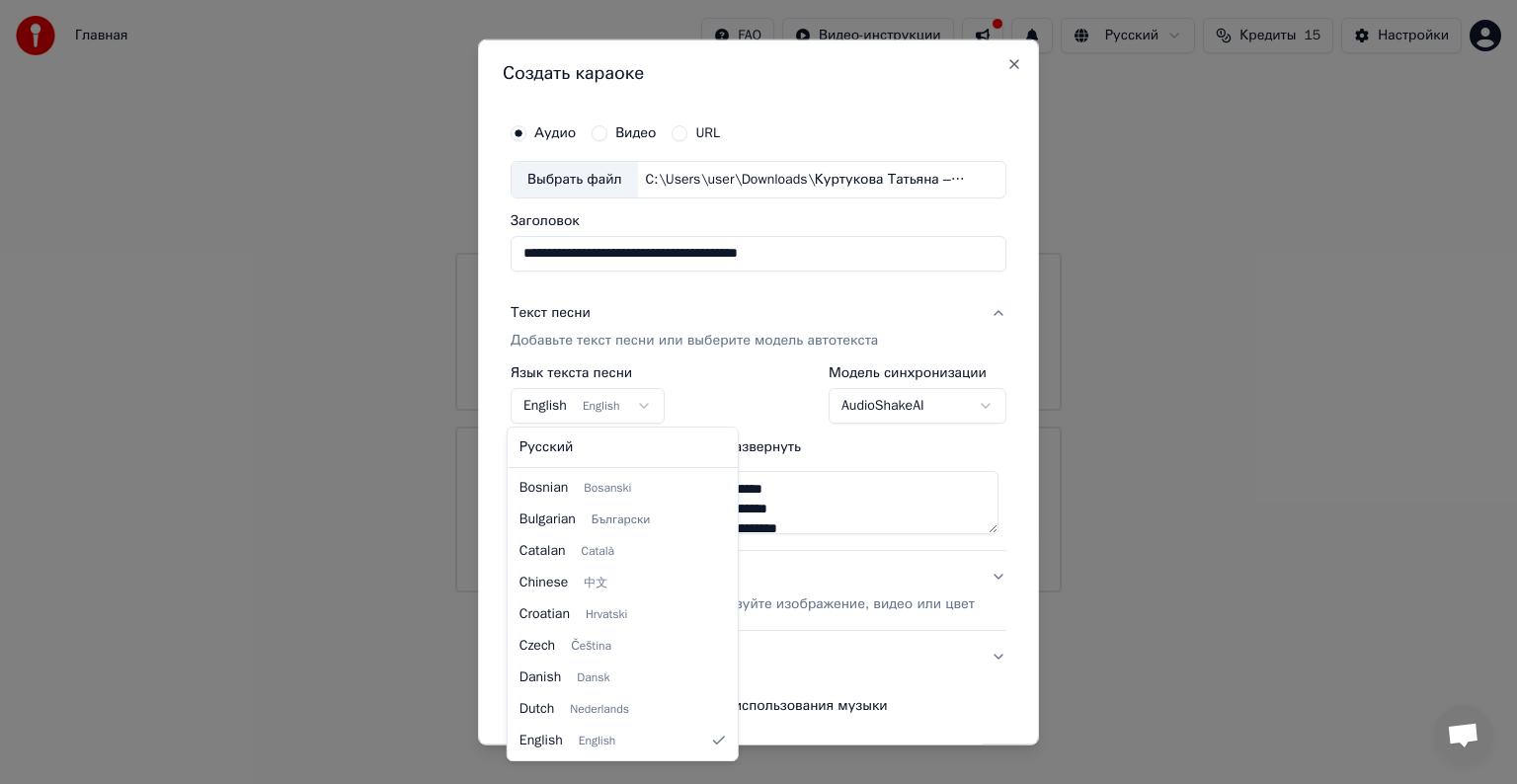 select on "**" 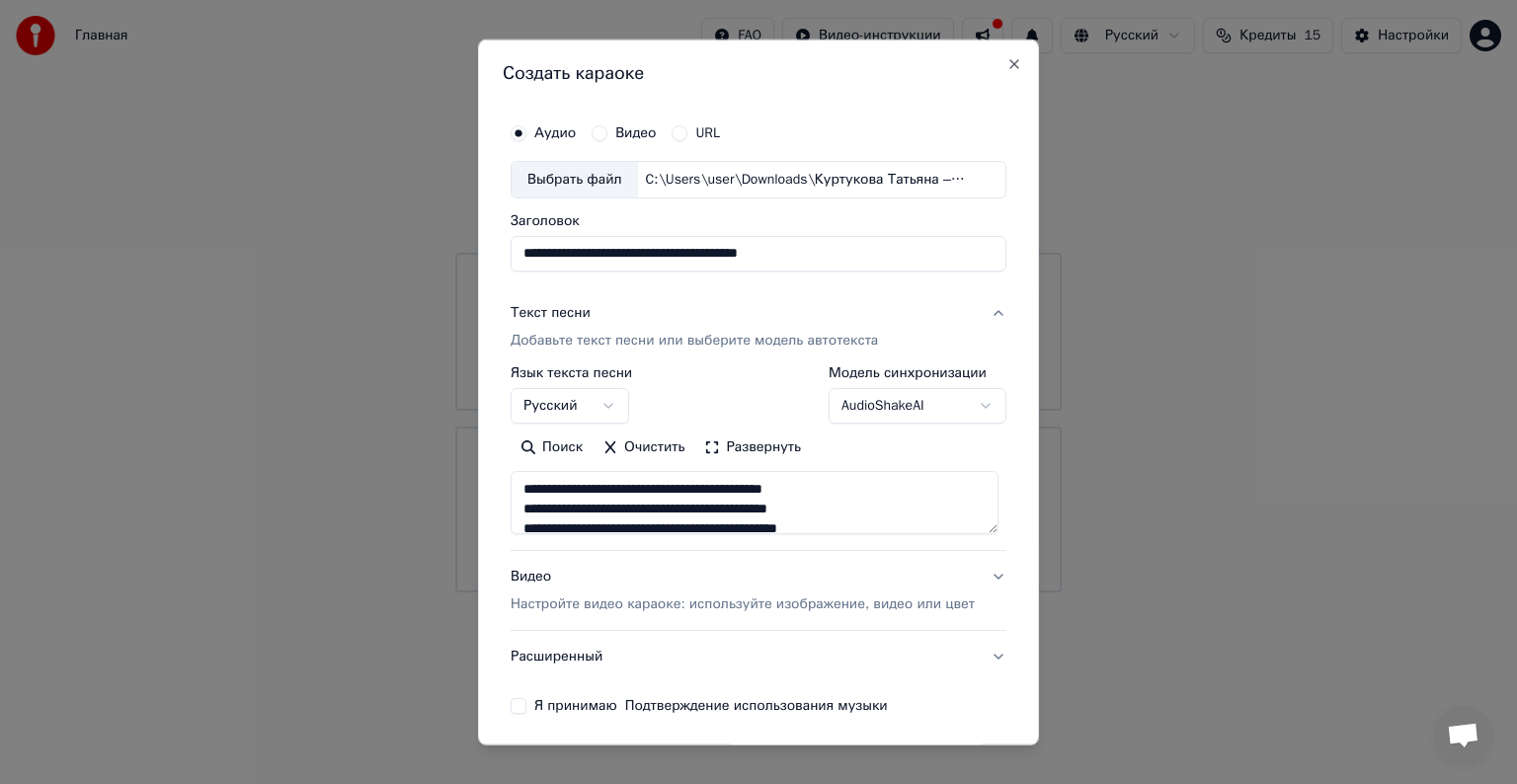 scroll, scrollTop: 75, scrollLeft: 0, axis: vertical 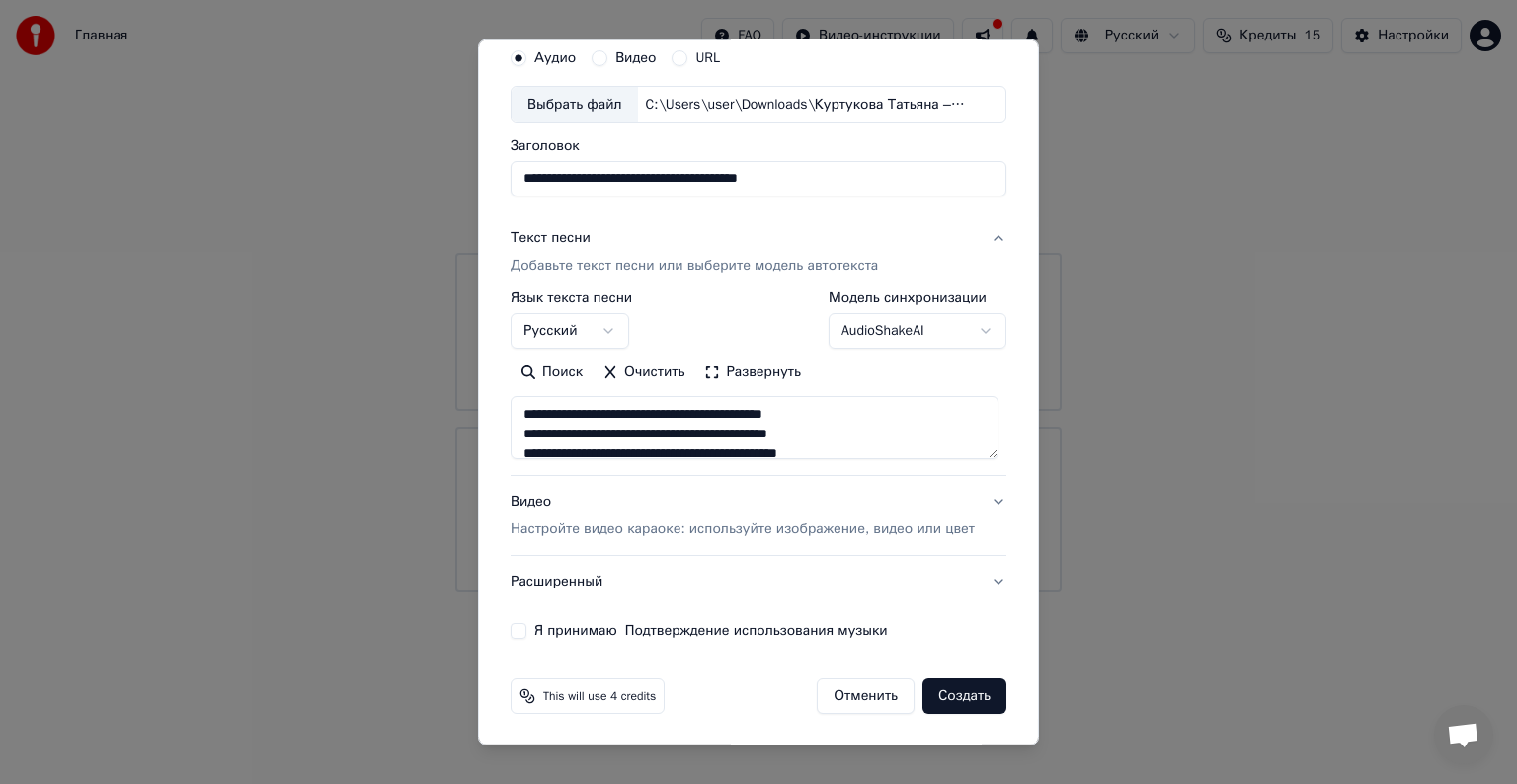 click on "Настройте видео караоке: используйте изображение, видео или цвет" at bounding box center (743, 529) 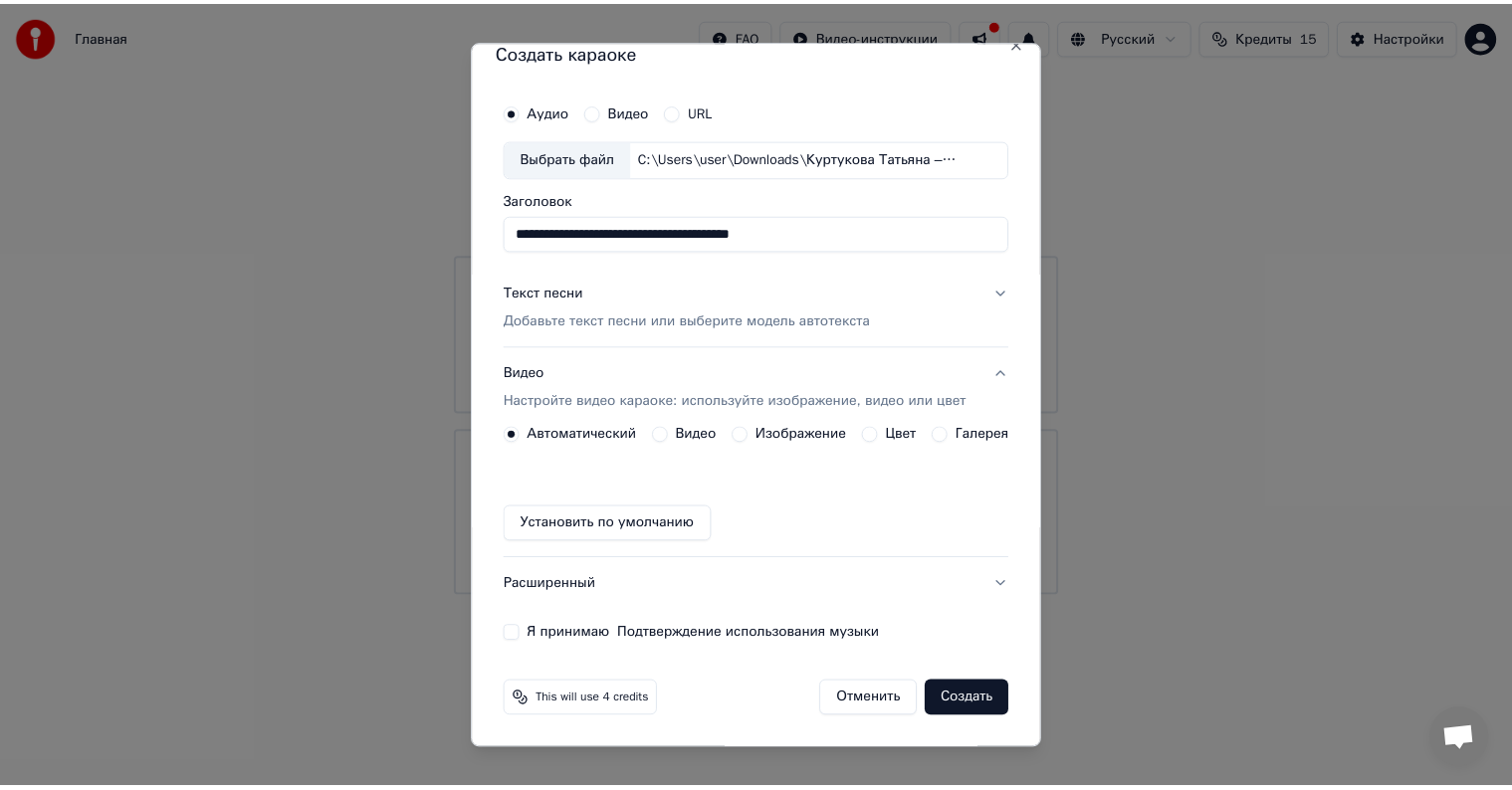 scroll, scrollTop: 22, scrollLeft: 0, axis: vertical 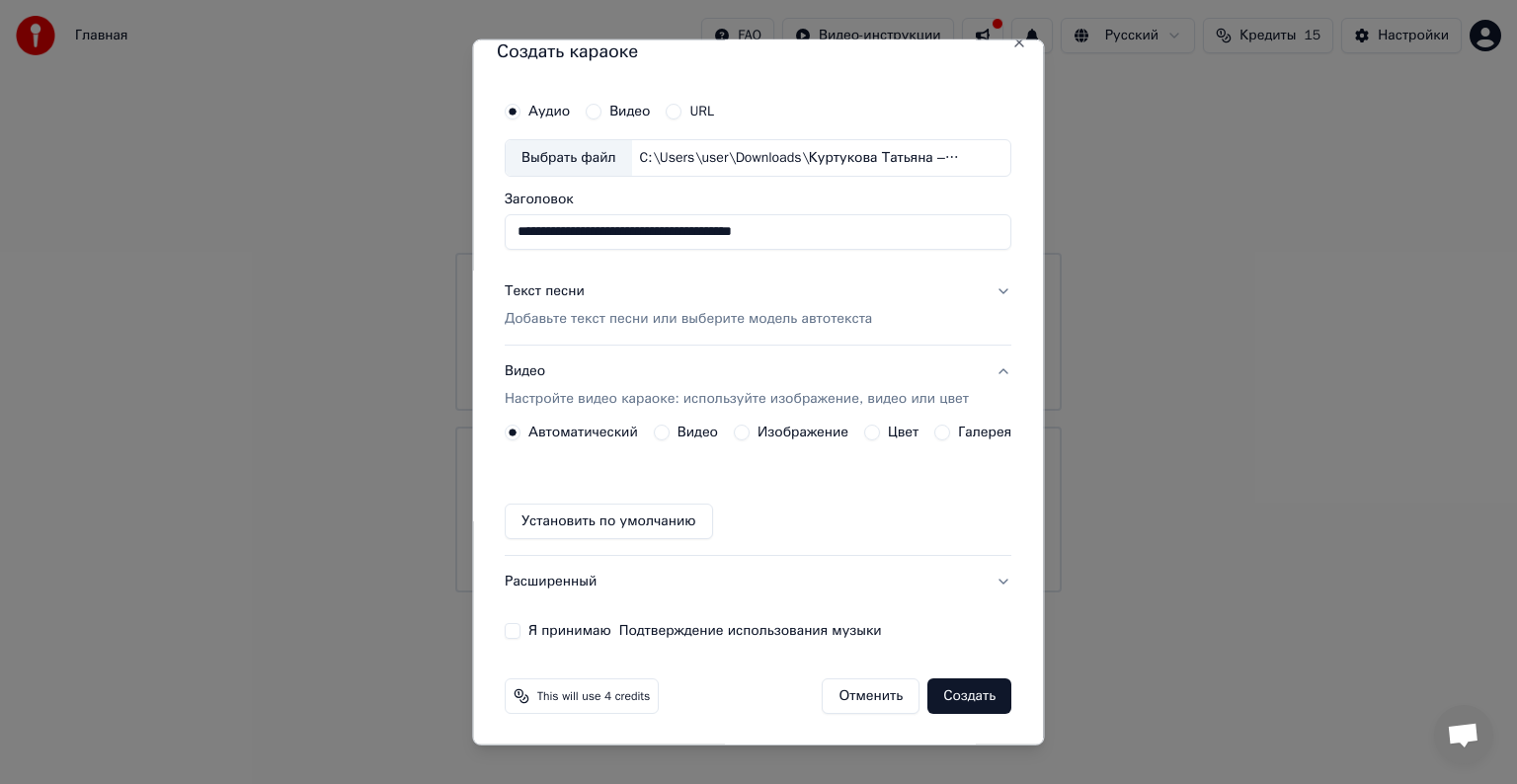 click on "Создать" at bounding box center [970, 696] 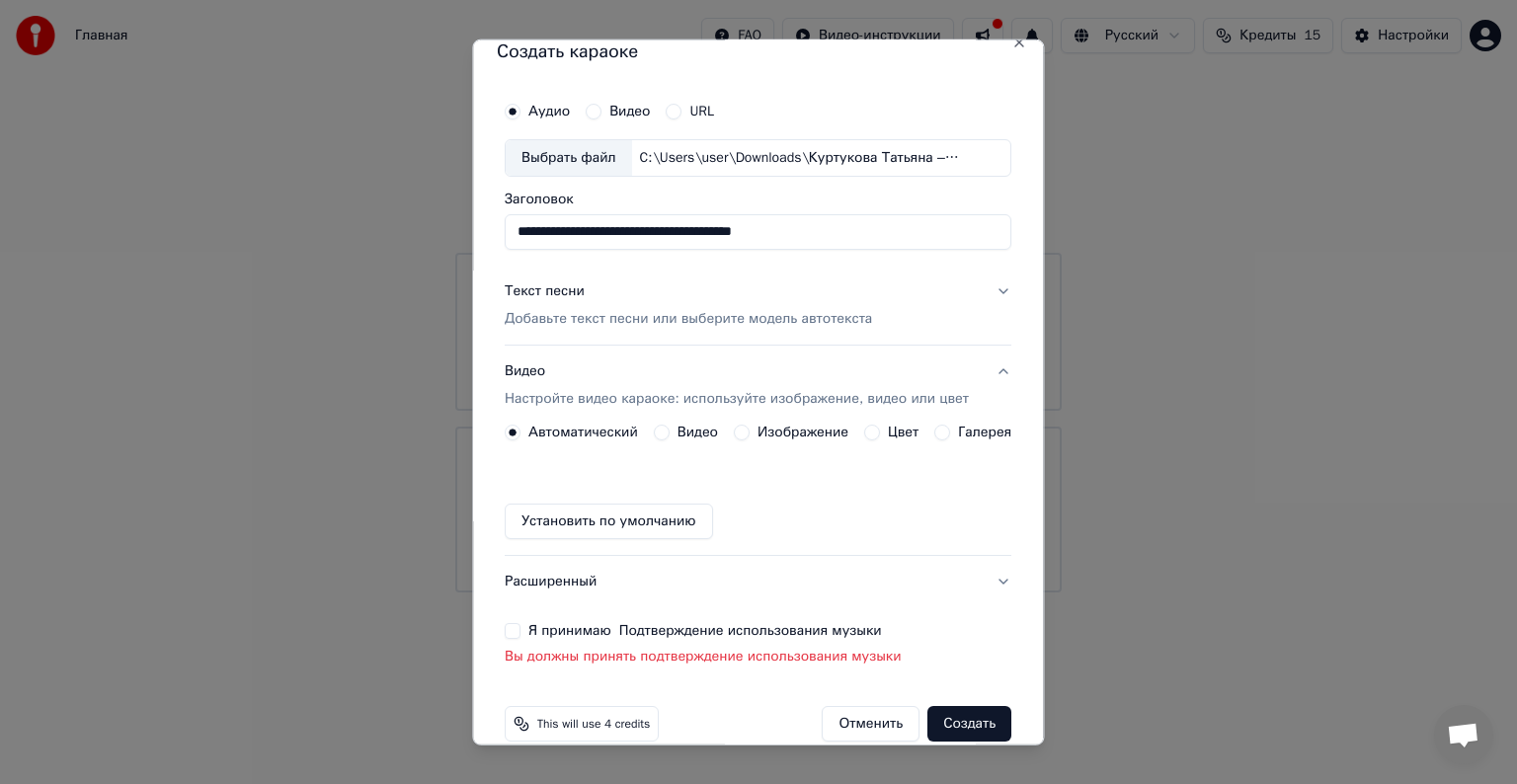 click on "Я принимаю   Подтверждение использования музыки" at bounding box center [513, 631] 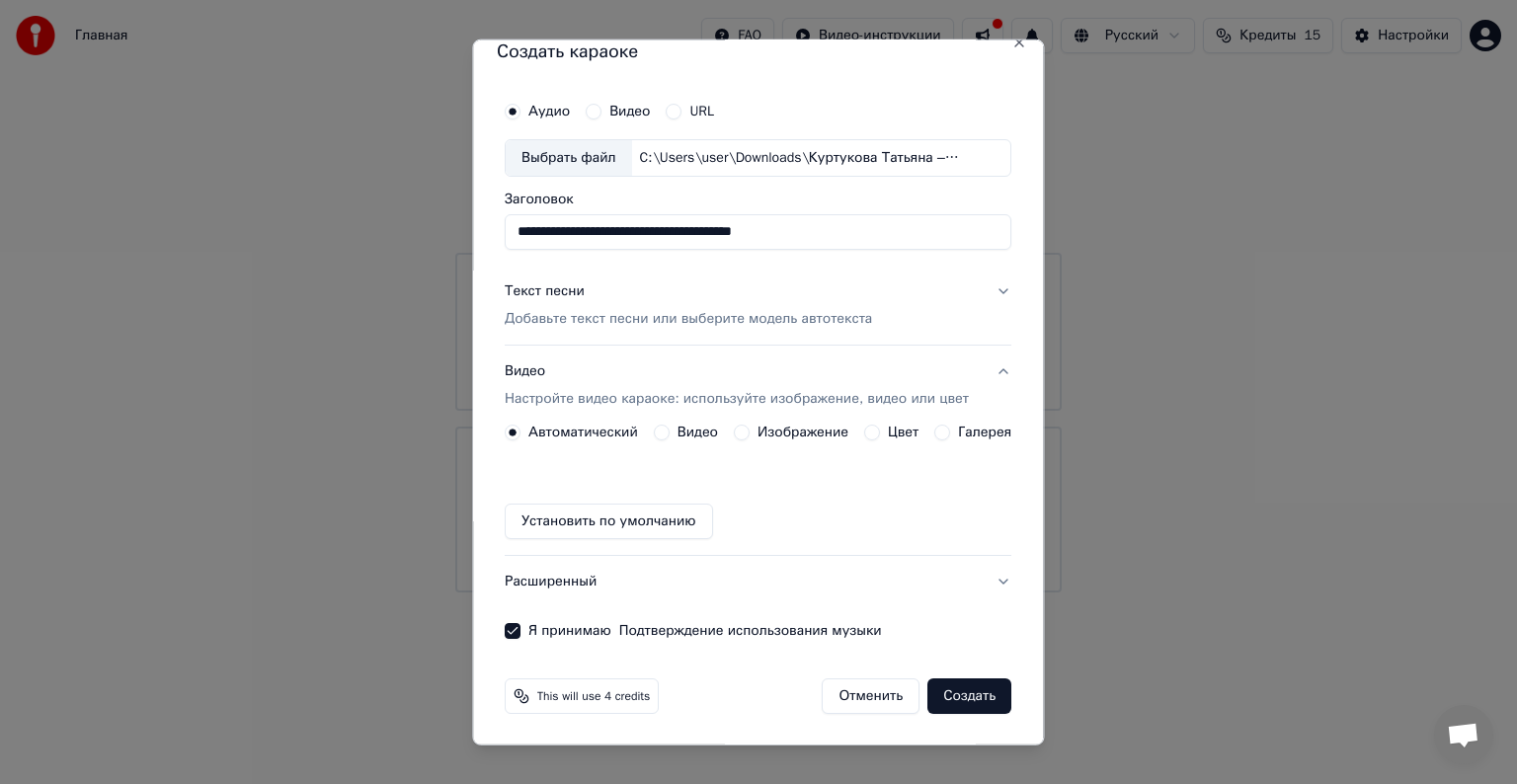 click on "Создать" at bounding box center [970, 696] 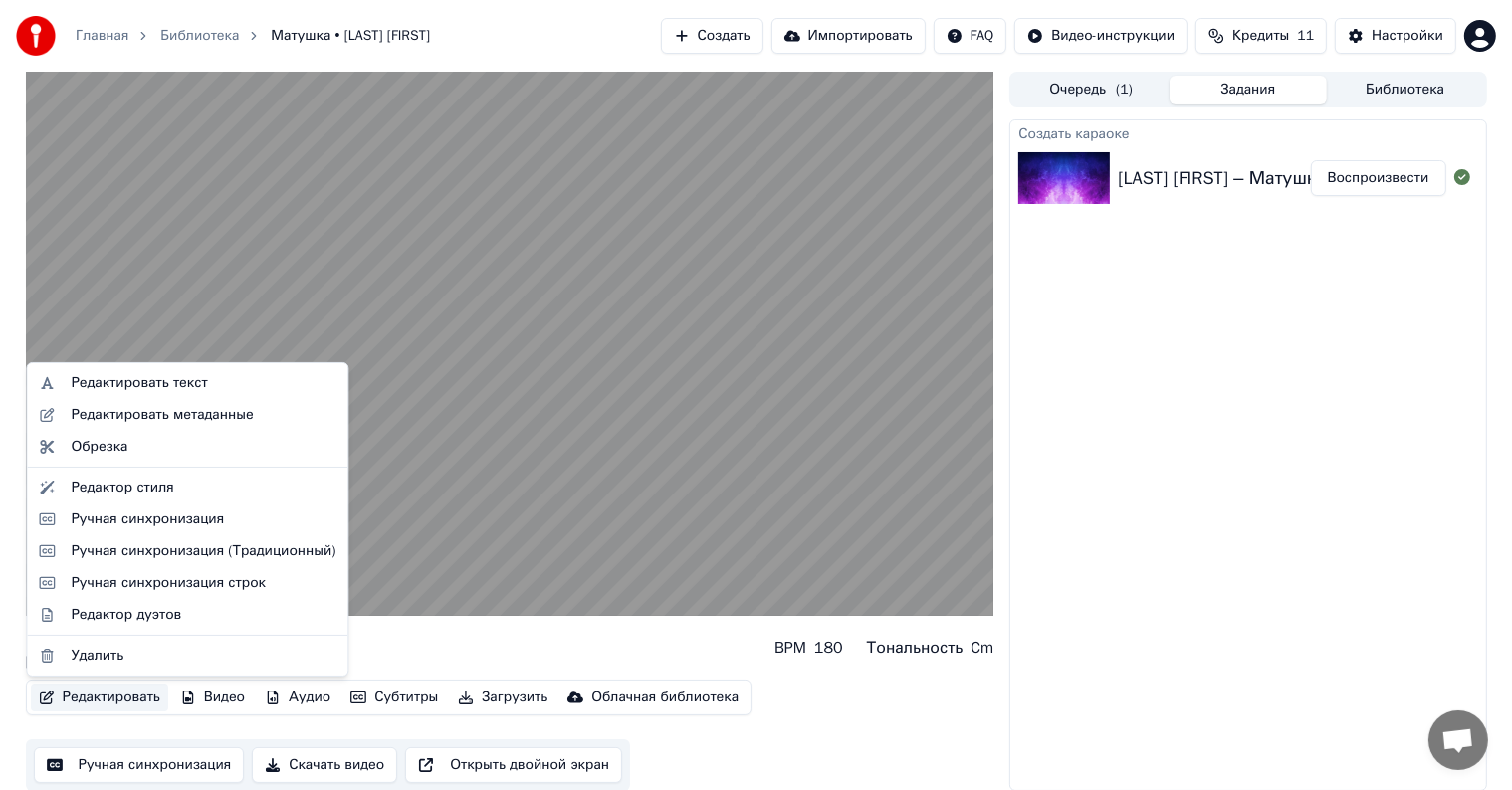 click on "Редактировать" at bounding box center [100, 697] 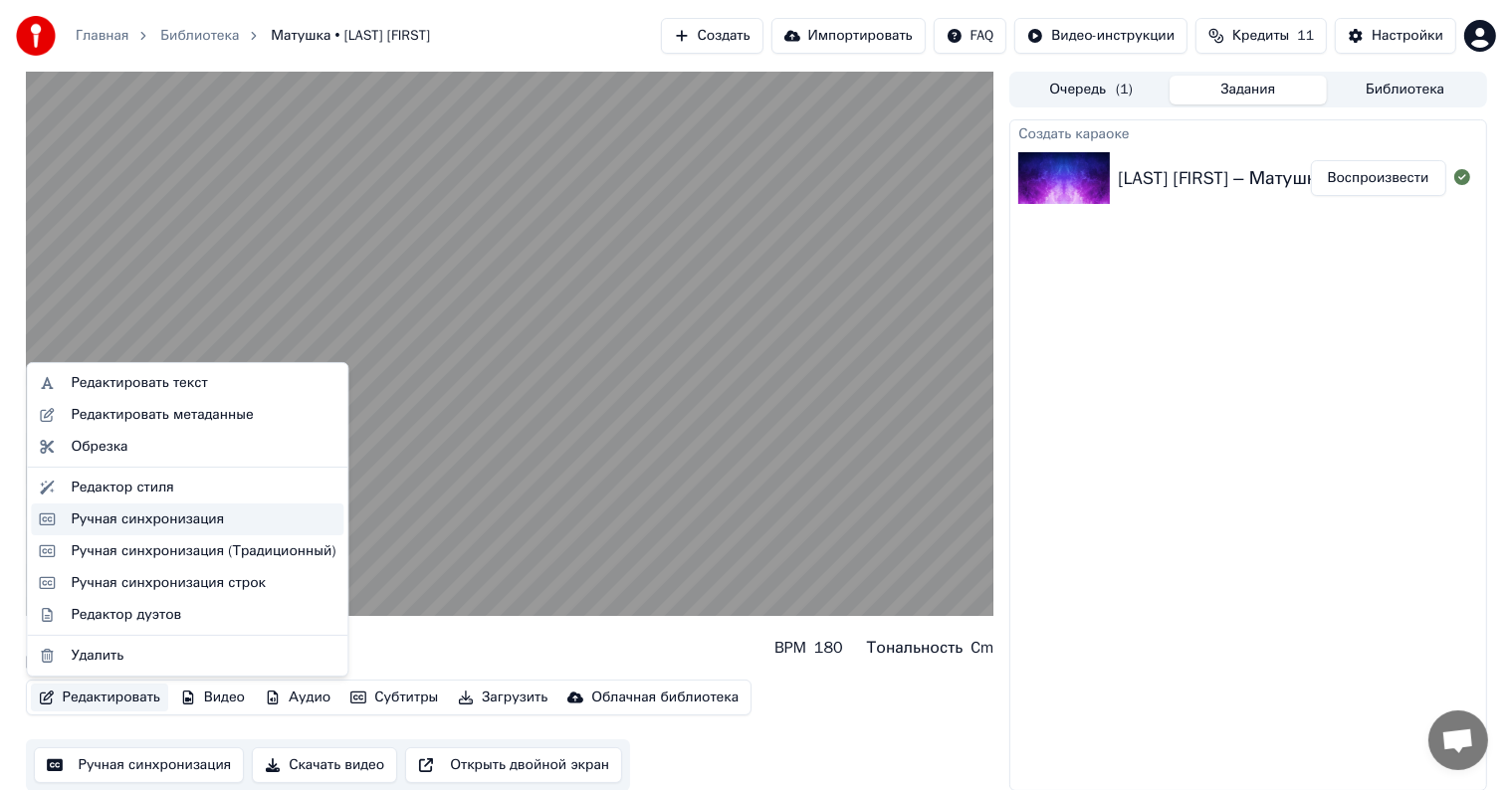 click on "Ручная синхронизация" at bounding box center (147, 519) 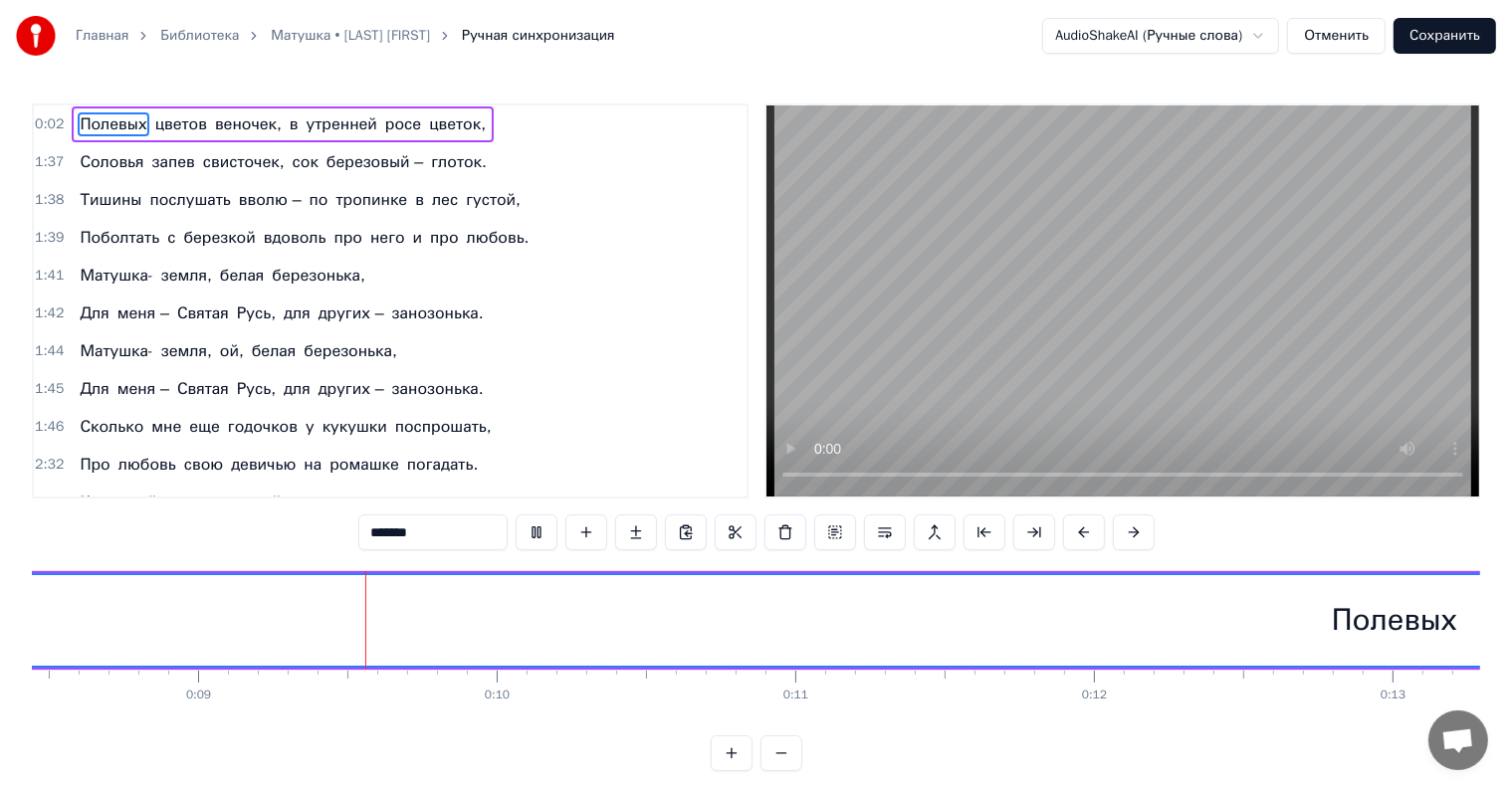 scroll, scrollTop: 0, scrollLeft: 2577, axis: horizontal 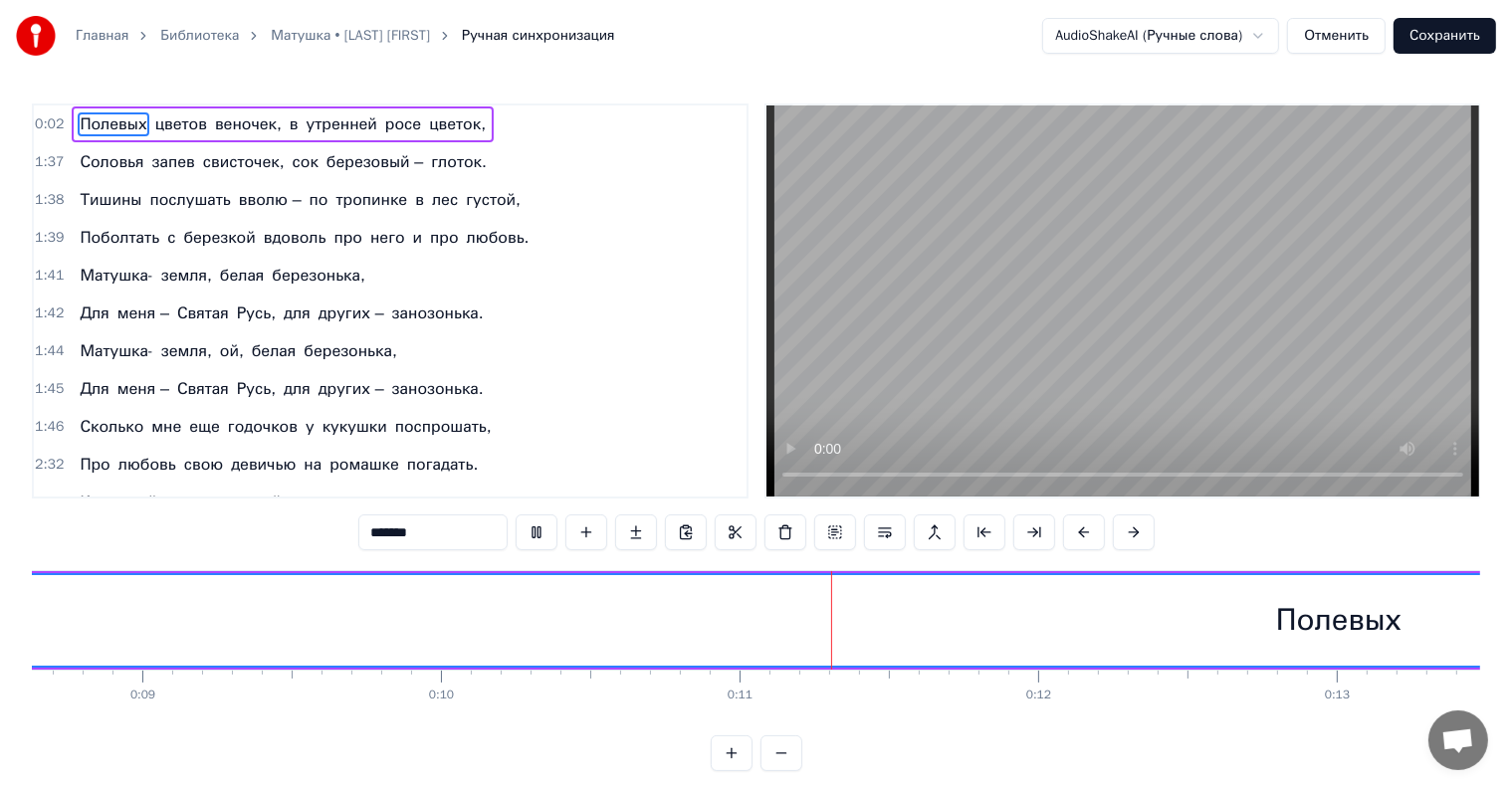 click on "Полевых" at bounding box center (112, 124) 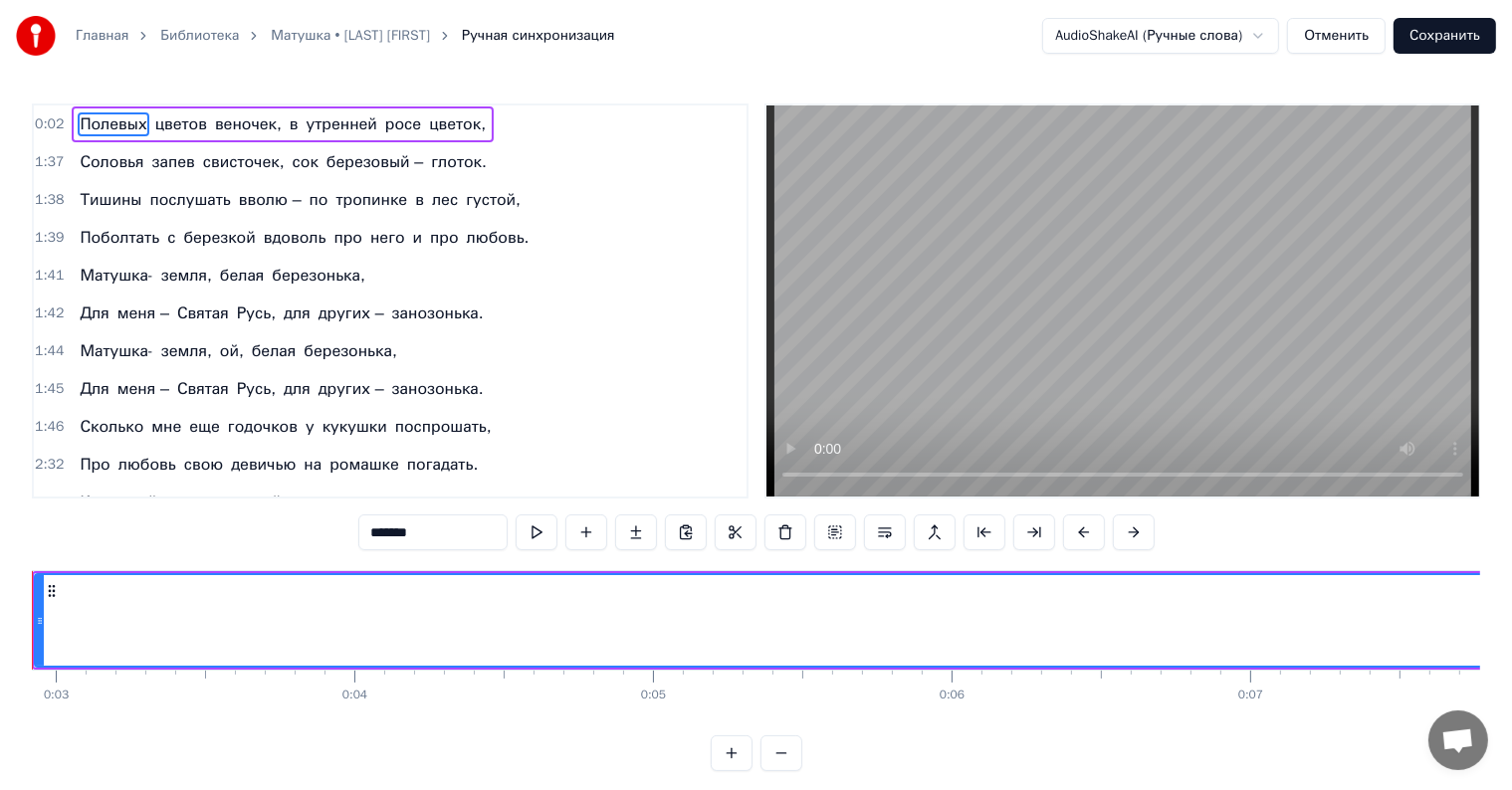 scroll, scrollTop: 0, scrollLeft: 772, axis: horizontal 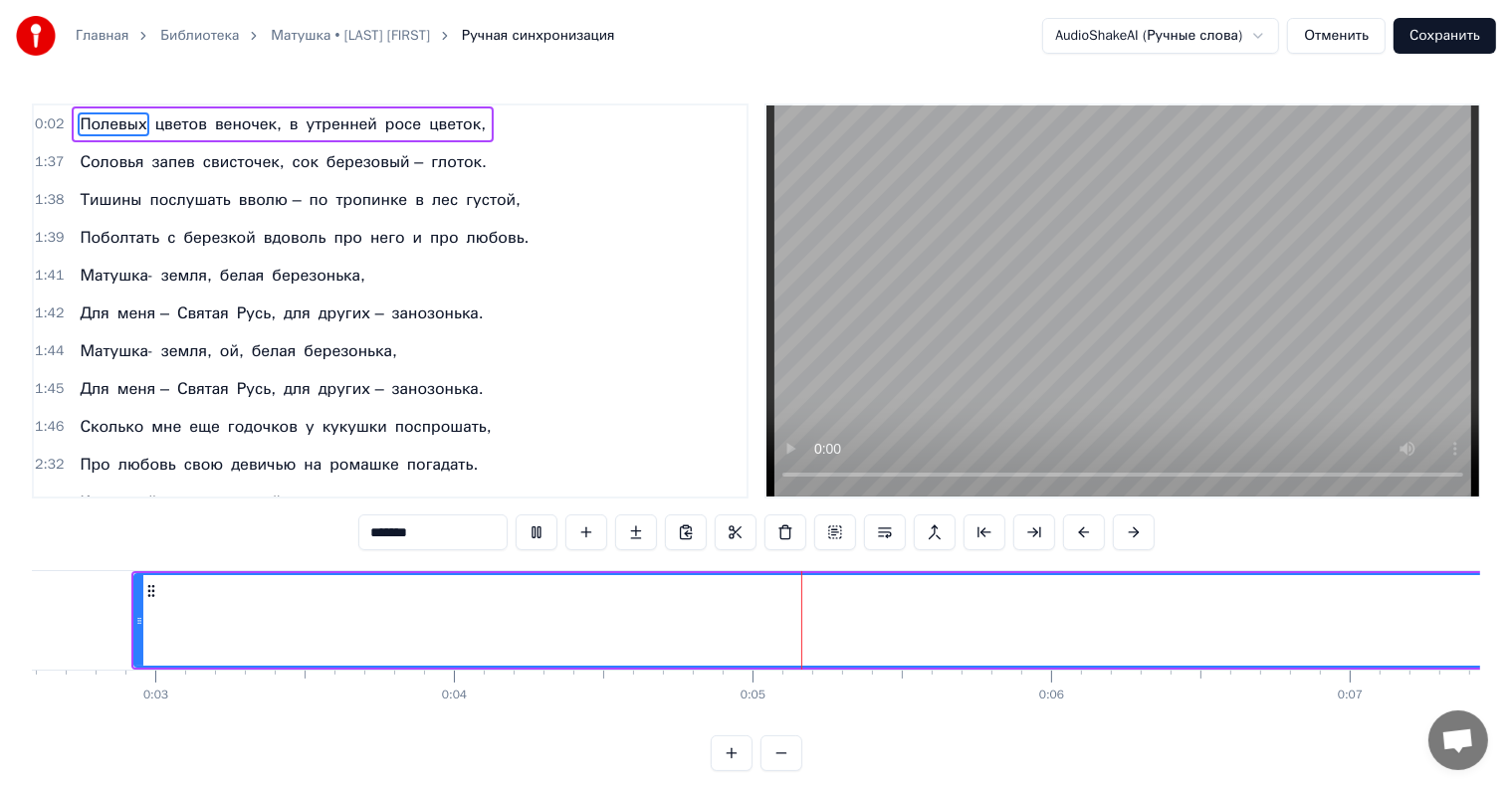 click on "Полевых цветов веночек, в утренней росе цветок," at bounding box center [283, 124] 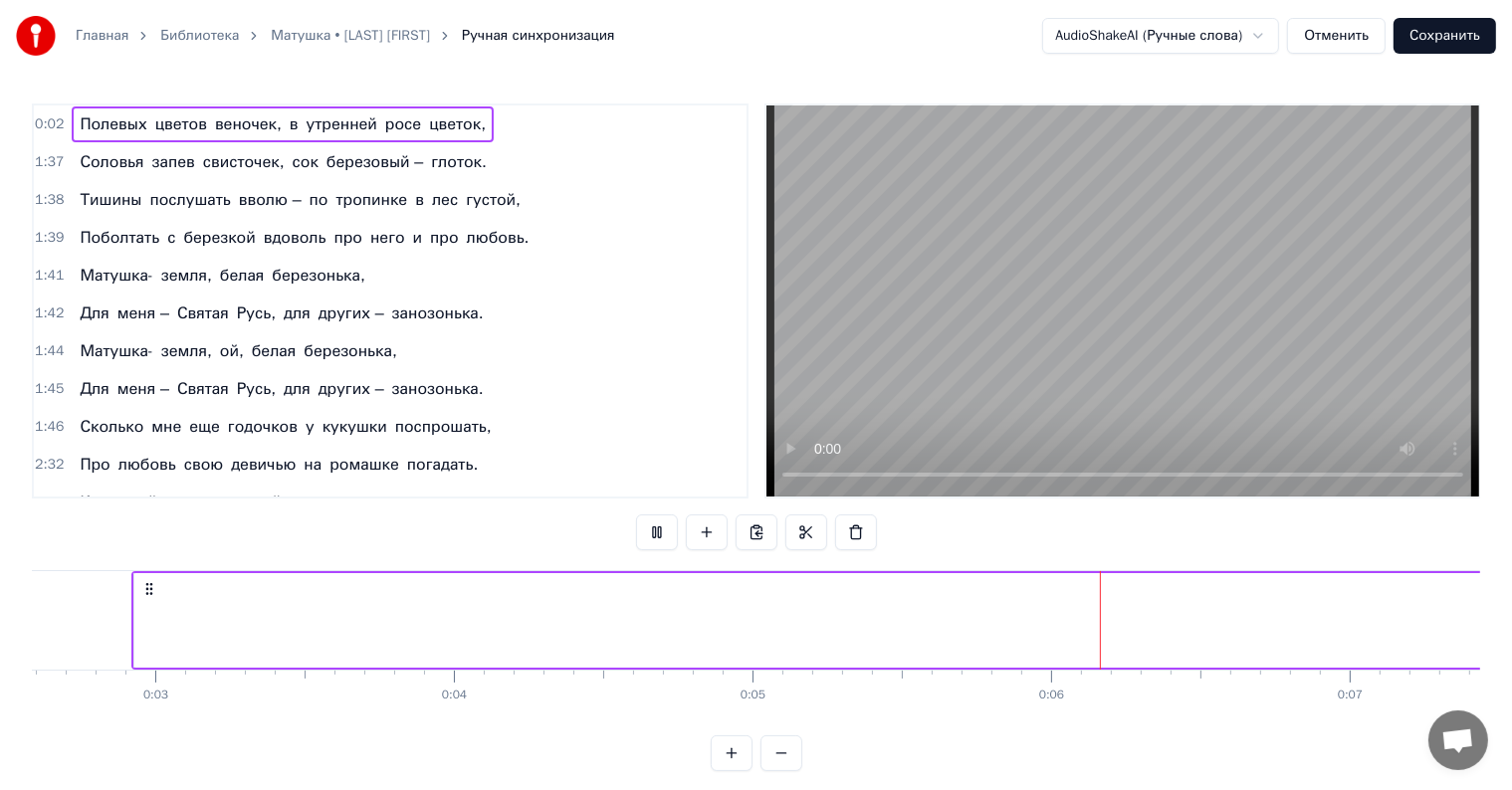 click on "цветок," at bounding box center (457, 124) 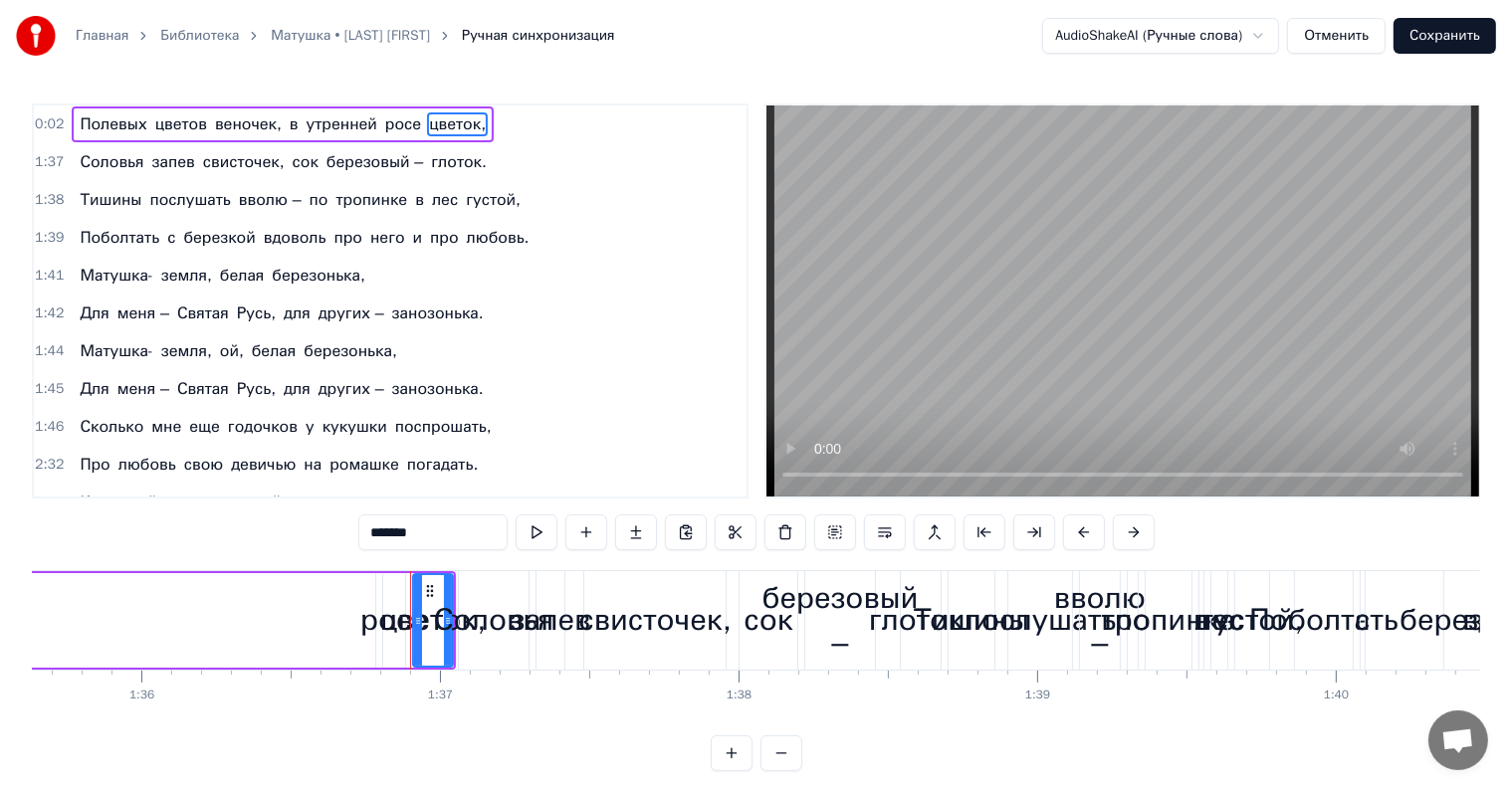 scroll, scrollTop: 0, scrollLeft: 28836, axis: horizontal 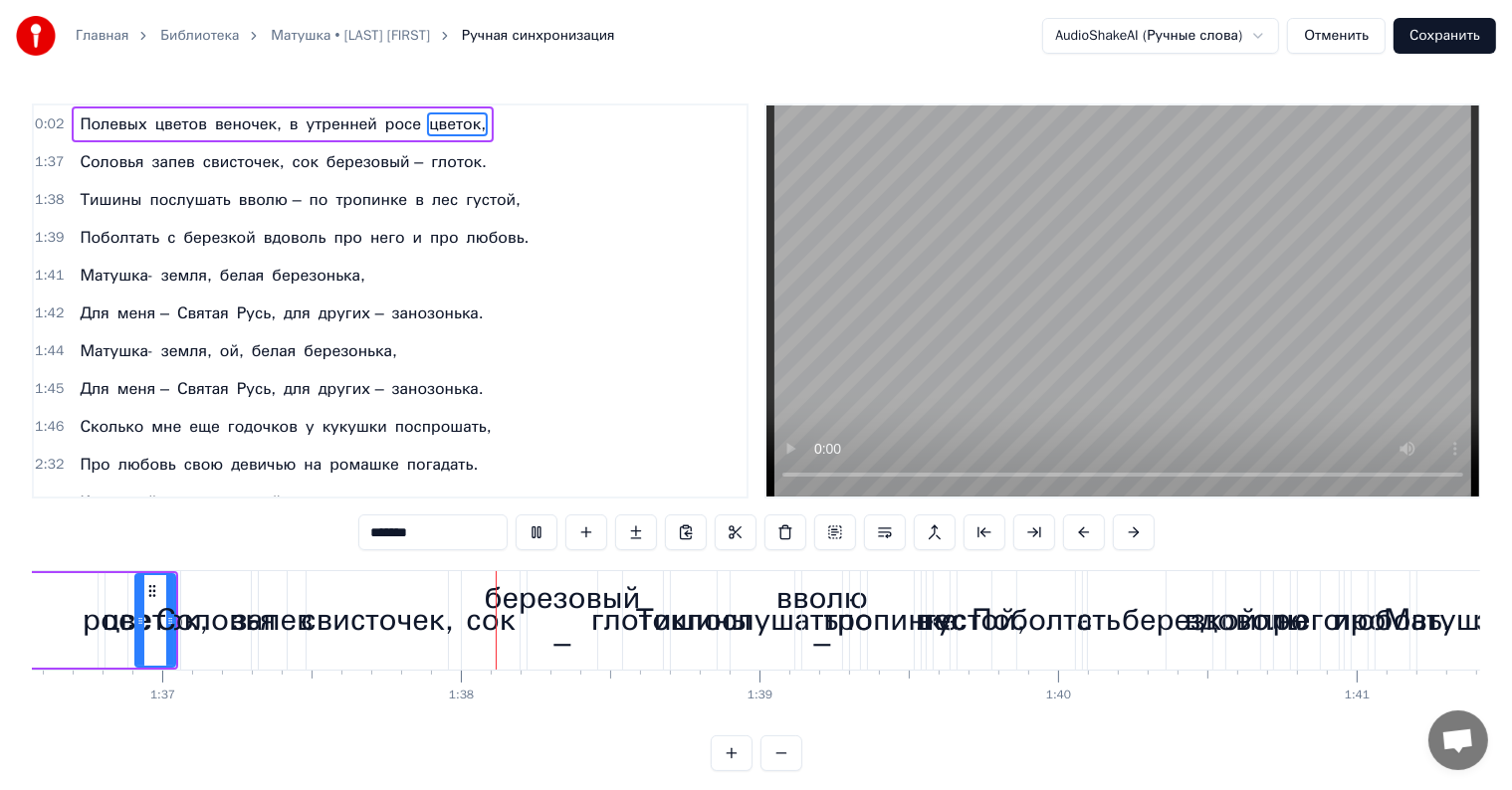 type 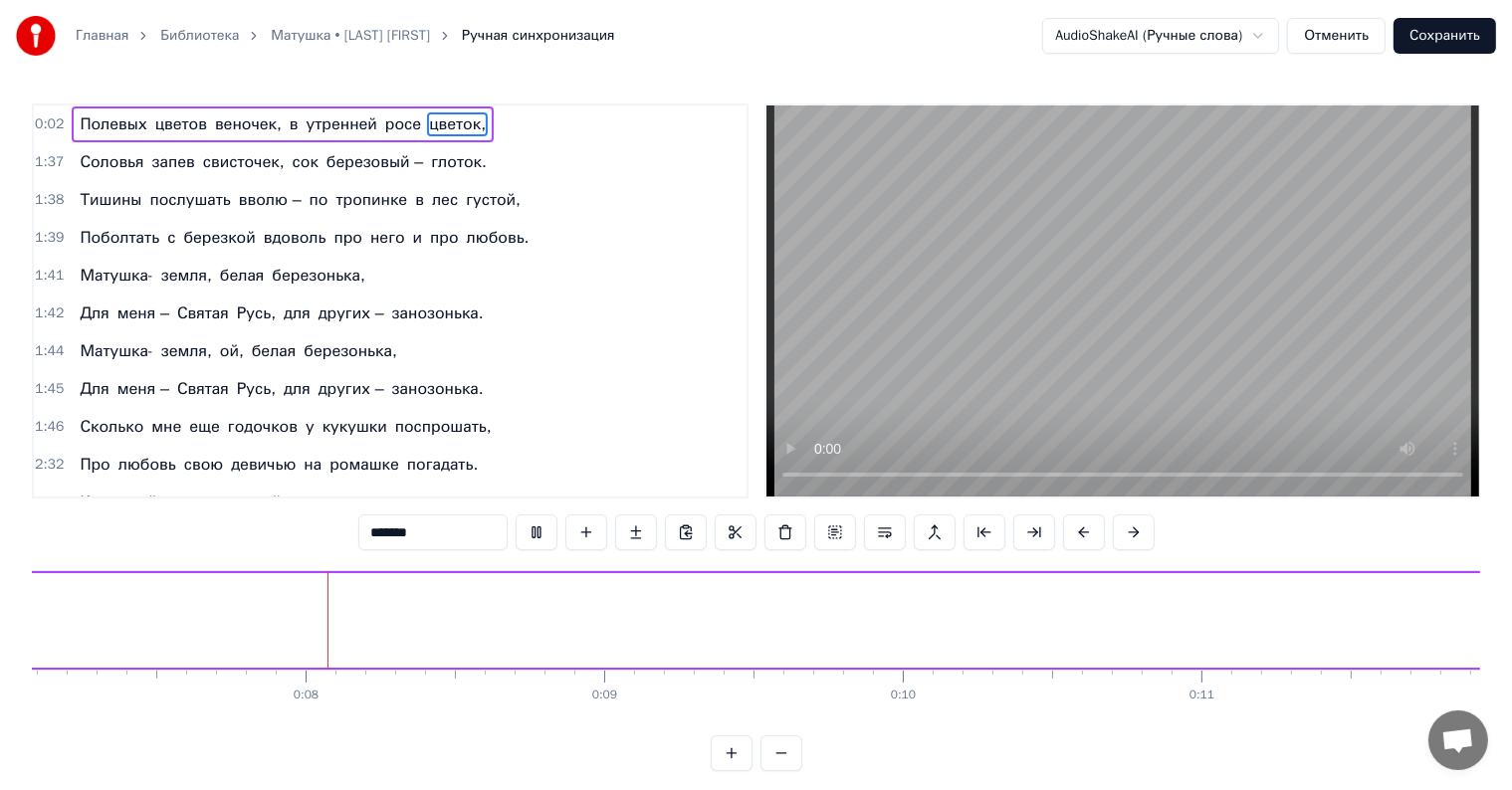 scroll, scrollTop: 0, scrollLeft: 2158, axis: horizontal 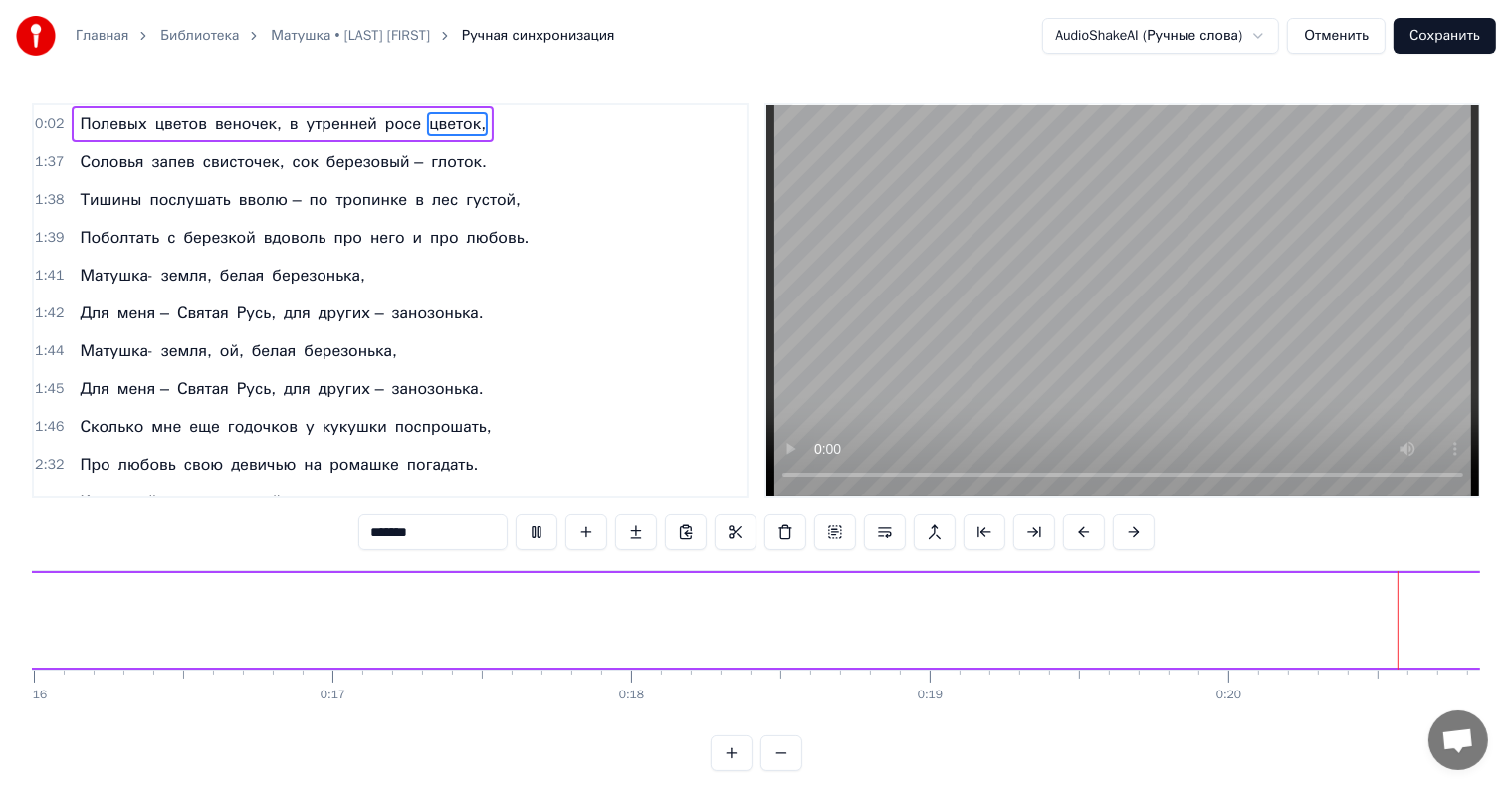 click on "Полевых цветов веночек, в утренней росе цветок," at bounding box center [283, 124] 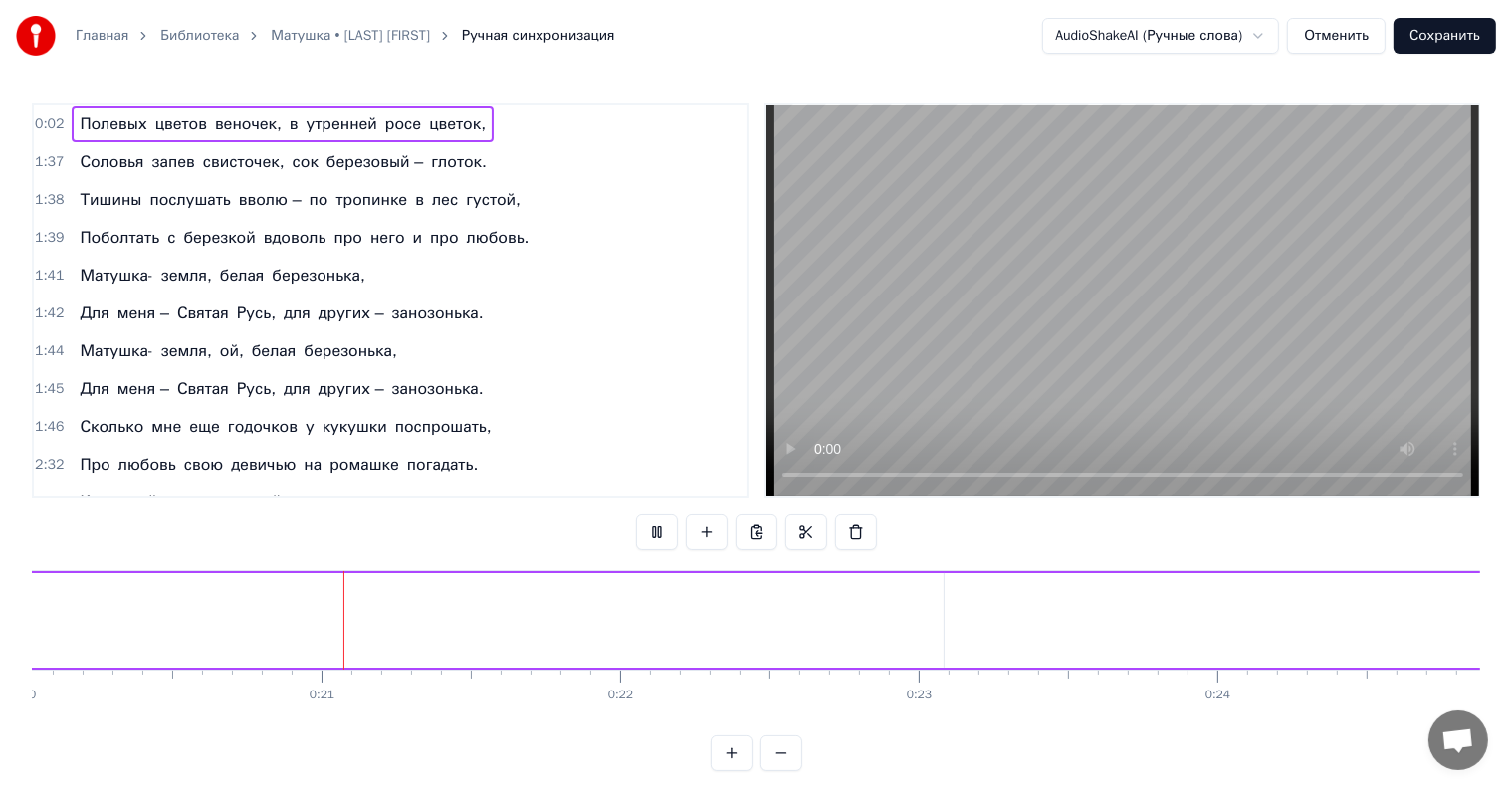 scroll, scrollTop: 0, scrollLeft: 6024, axis: horizontal 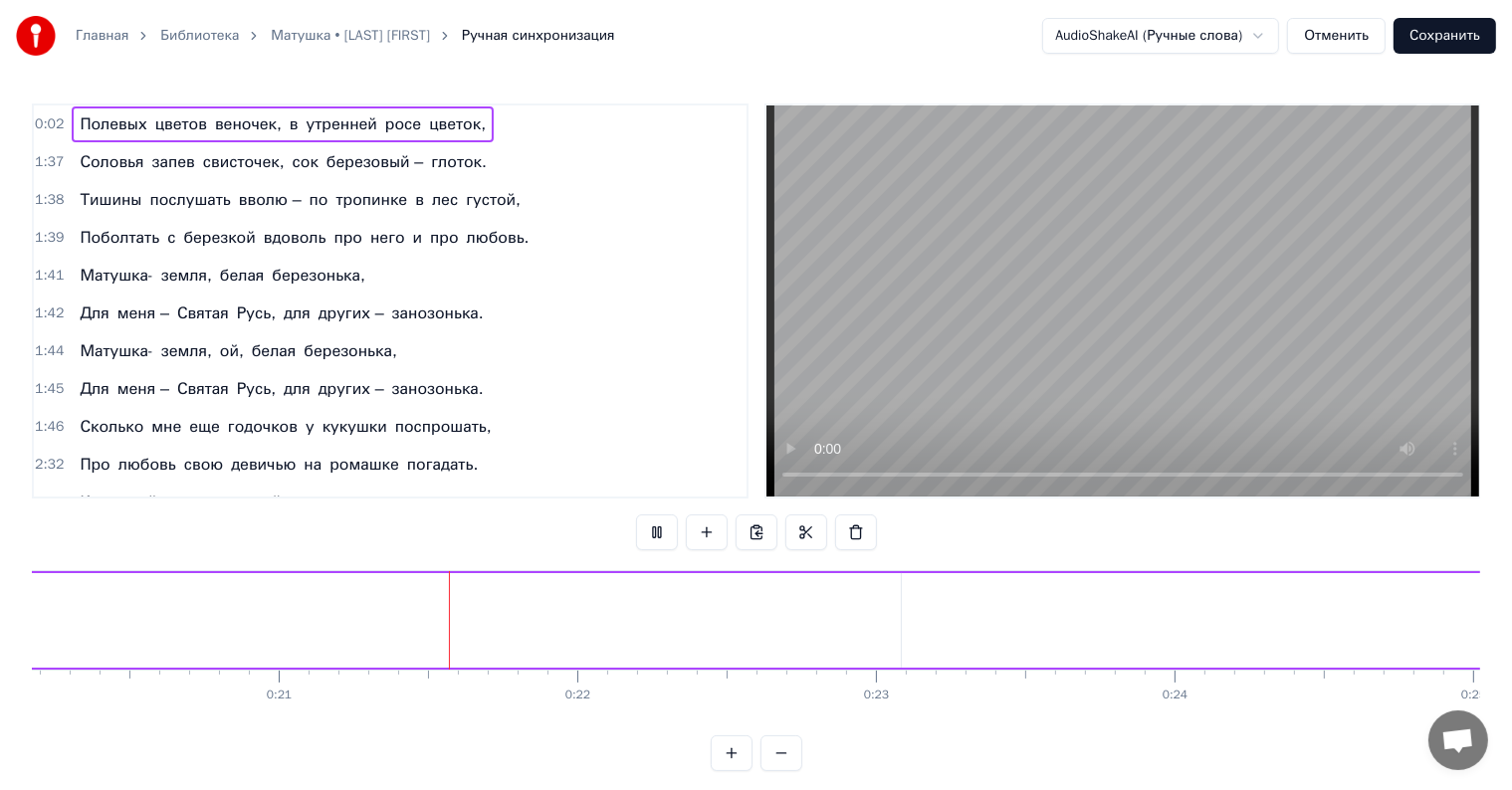 click on "Полевых цветов веночек, в утренней росе цветок," at bounding box center (283, 124) 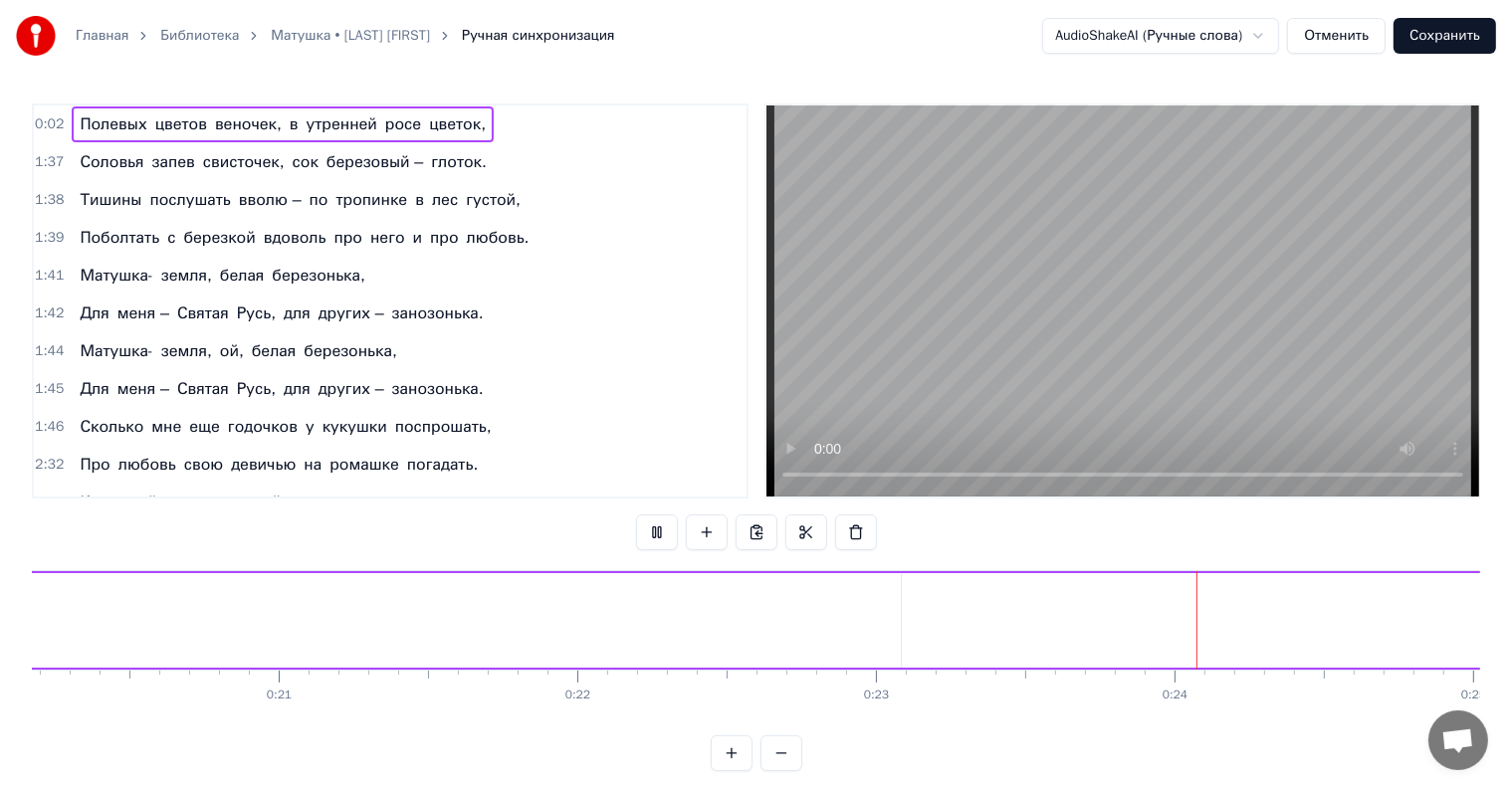 click on "0:02" at bounding box center (49, 124) 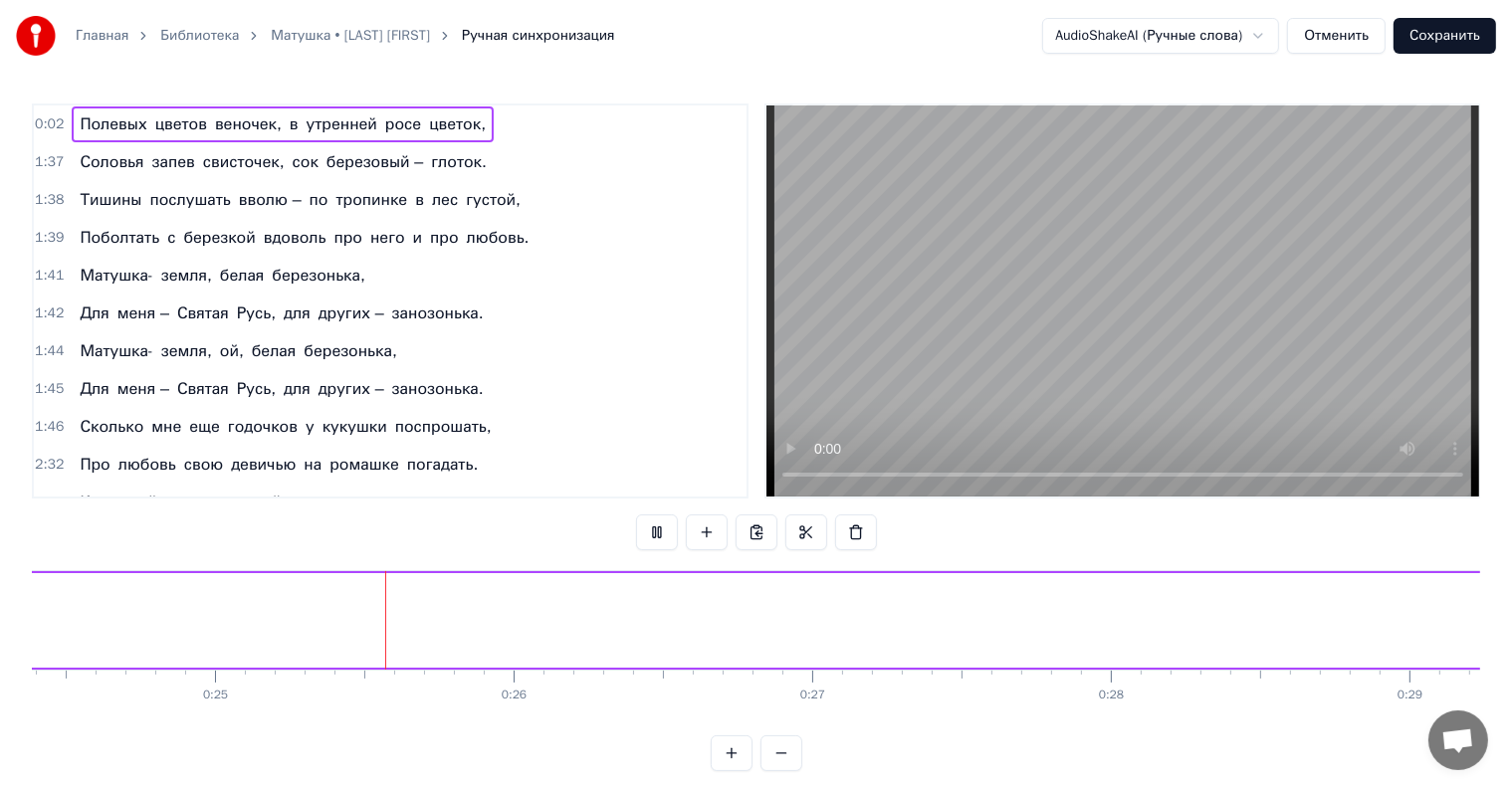 scroll, scrollTop: 0, scrollLeft: 7330, axis: horizontal 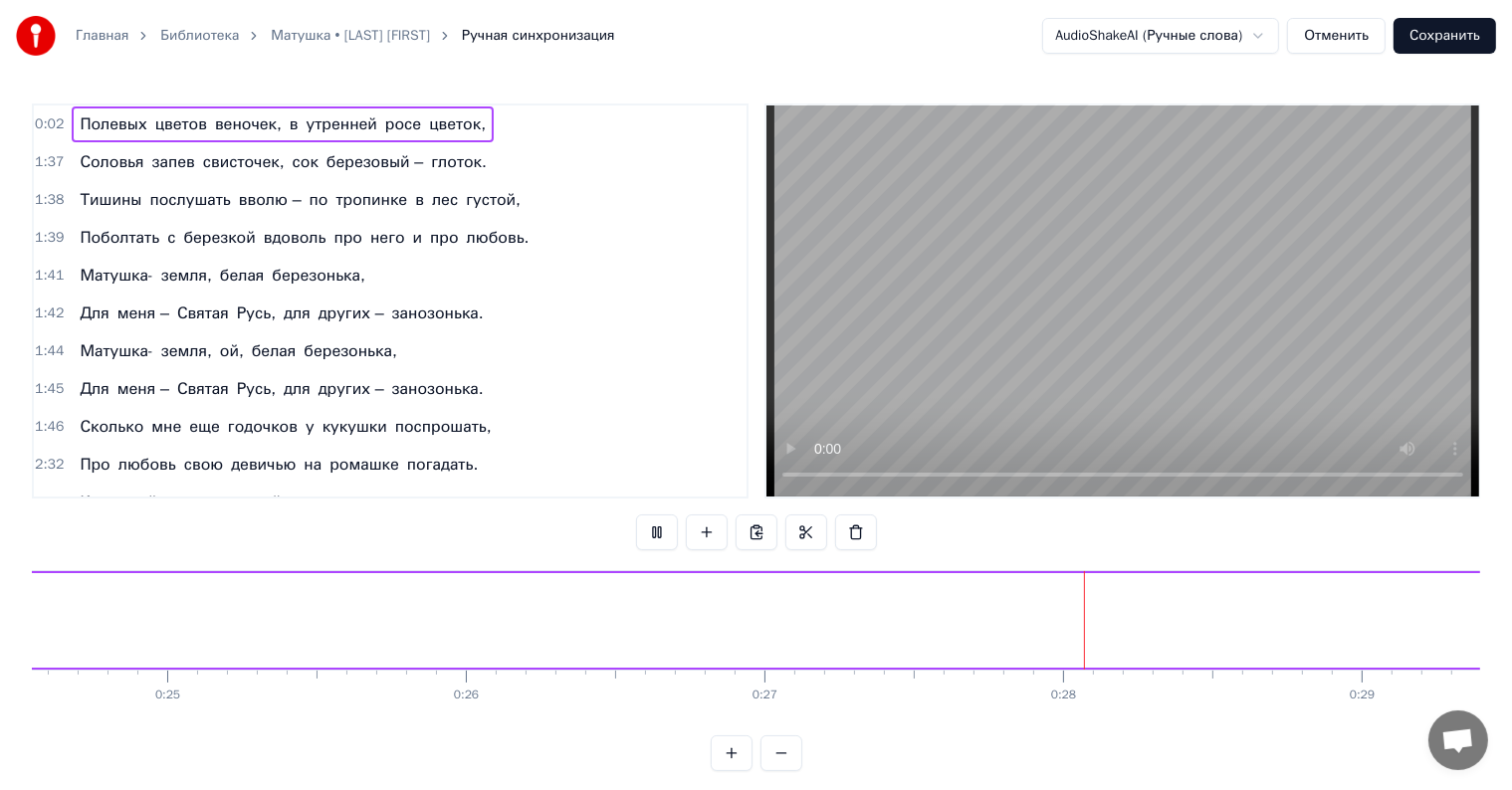 drag, startPoint x: 485, startPoint y: 123, endPoint x: 68, endPoint y: 119, distance: 417.0192 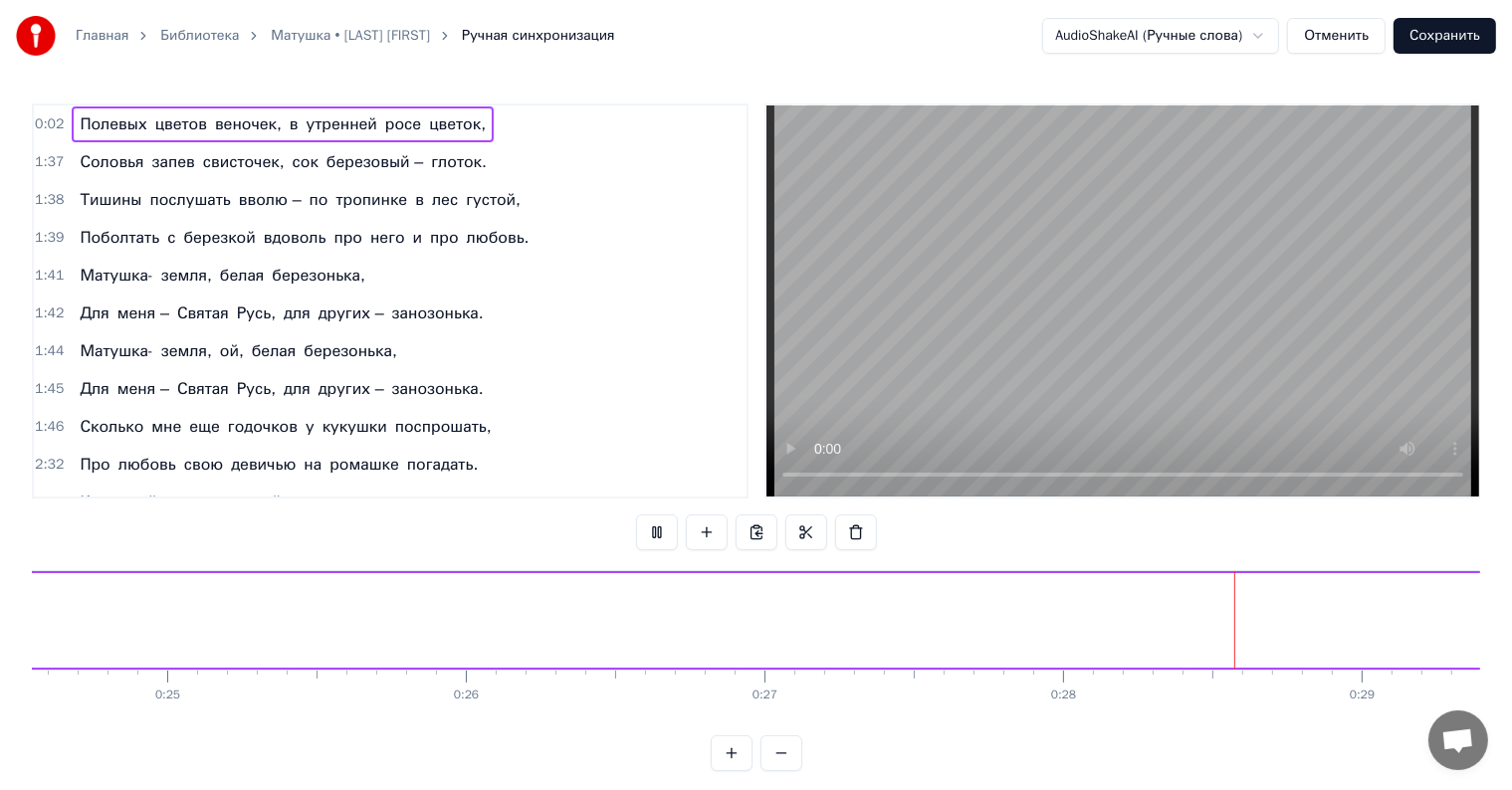 click on "Полевых" at bounding box center (112, 124) 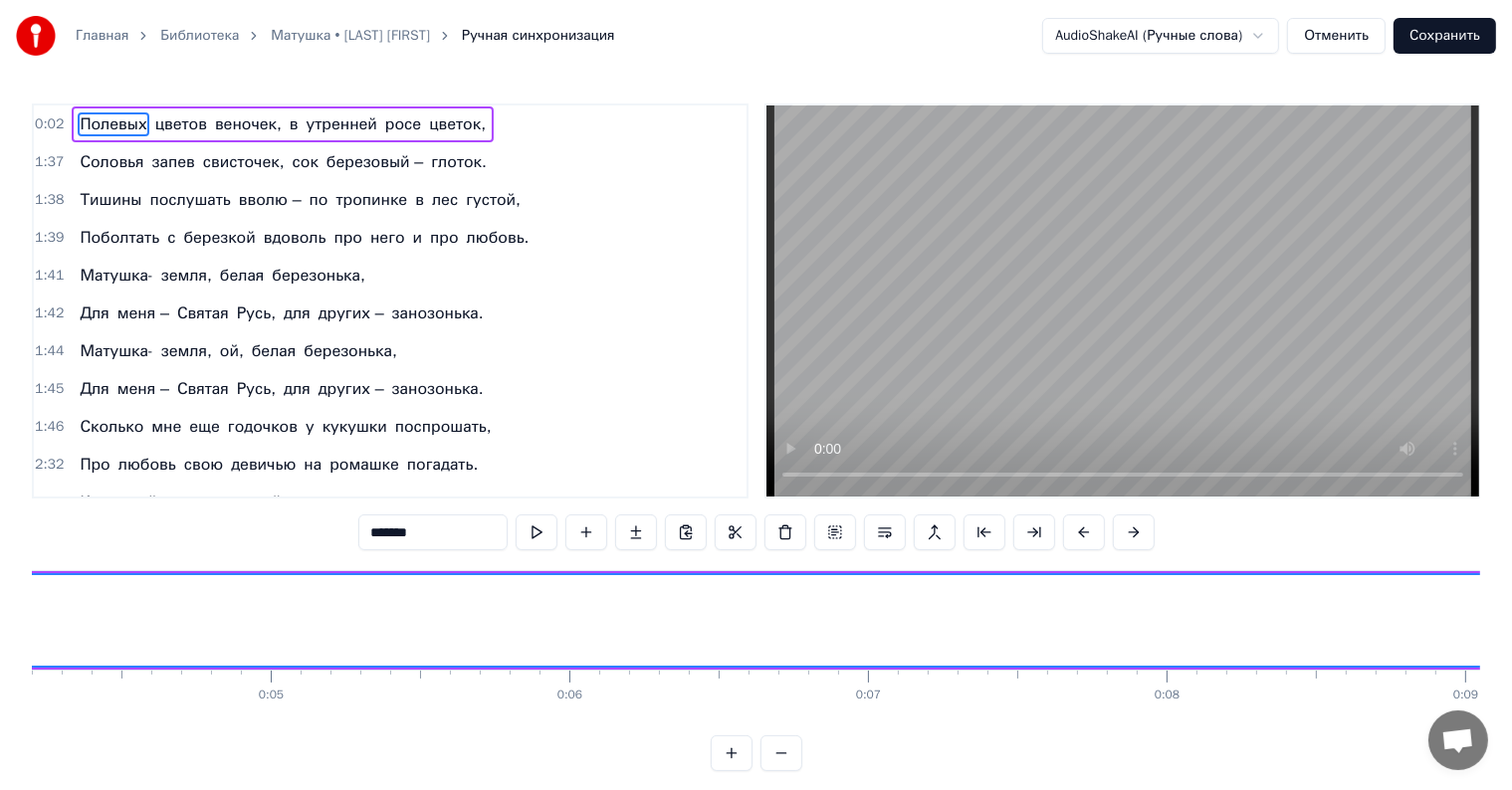 scroll, scrollTop: 0, scrollLeft: 772, axis: horizontal 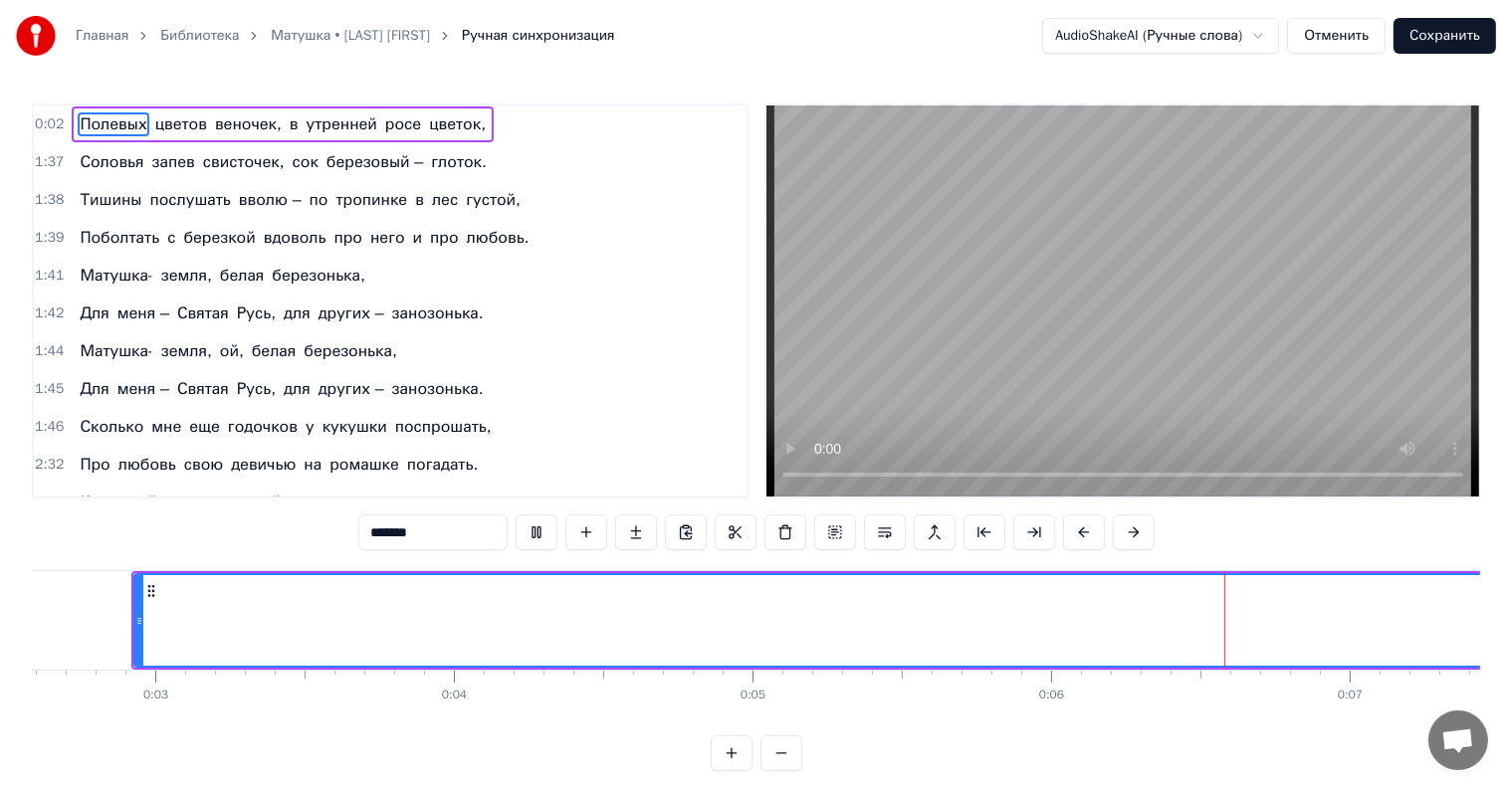 click on "цветов" at bounding box center (181, 124) 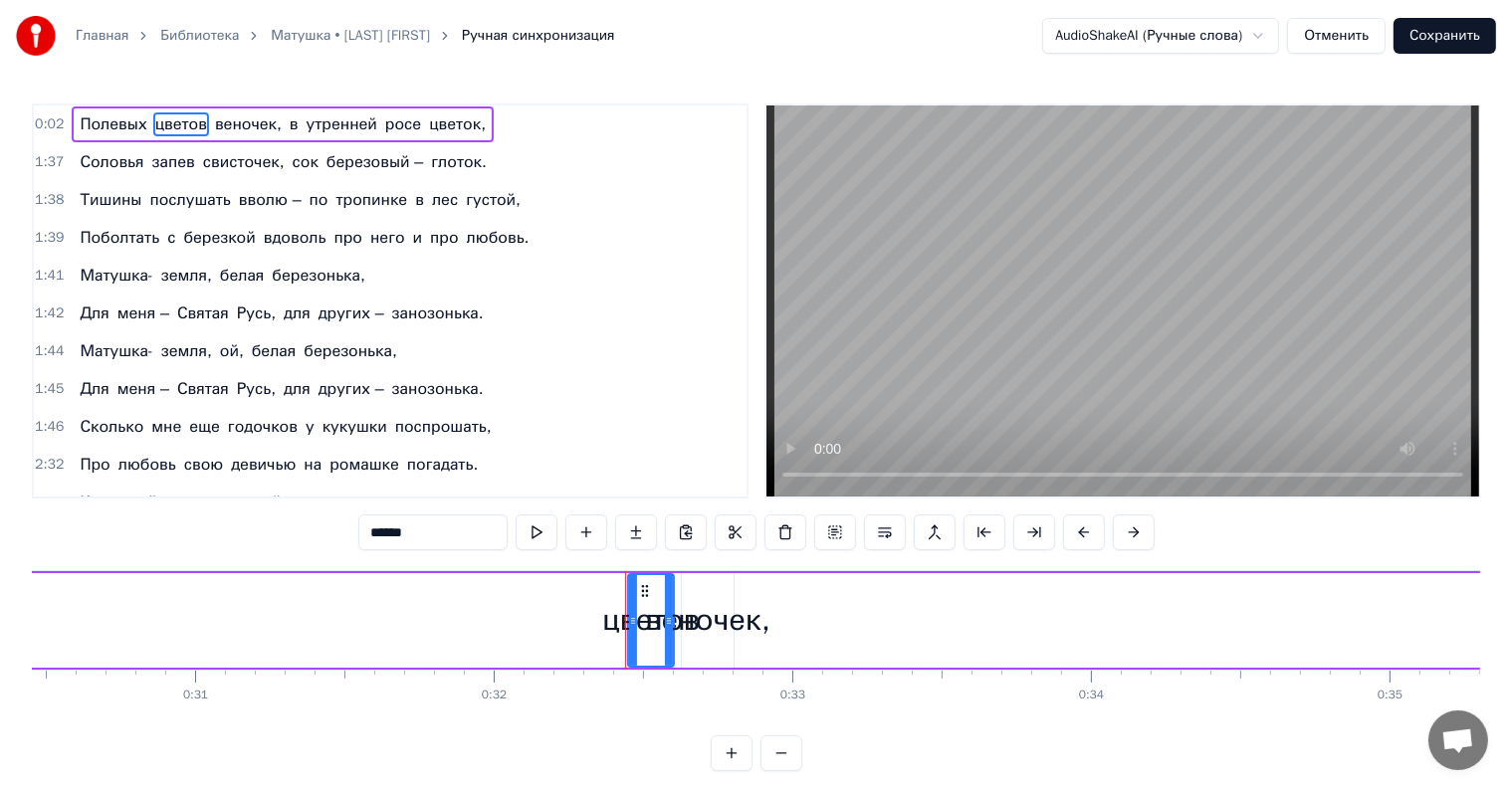 scroll, scrollTop: 0, scrollLeft: 9588, axis: horizontal 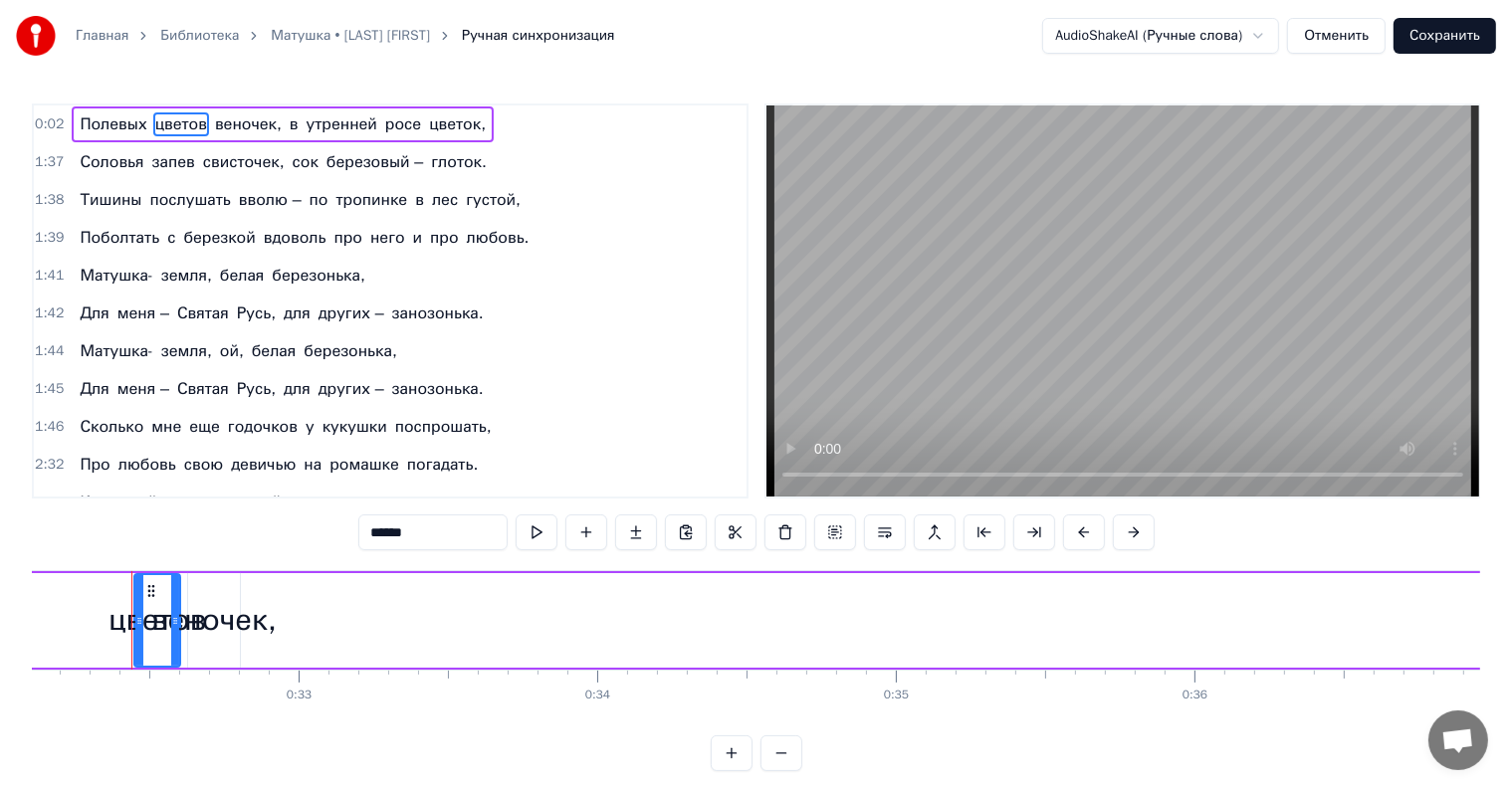 click on "веночек," at bounding box center (248, 124) 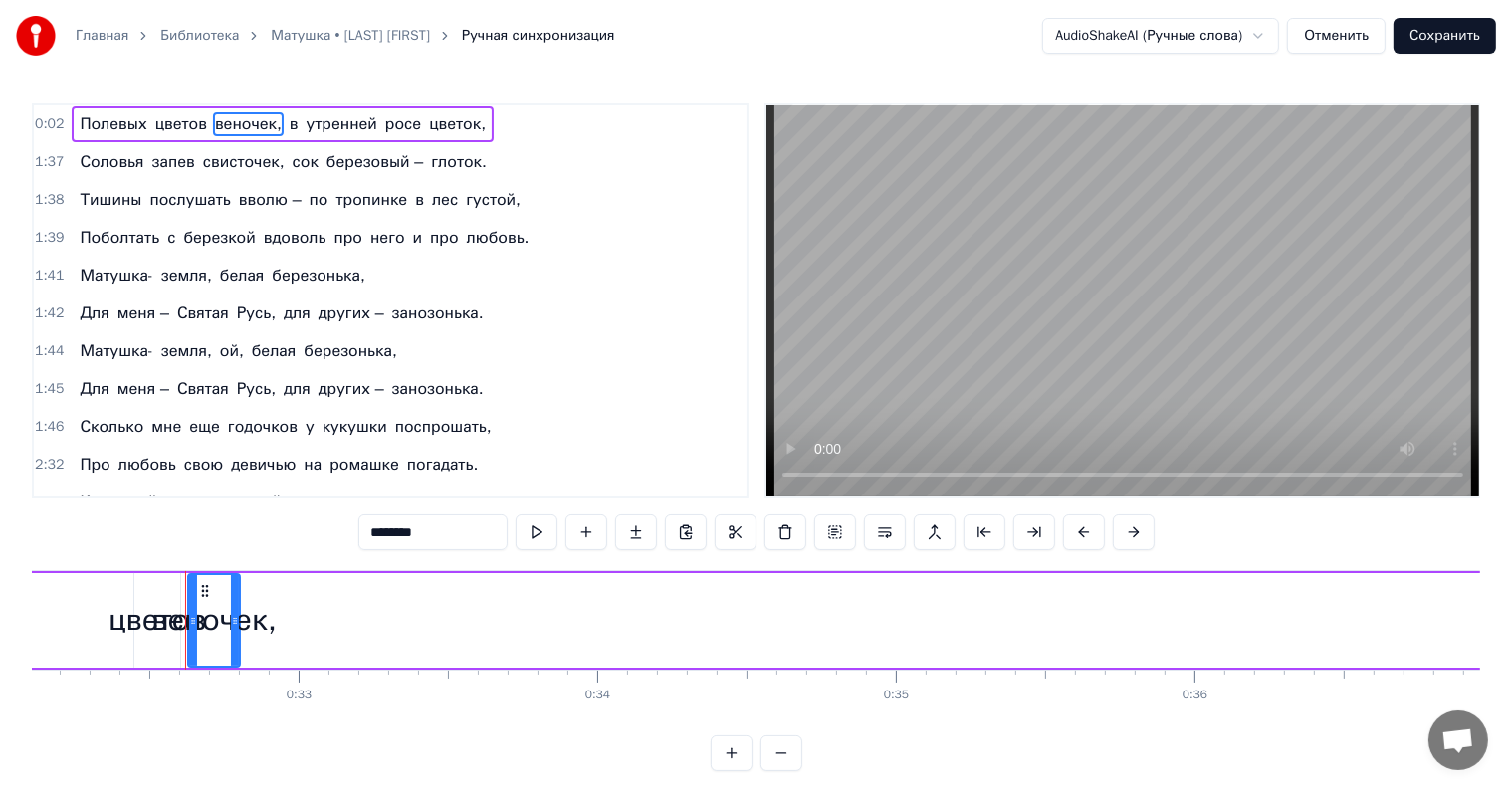 click on "утренней" at bounding box center [341, 124] 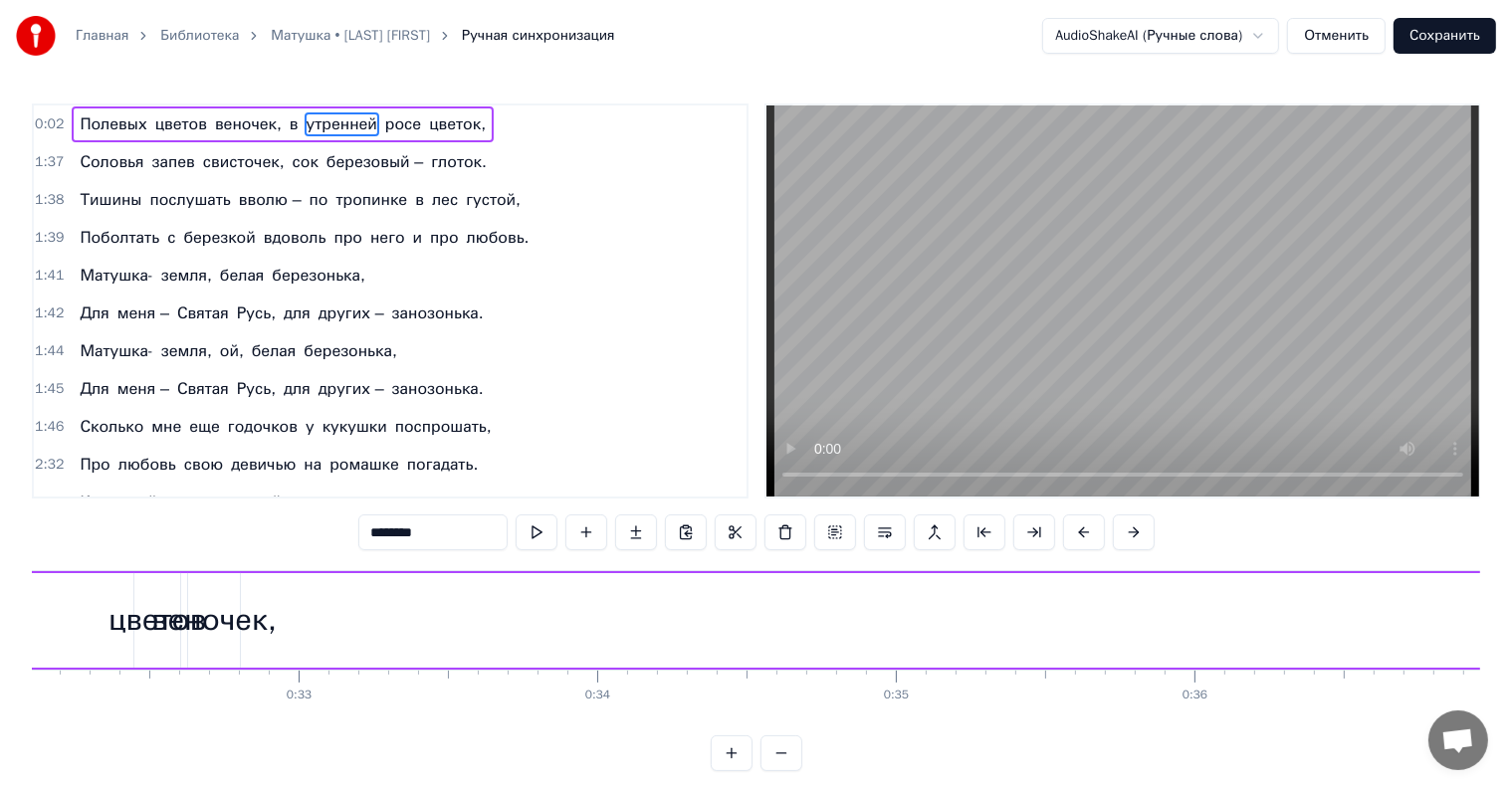 click on "росе" at bounding box center (403, 124) 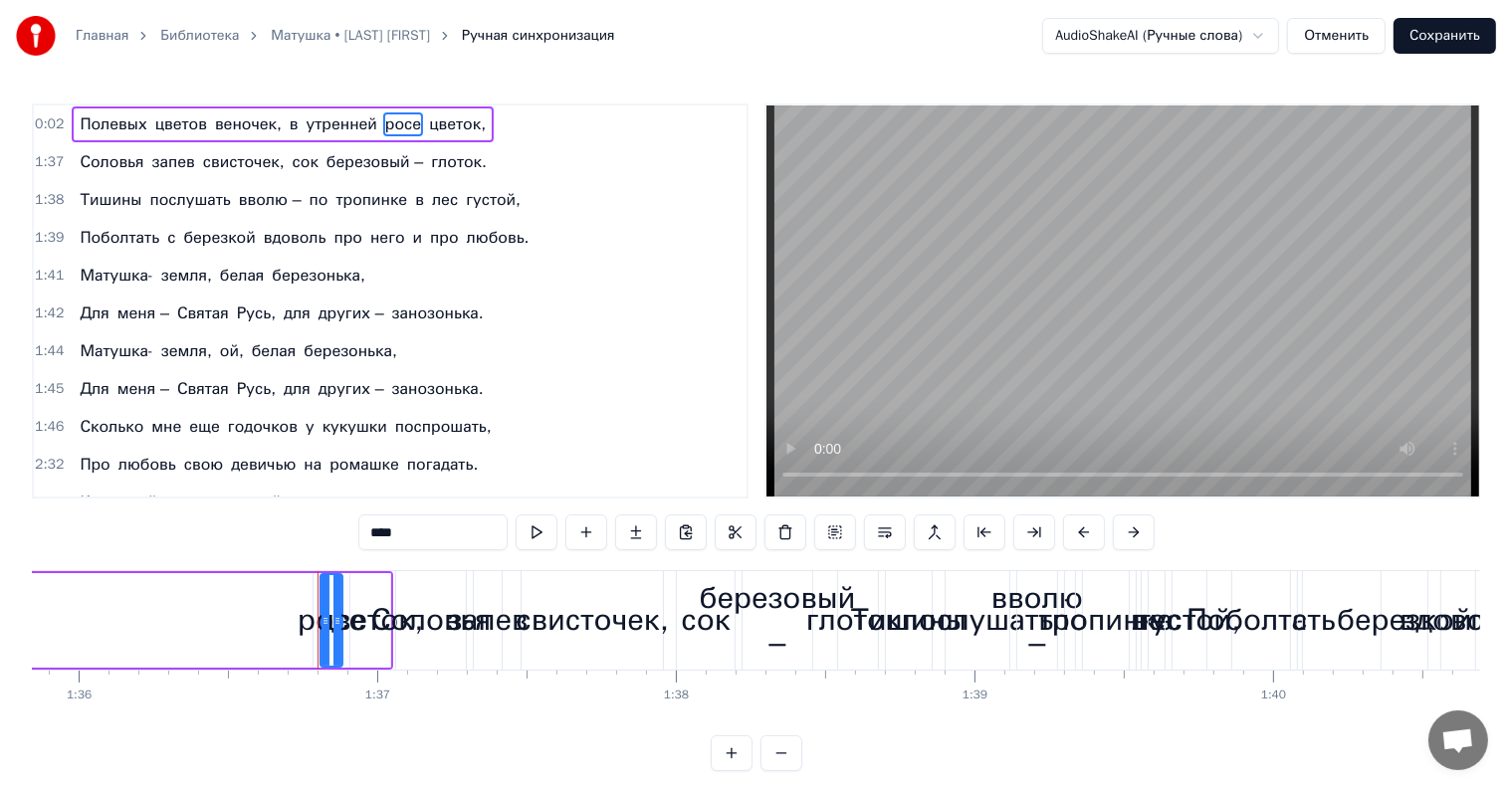 scroll, scrollTop: 0, scrollLeft: 28807, axis: horizontal 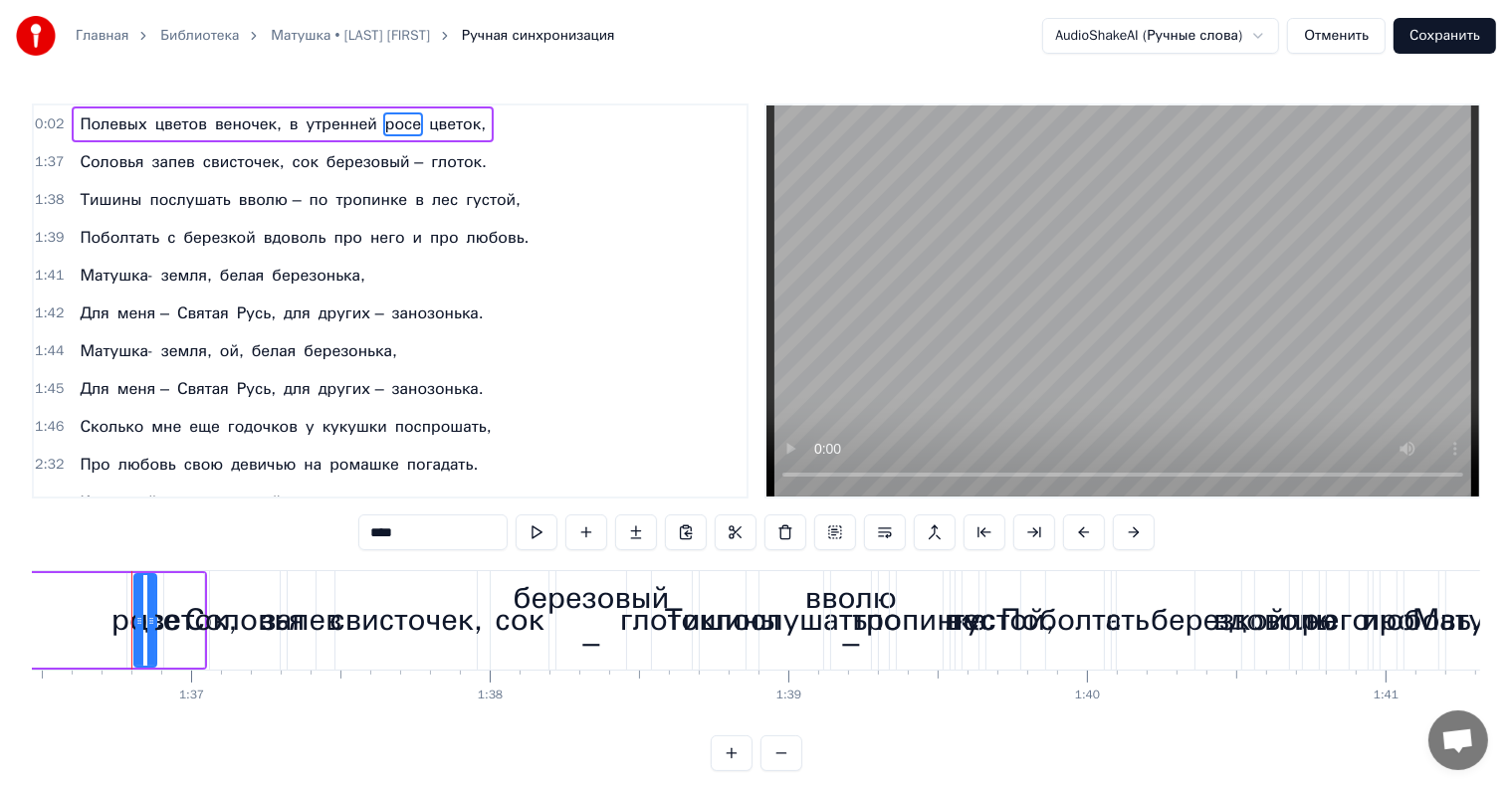 click on "Главная Библиотека Матушка • [LAST] [FIRST] Ручная синхронизация AudioShakeAI (Ручные слова) Отменить Сохранить 0:02 Полевых цветов веночек, в утренней росе цветок, 1:37 Соловья запев свисточек, сок березовый – глоток. 1:38 Тишины послушать вволю – по тропинке в лес густой, 1:39 Поболтать с березкой вдоволь про него и про любовь. 1:41 Матушка- земля, белая березонька, 1:42 Для меня – Святая Русь, для других – занозонька. 1:44 Матушка- земля, ой, белая березонька, 1:45 Для меня – Святая Русь, для других – занозонька. 1:46 Сколько мне еще годочков у кукушки поспрошать, 2:32 Про на" at bounding box center [756, 401] 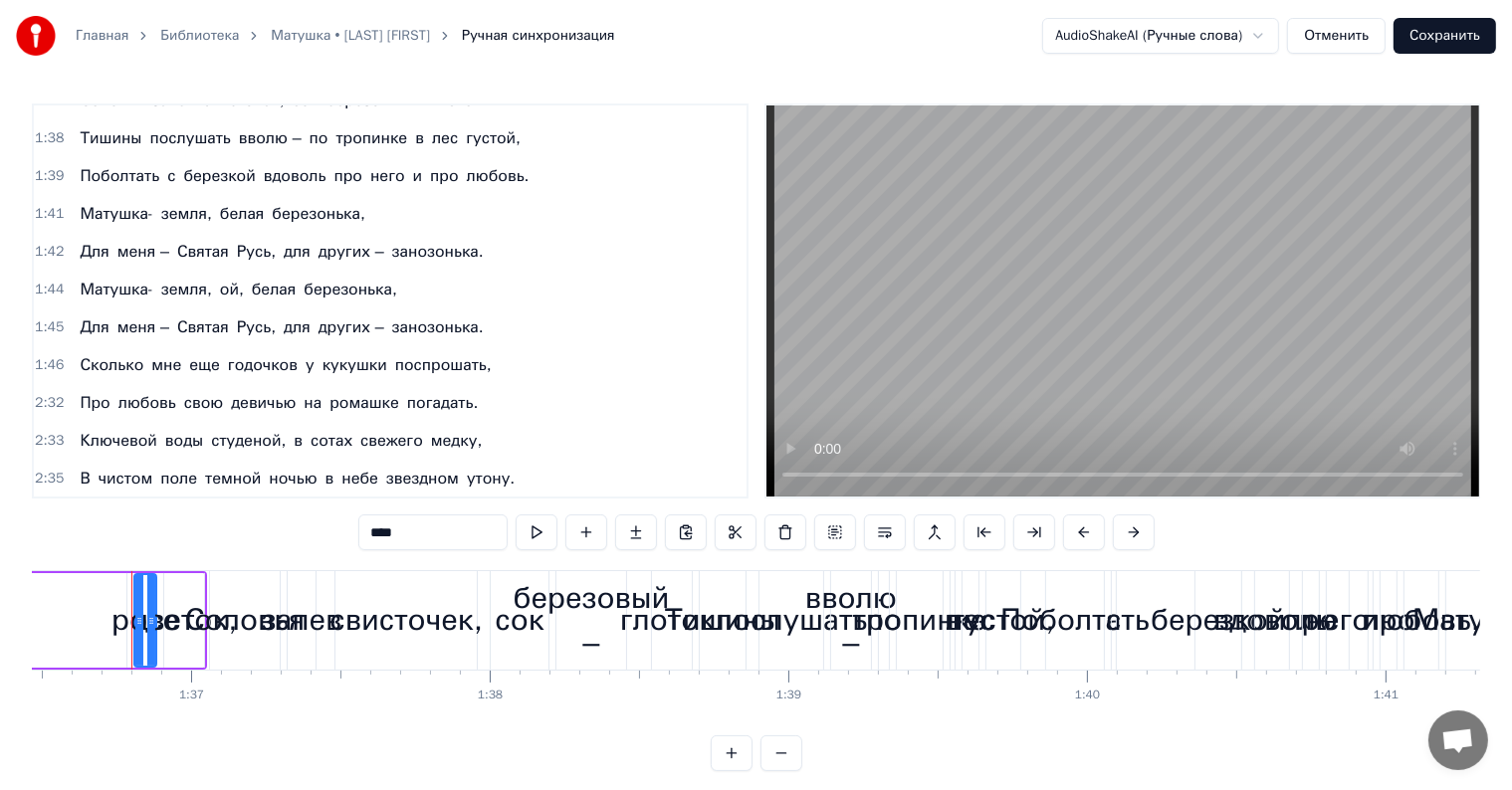 scroll, scrollTop: 0, scrollLeft: 0, axis: both 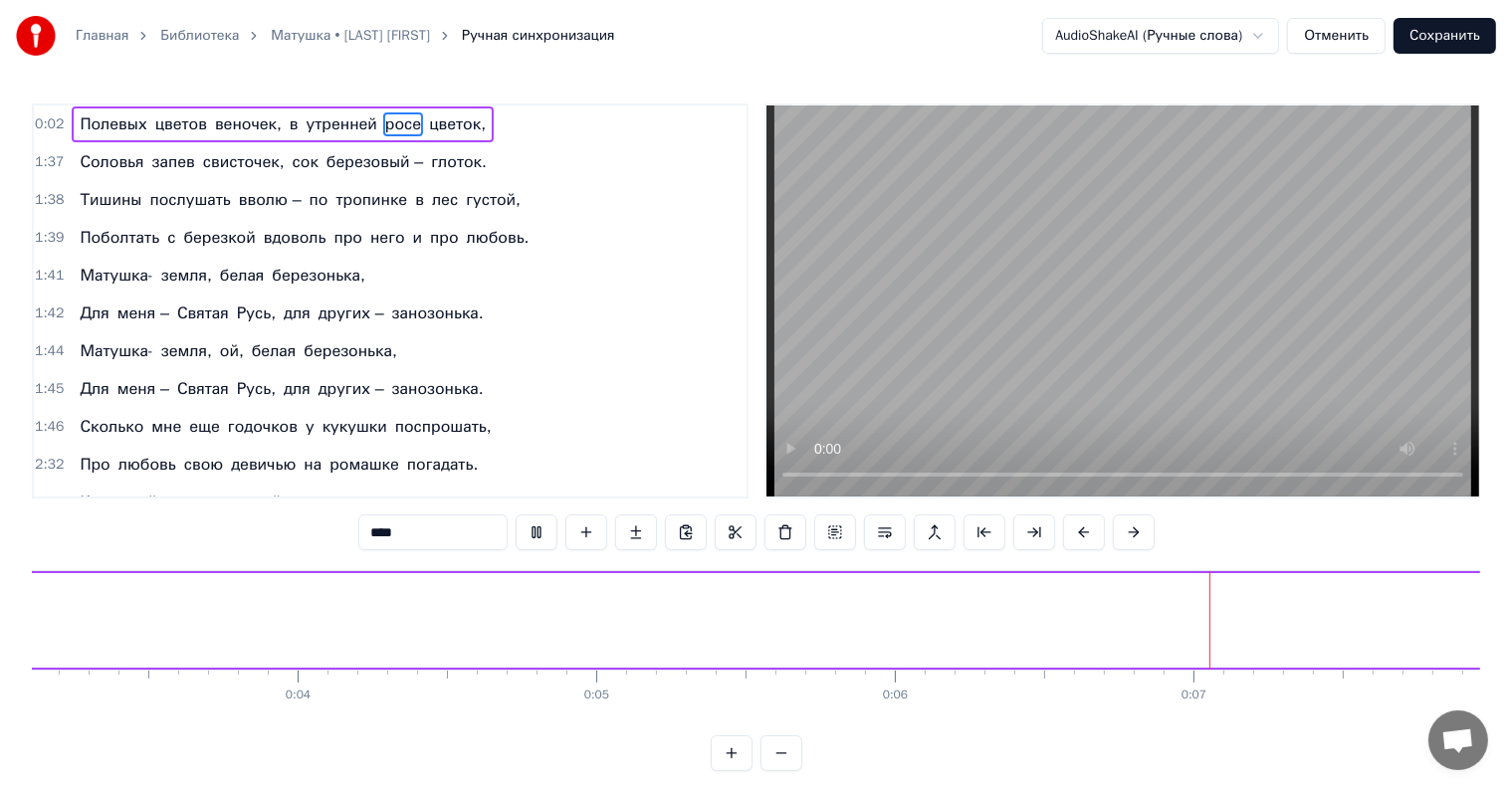 click on "цветов" at bounding box center (181, 124) 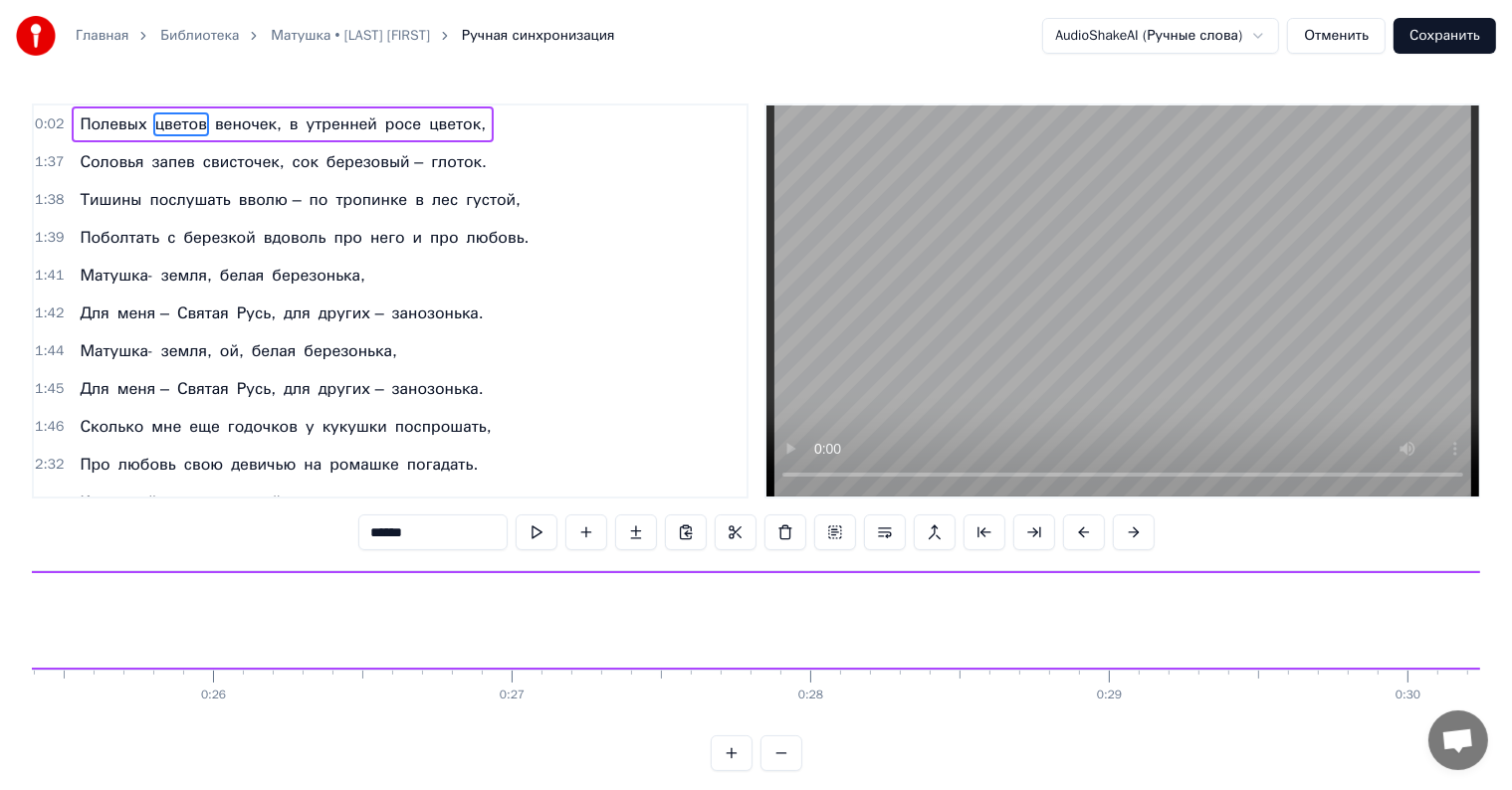 scroll, scrollTop: 0, scrollLeft: 9588, axis: horizontal 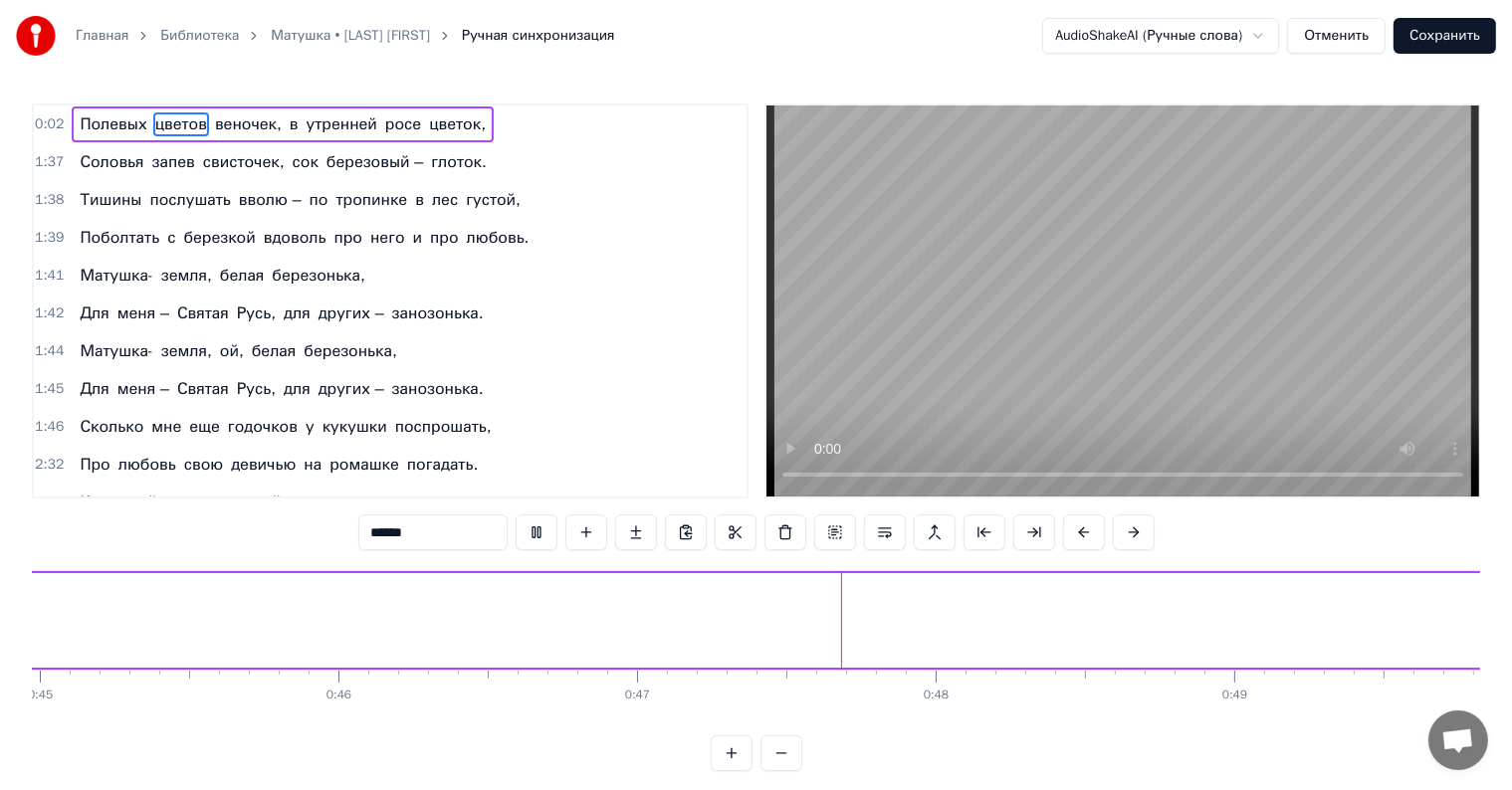 drag, startPoint x: 90, startPoint y: 158, endPoint x: 188, endPoint y: 164, distance: 98.1835 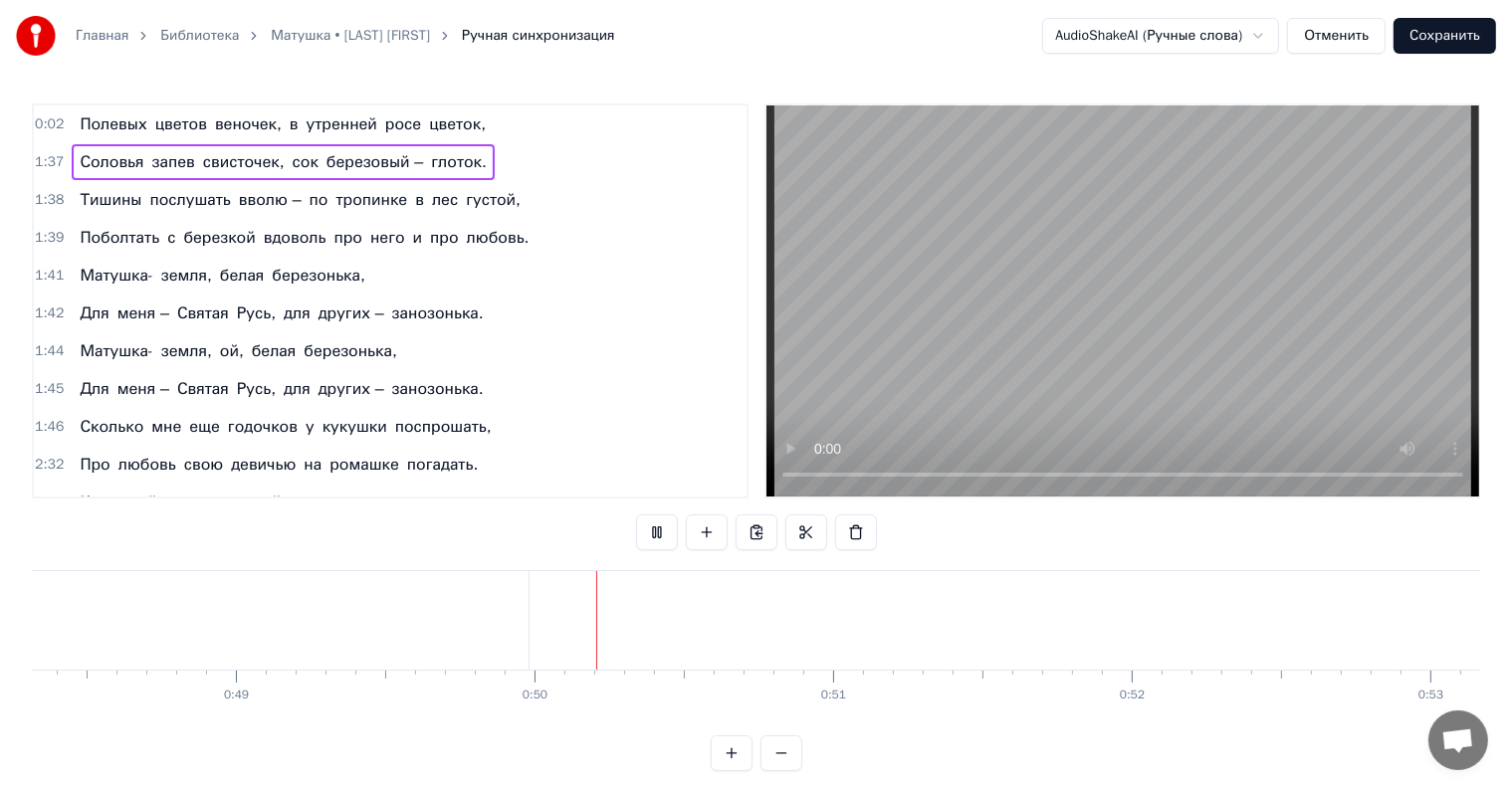 scroll, scrollTop: 0, scrollLeft: 14714, axis: horizontal 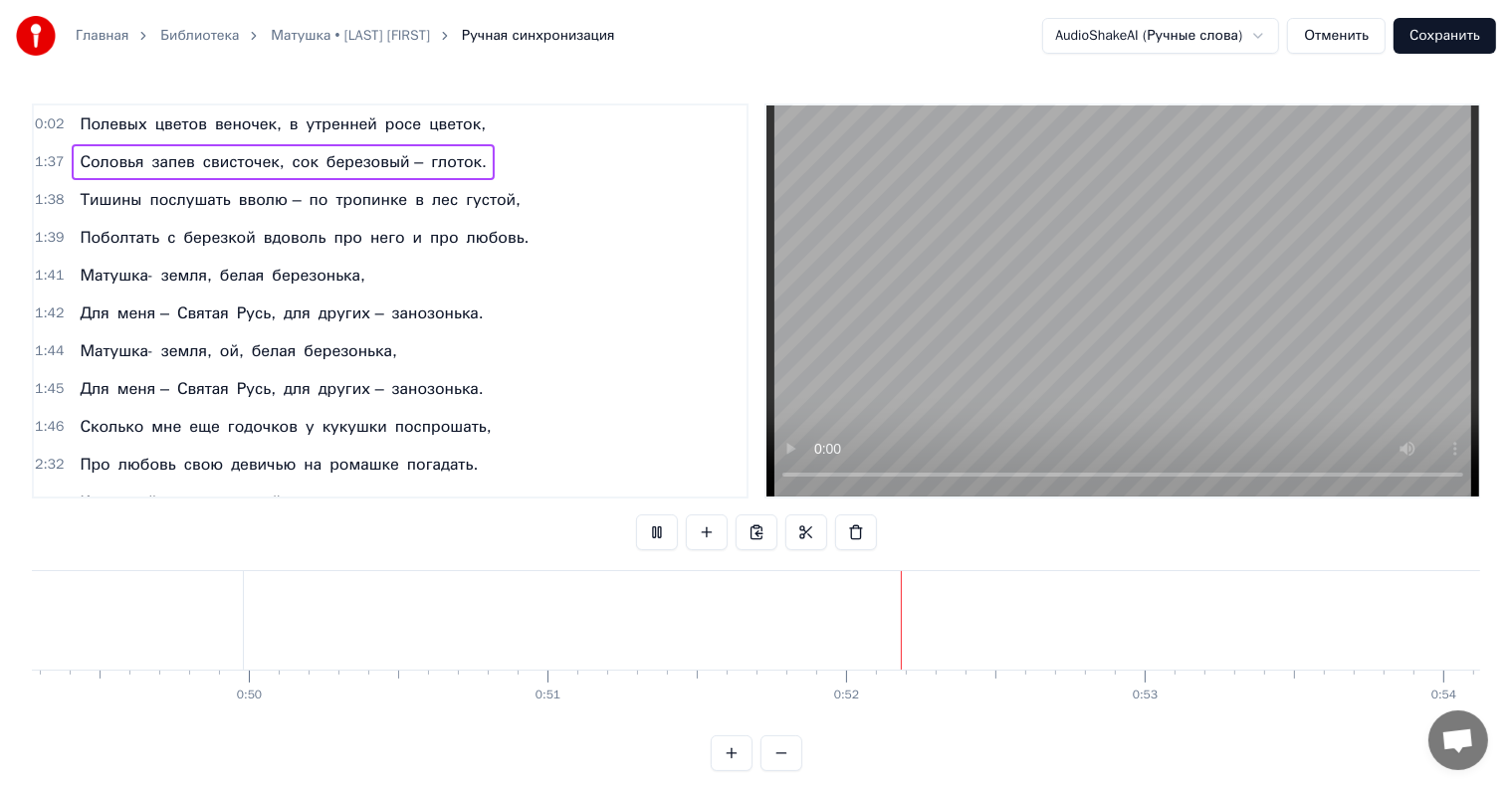click on "в" at bounding box center (294, 124) 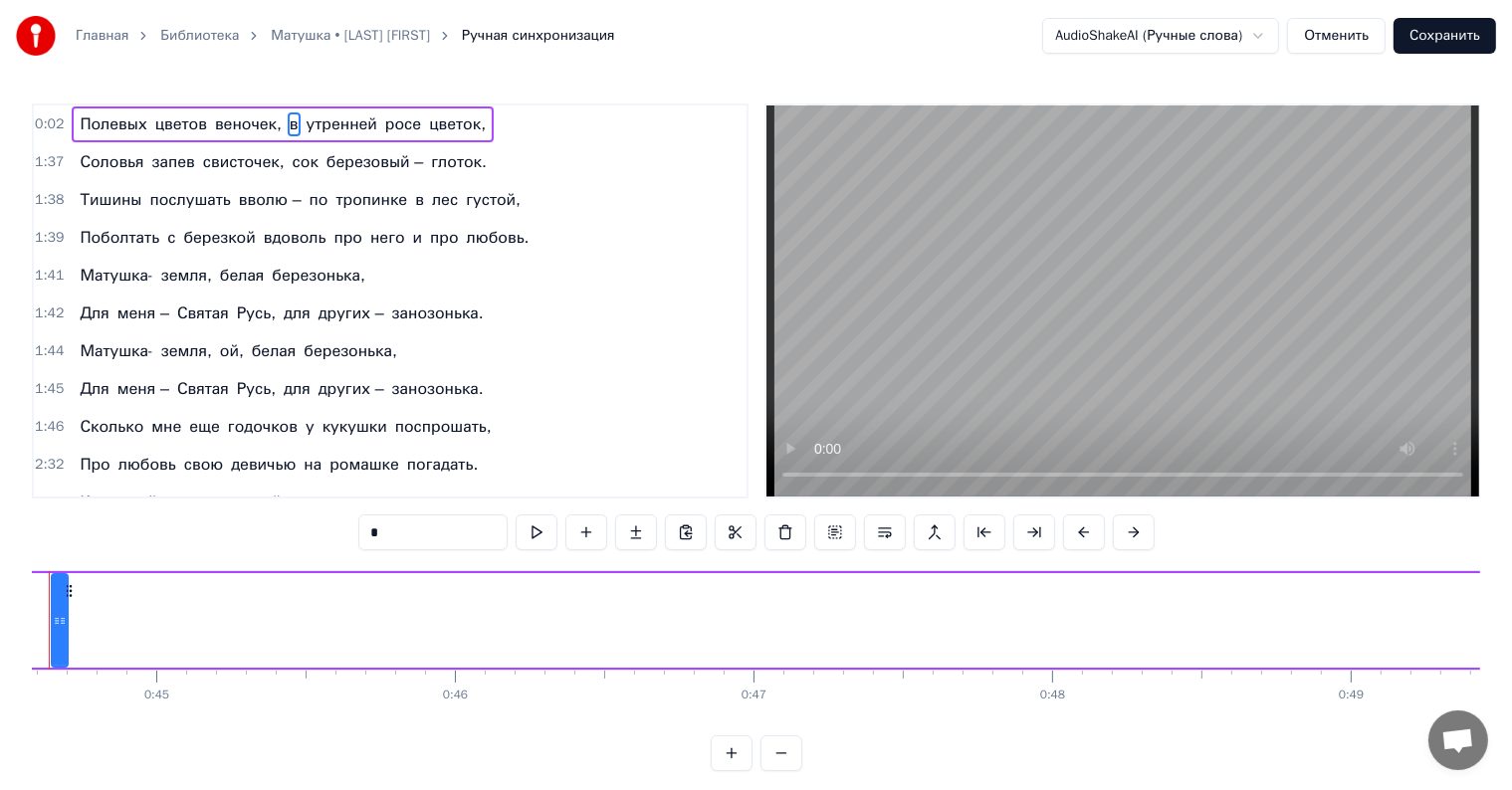 scroll, scrollTop: 0, scrollLeft: 13231, axis: horizontal 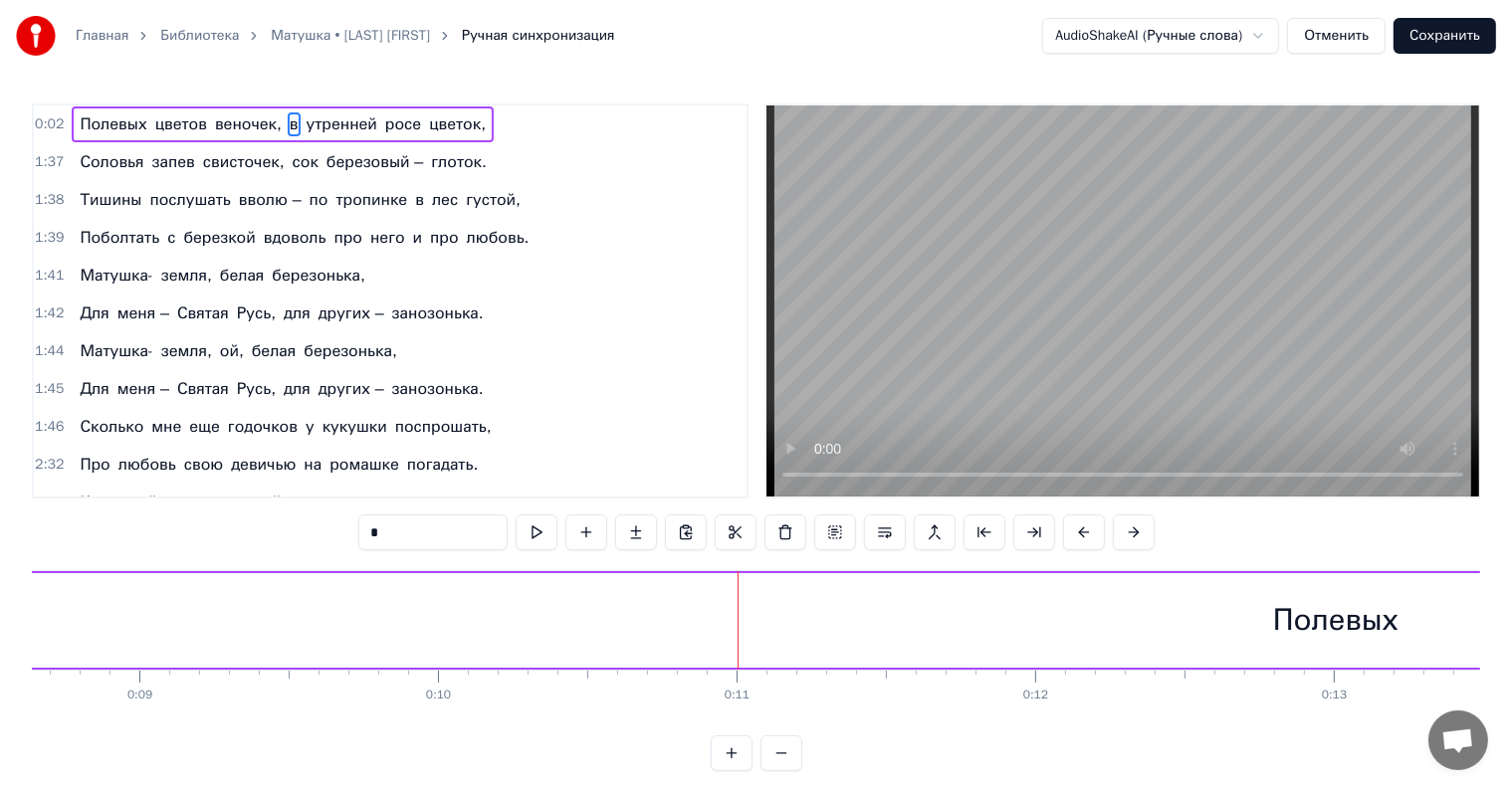 click on "цветов" at bounding box center [181, 124] 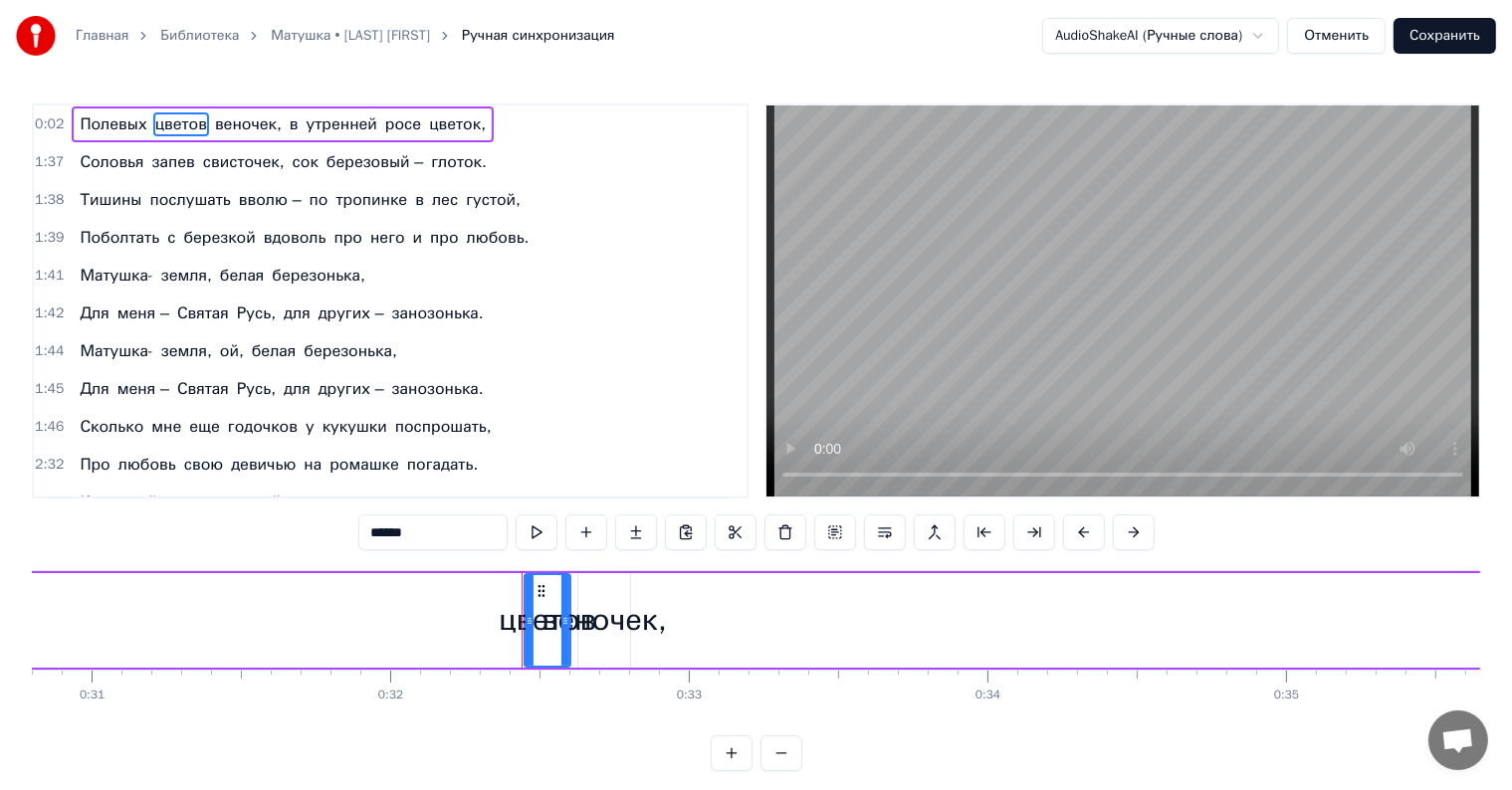 scroll, scrollTop: 0, scrollLeft: 9588, axis: horizontal 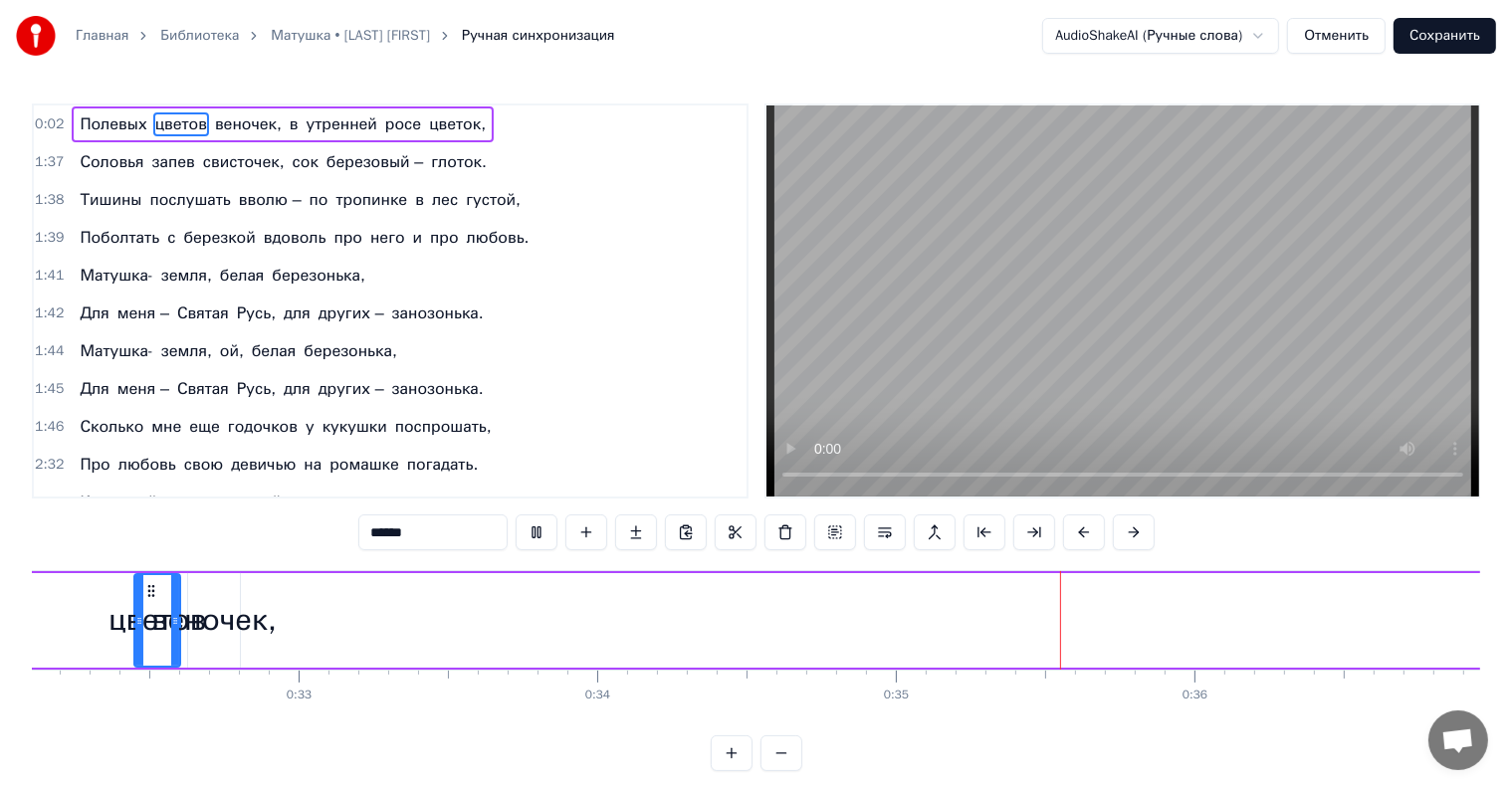 click on "утренней" at bounding box center (341, 124) 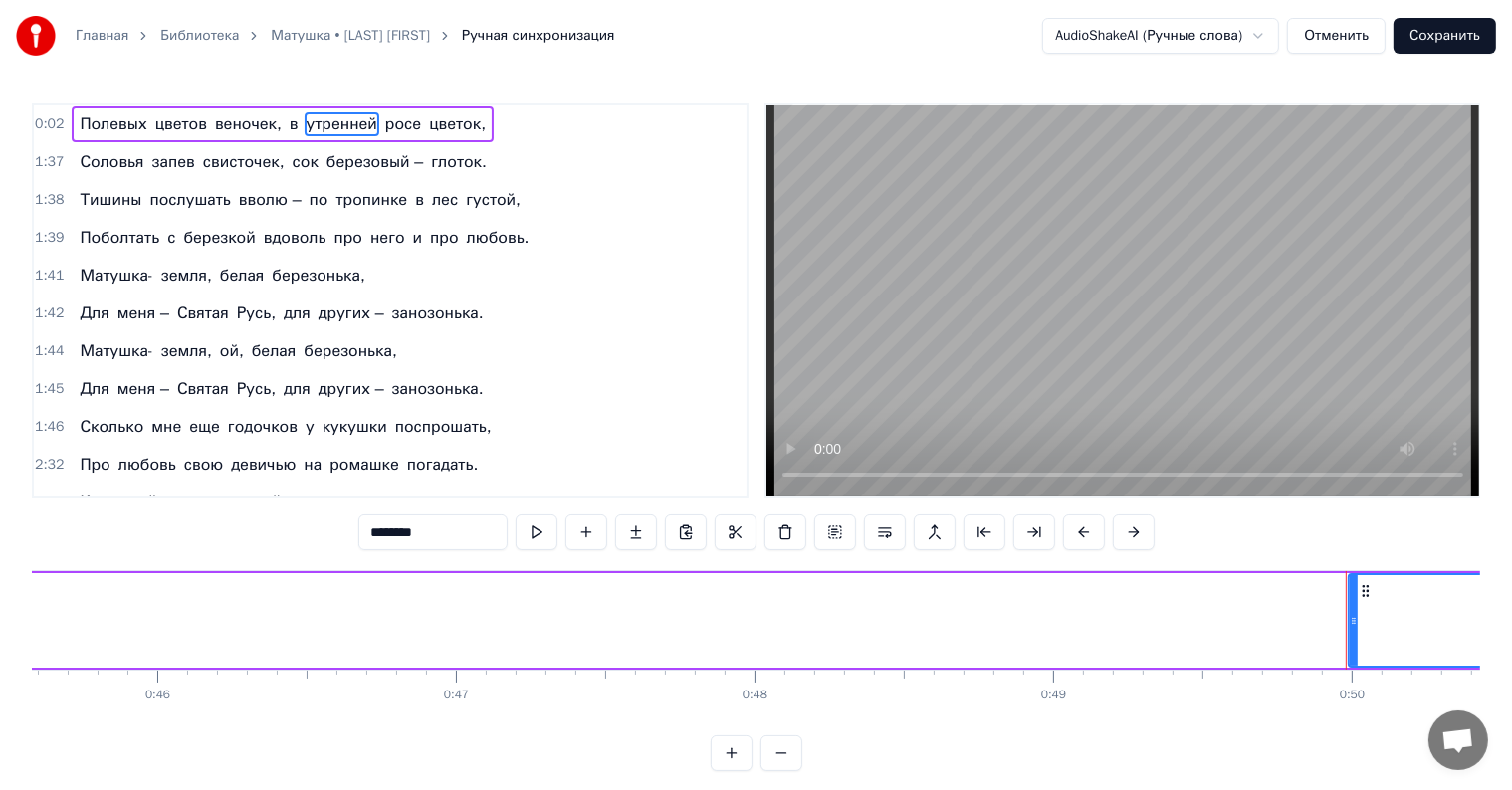 scroll, scrollTop: 0, scrollLeft: 14824, axis: horizontal 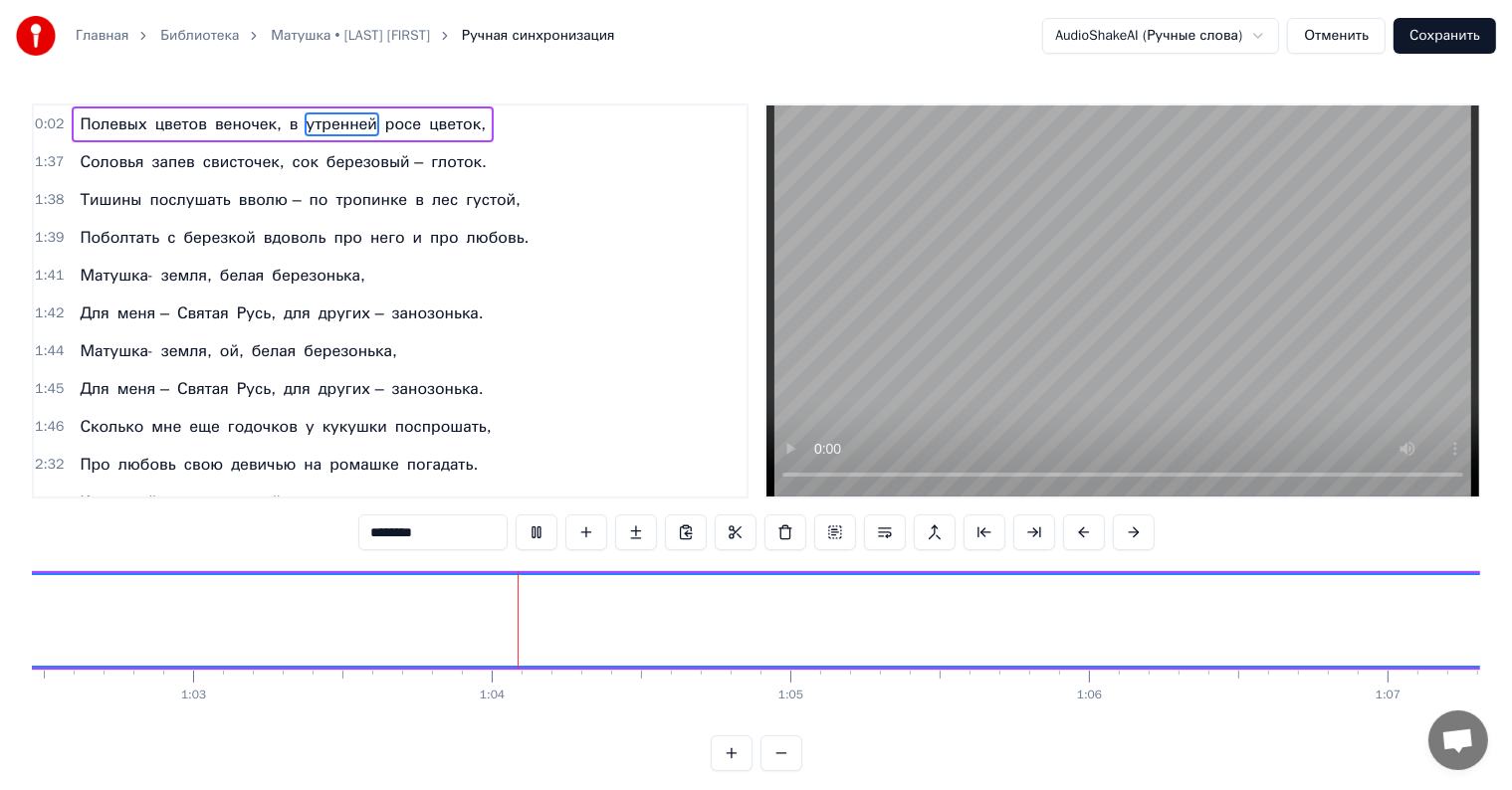 click on "Главная Библиотека Матушка • [LAST] [FIRST] Ручная синхронизация AudioShakeAI (Ручные слова) Отменить Сохранить 0:02 Полевых цветов веночек, в утренней росе цветок, 1:37 Соловья запев свисточек, сок березовый – глоток. 1:38 Тишины послушать вволю – по тропинке в лес густой, 1:39 Поболтать с березкой вдоволь про него и про любовь. 1:41 Матушка- земля, белая березонька, 1:42 Для меня – Святая Русь, для других – занозонька. 1:44 Матушка- земля, ой, белая березонька, 1:45 Для меня – Святая Русь, для других – занозонька. 1:46 Сколько мне еще годочков у кукушки поспрошать, 2:32 Про на" at bounding box center [756, 401] 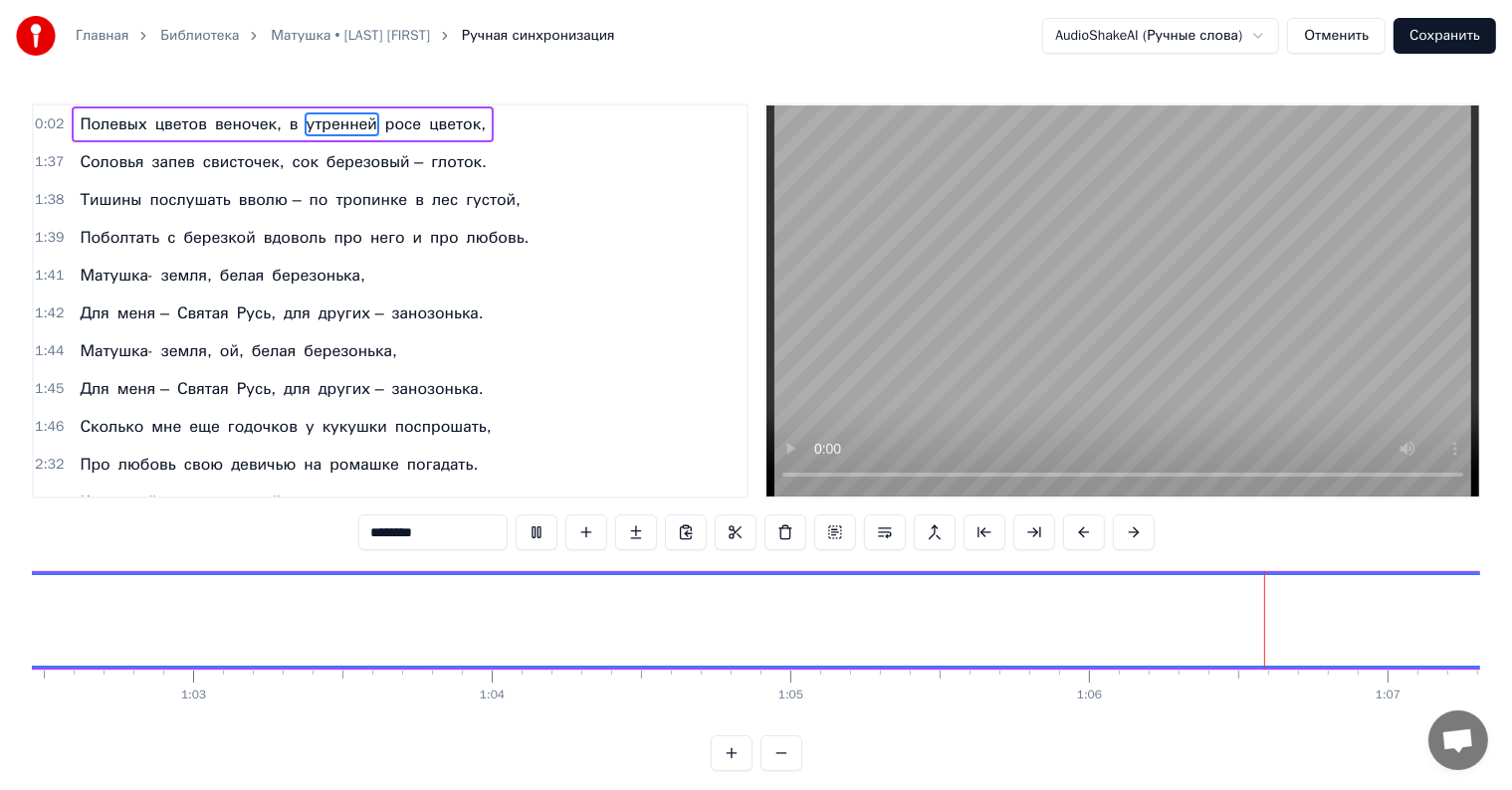 click on "Отменить" at bounding box center (1336, 36) 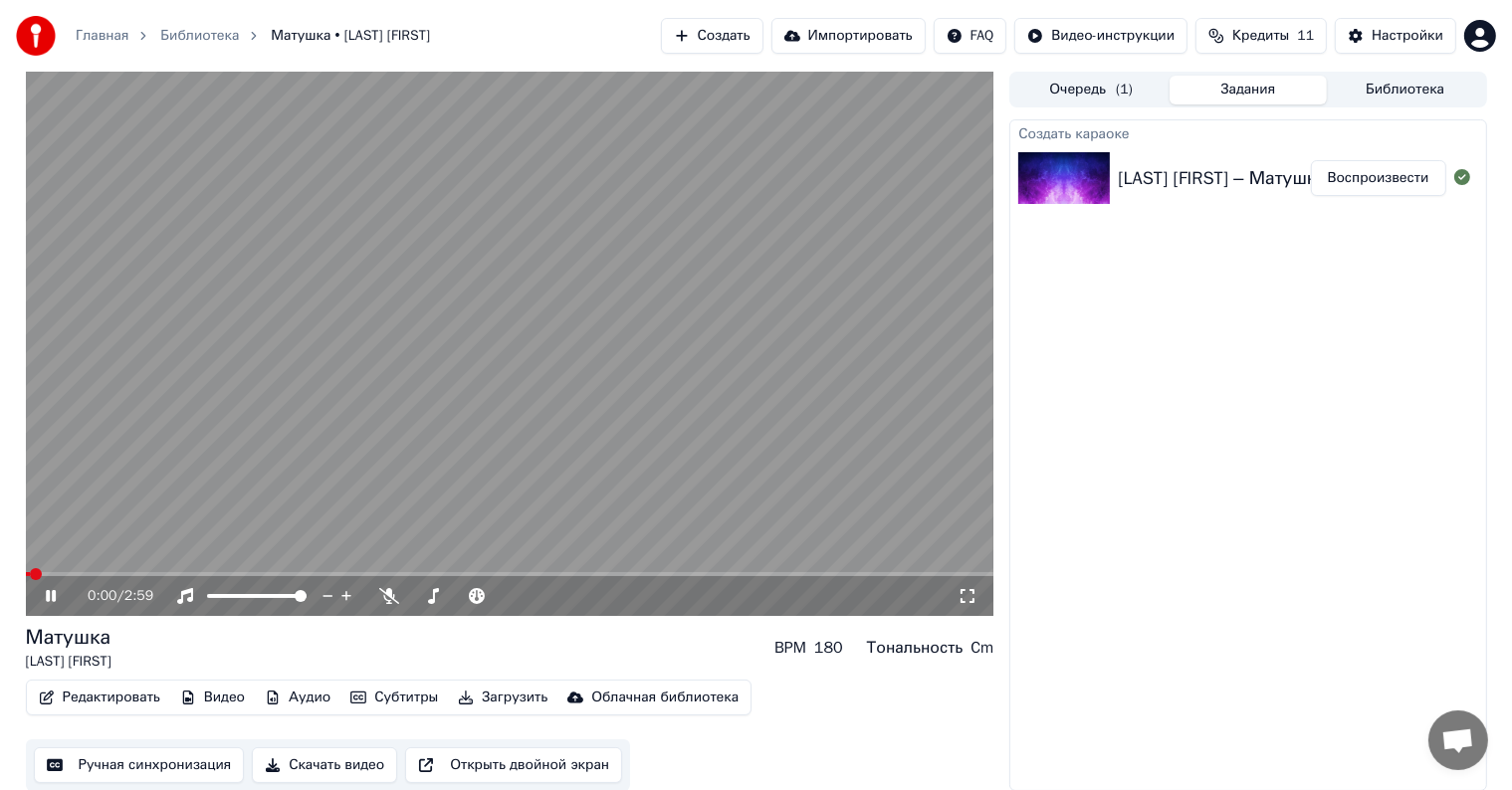 scroll, scrollTop: 1, scrollLeft: 0, axis: vertical 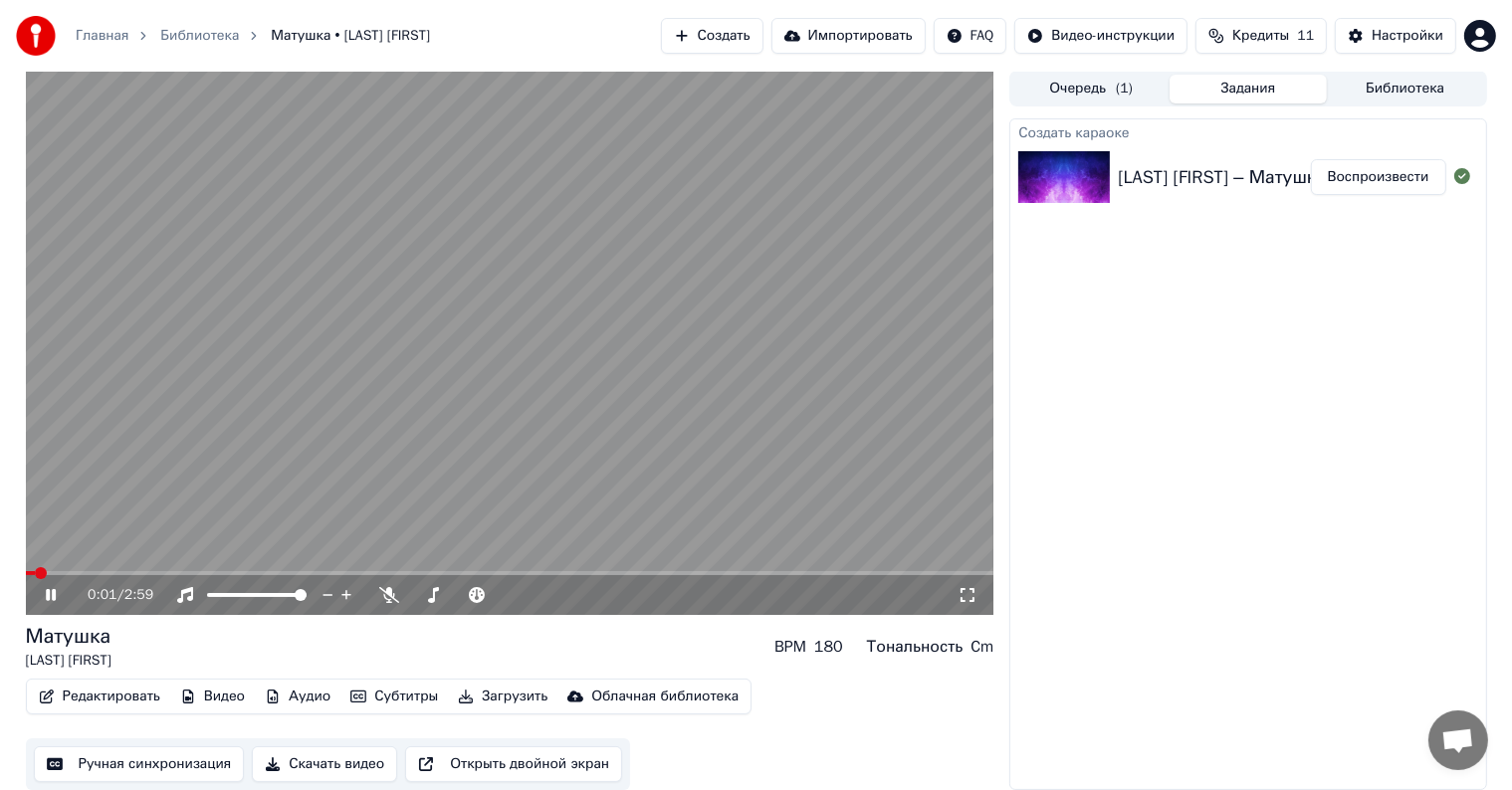 click on "Редактировать" at bounding box center (100, 696) 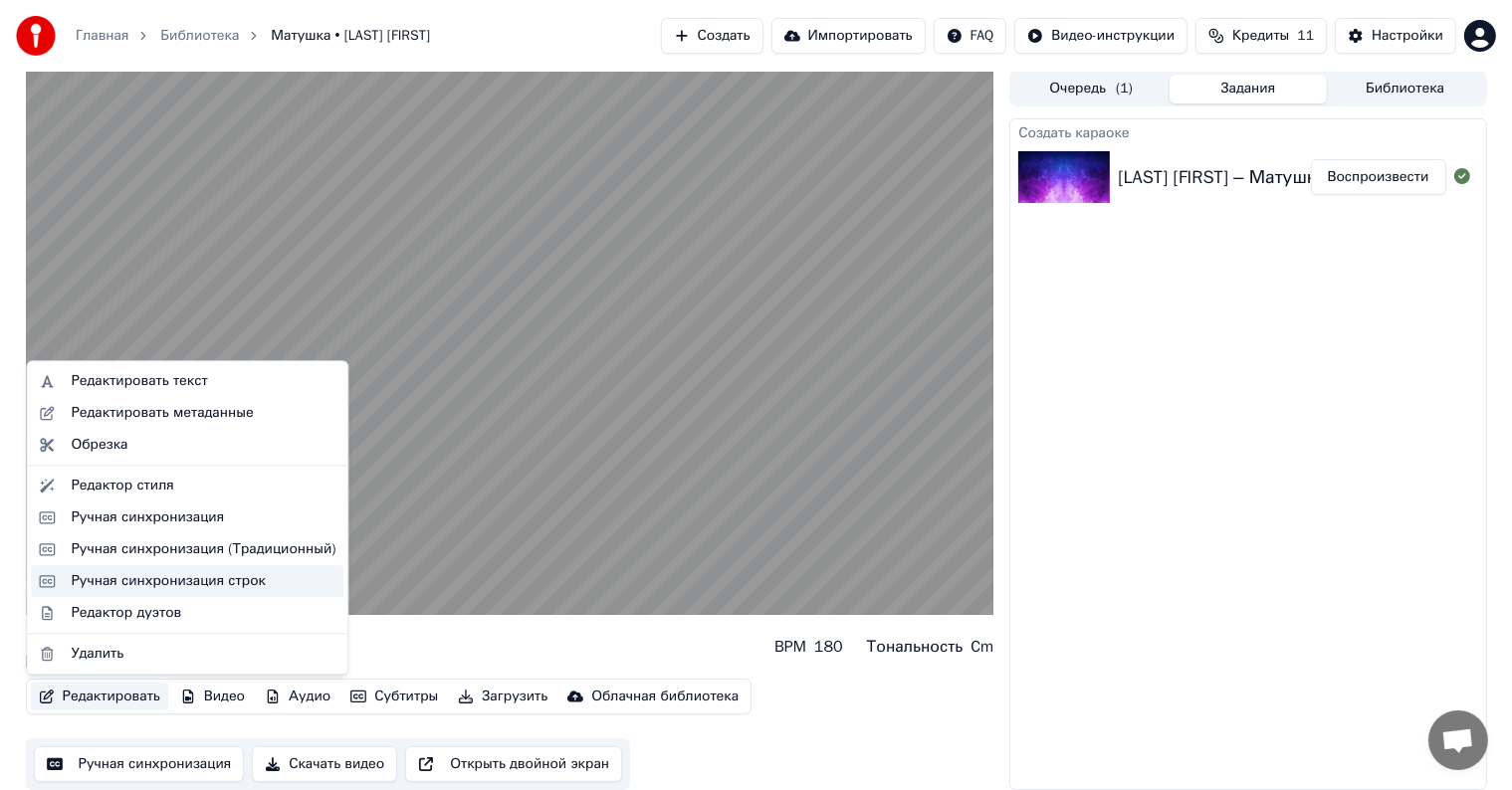click on "Ручная синхронизация строк" at bounding box center [168, 581] 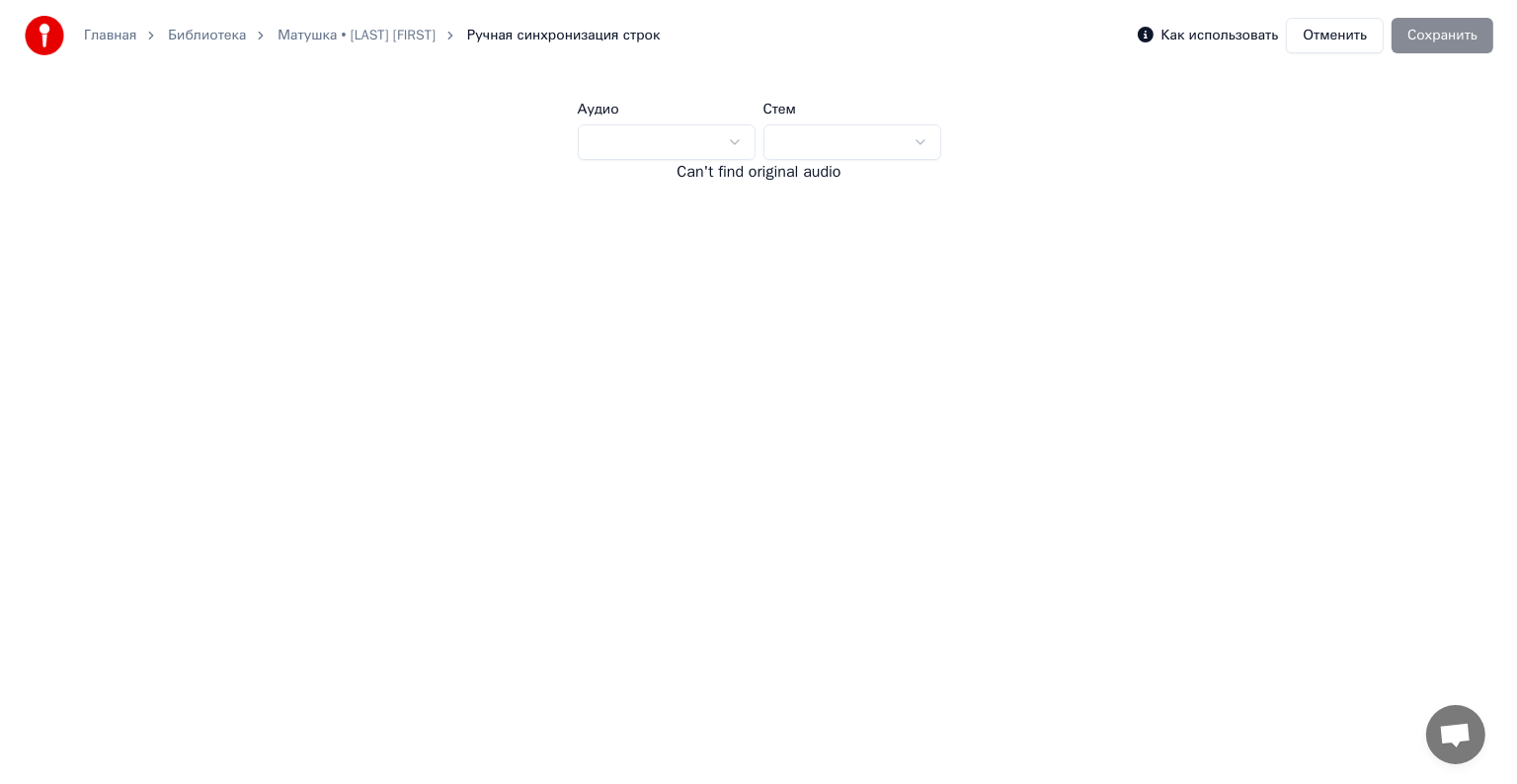 scroll, scrollTop: 0, scrollLeft: 0, axis: both 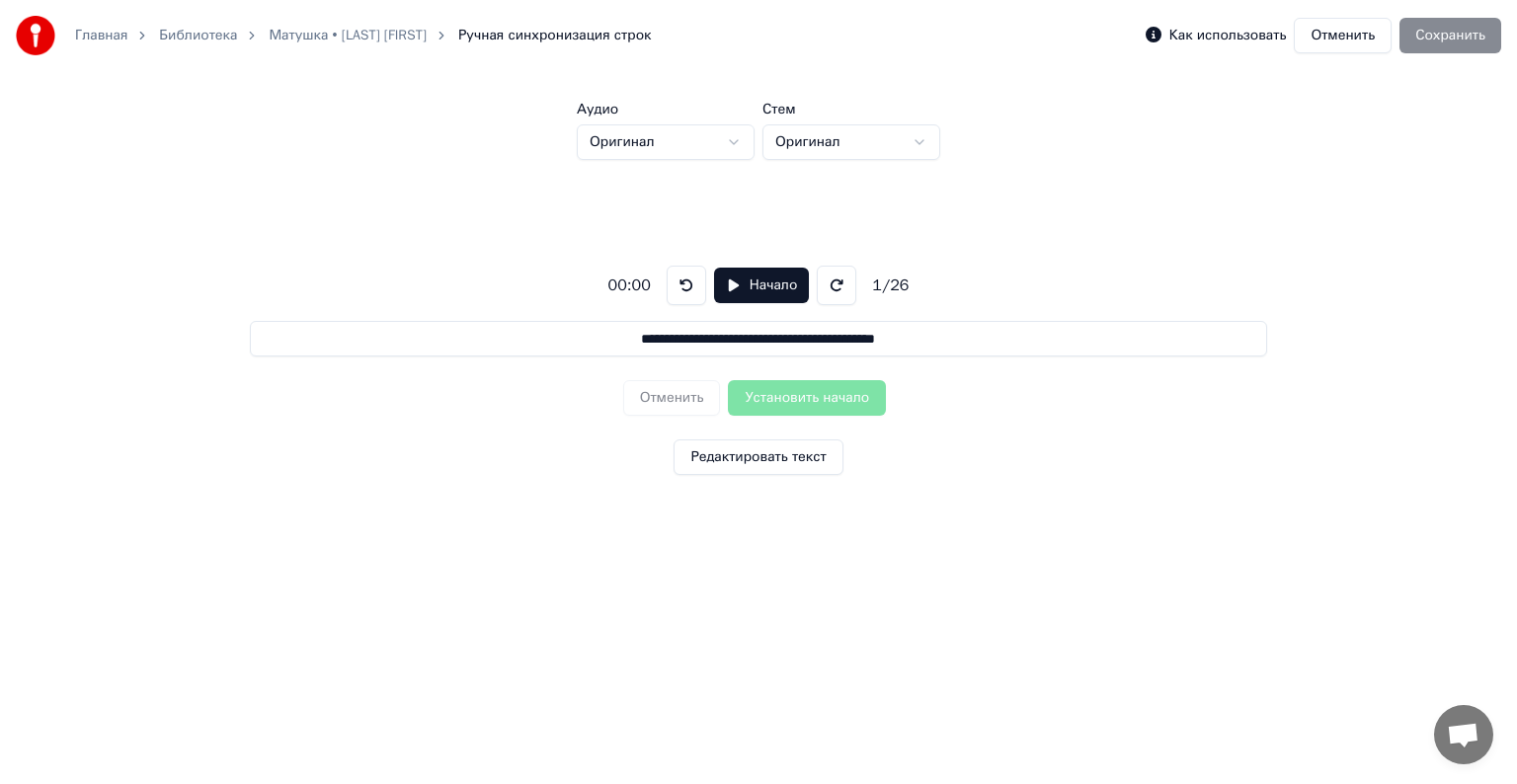 click on "Начало" at bounding box center [761, 285] 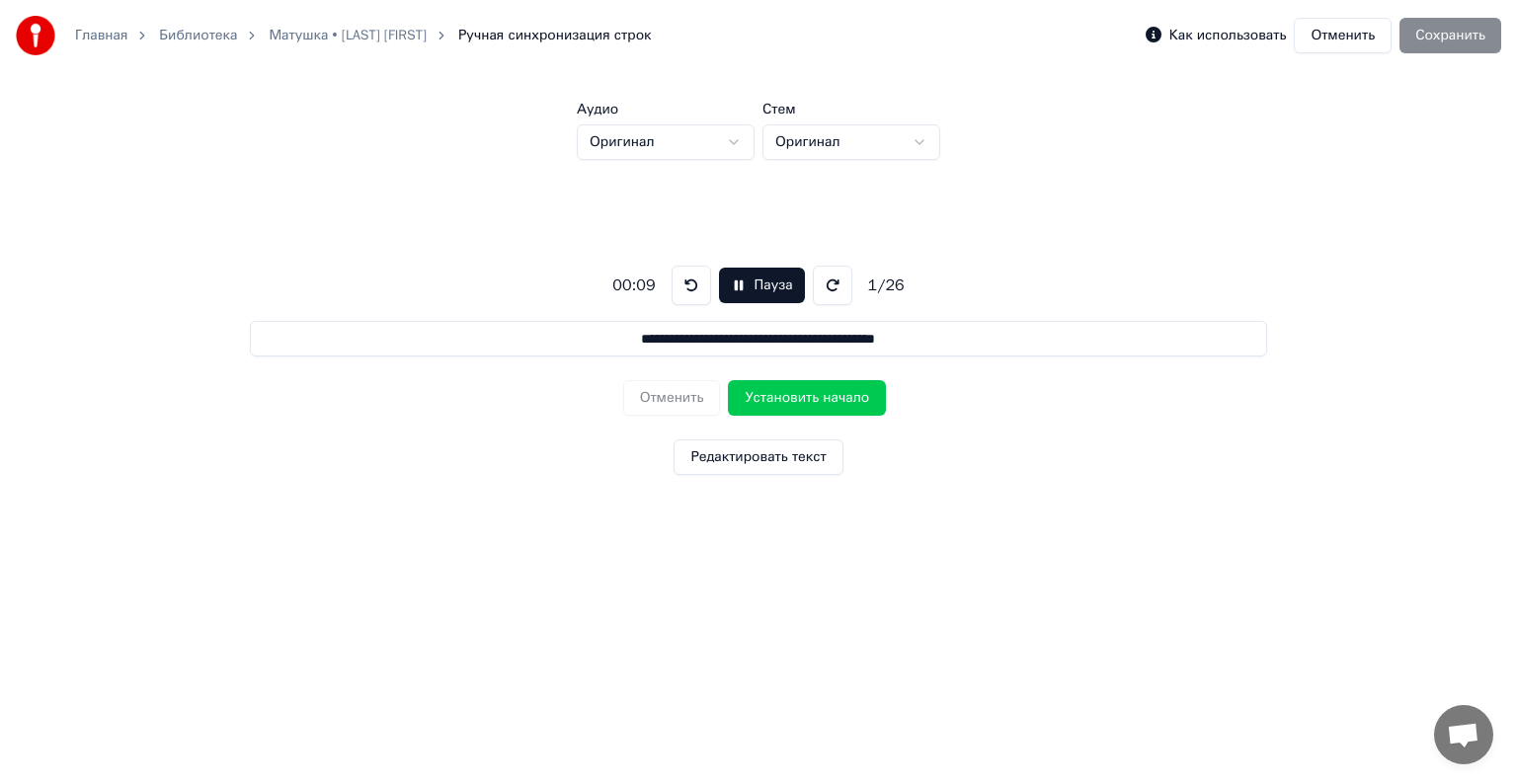 click on "**********" at bounding box center (758, 339) 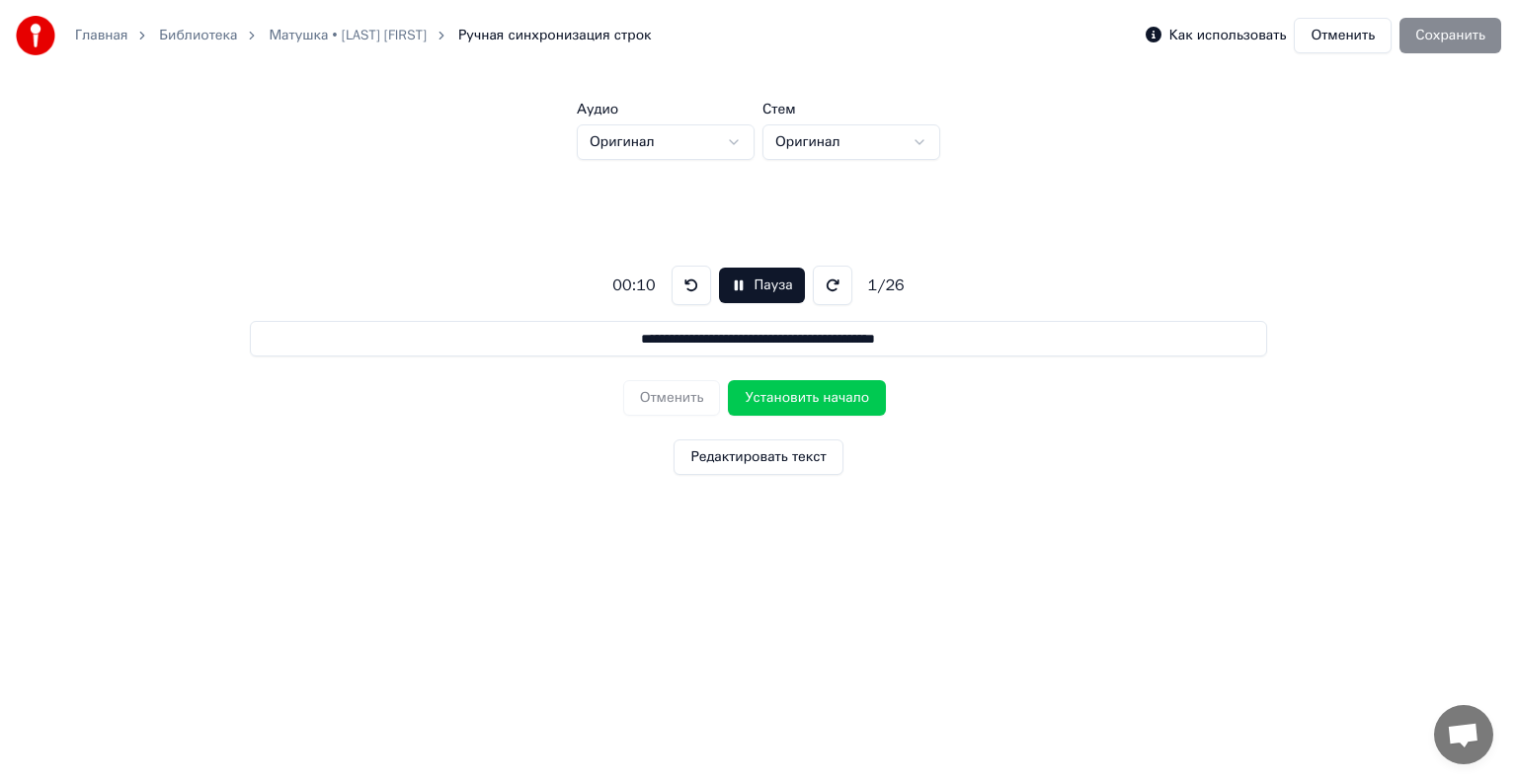 click on "**********" at bounding box center [758, 339] 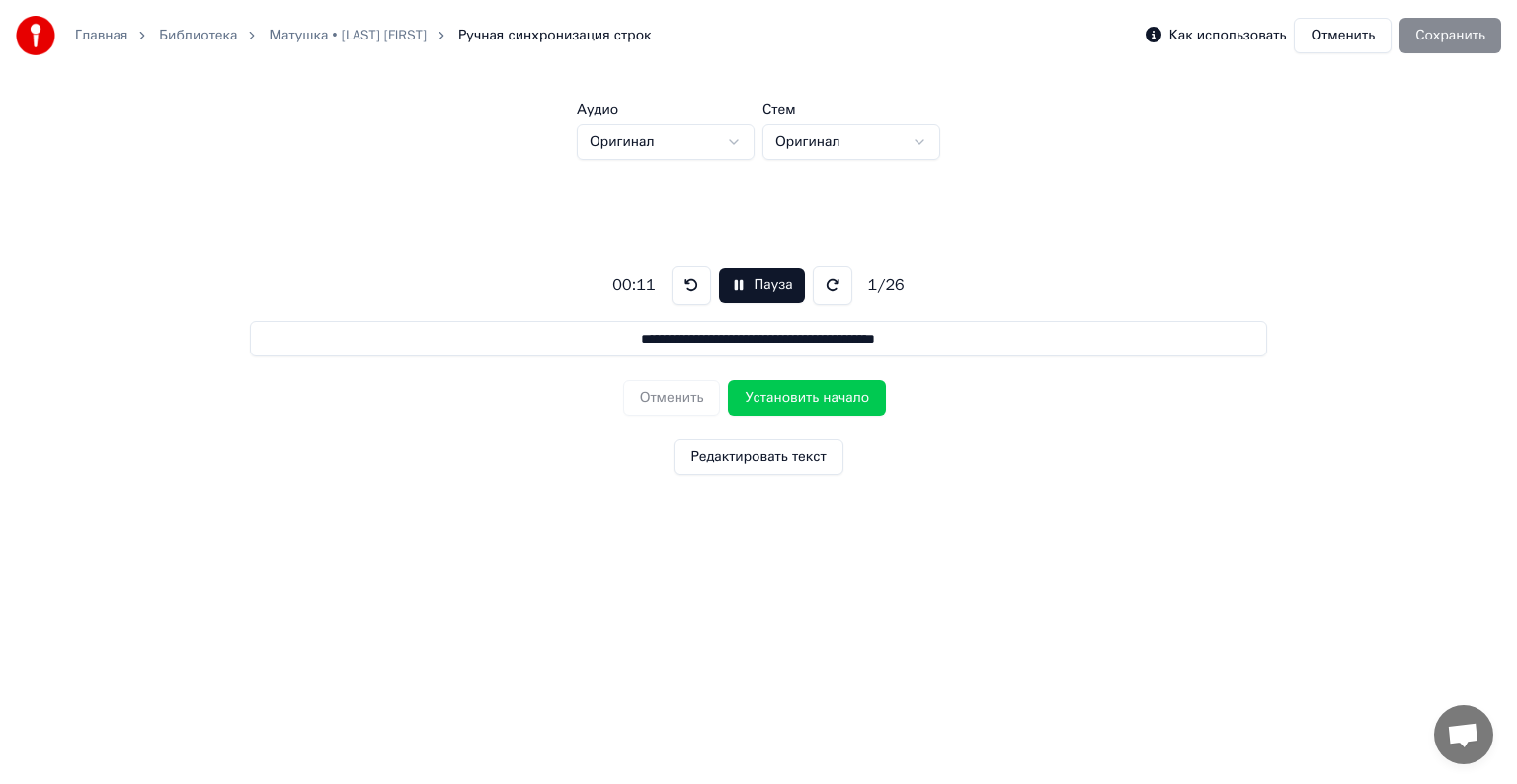click on "Установить начало" at bounding box center (807, 398) 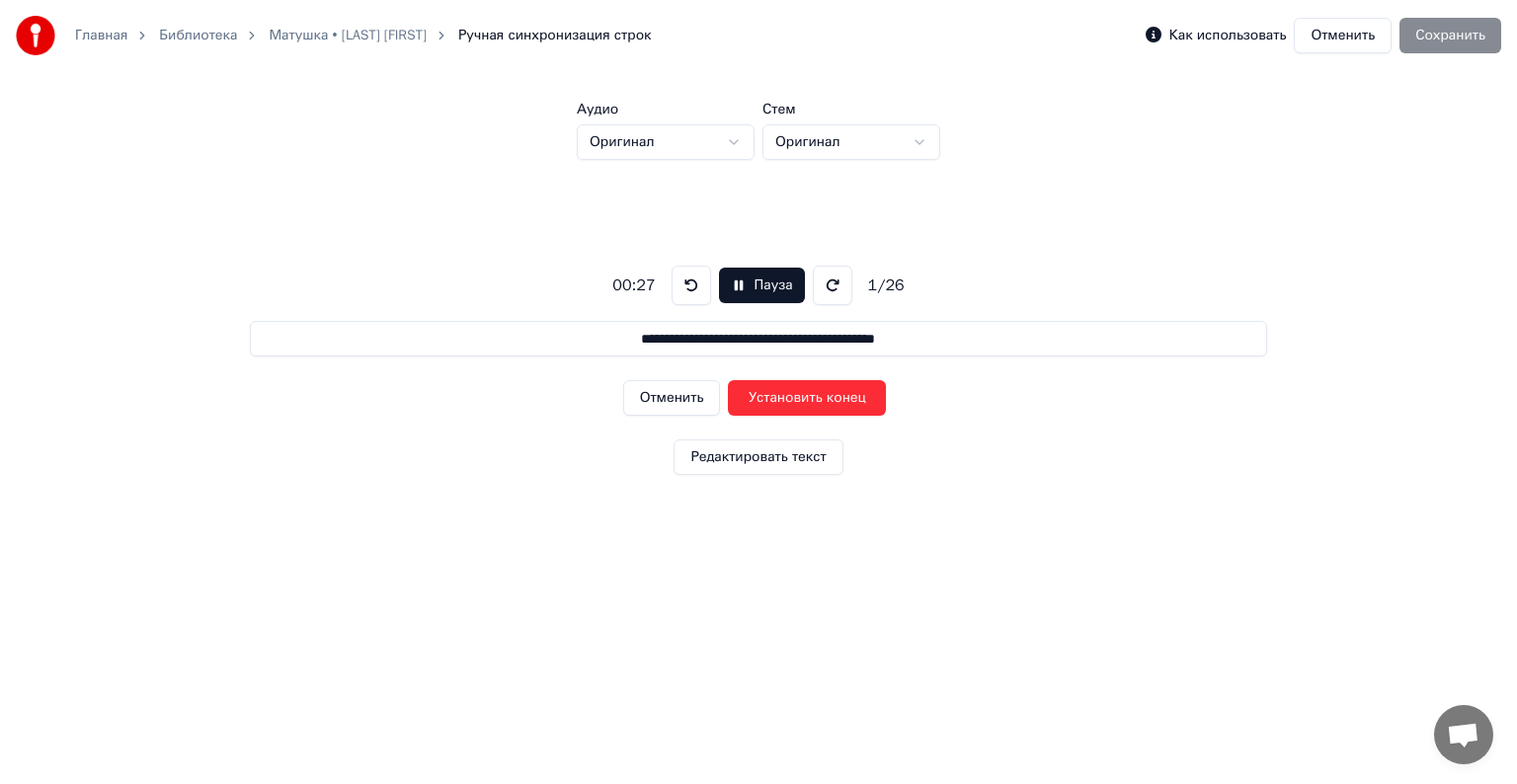 click on "Отменить" at bounding box center [1342, 36] 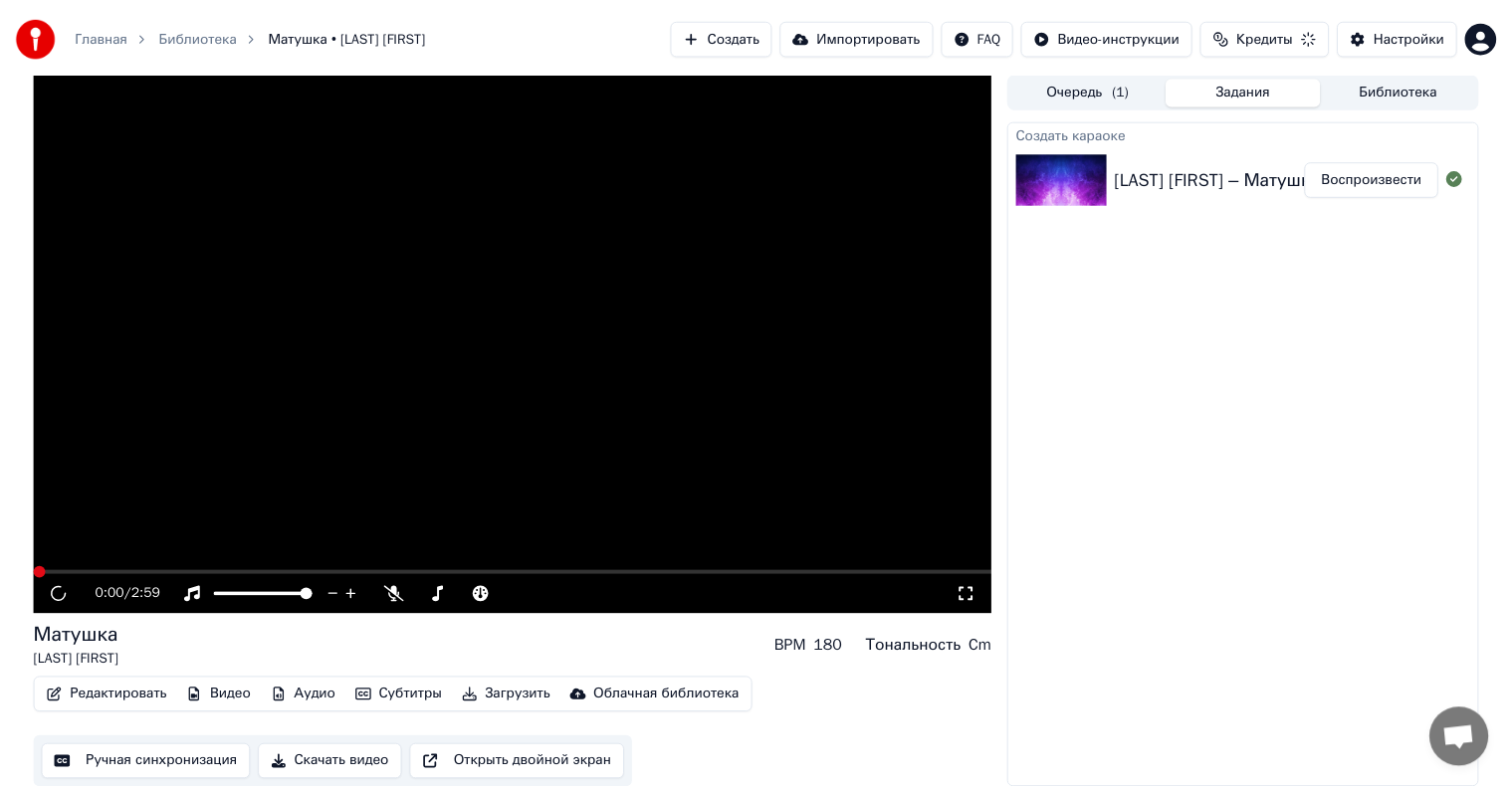 scroll, scrollTop: 0, scrollLeft: 0, axis: both 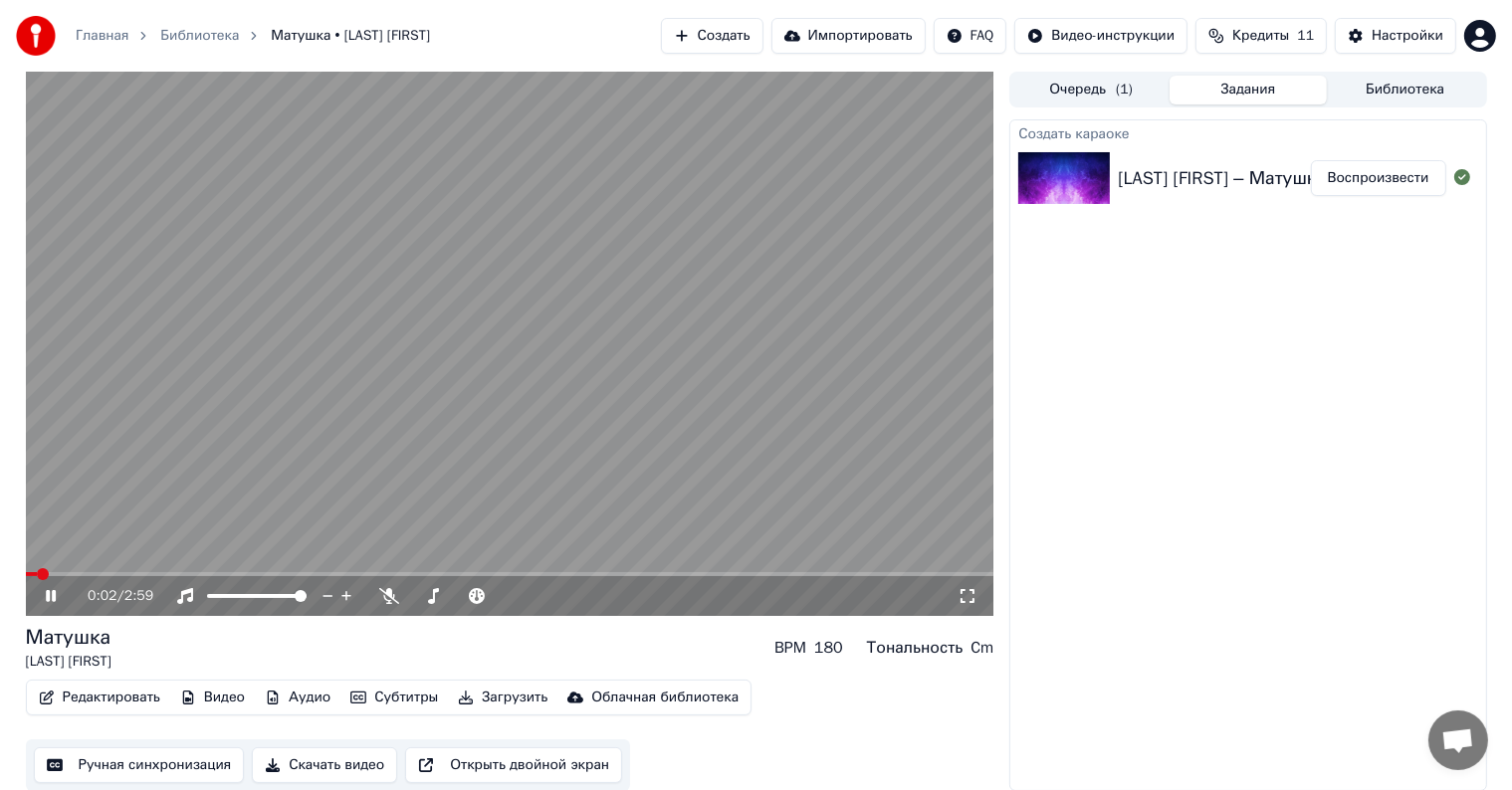 click on "Редактировать" at bounding box center (100, 697) 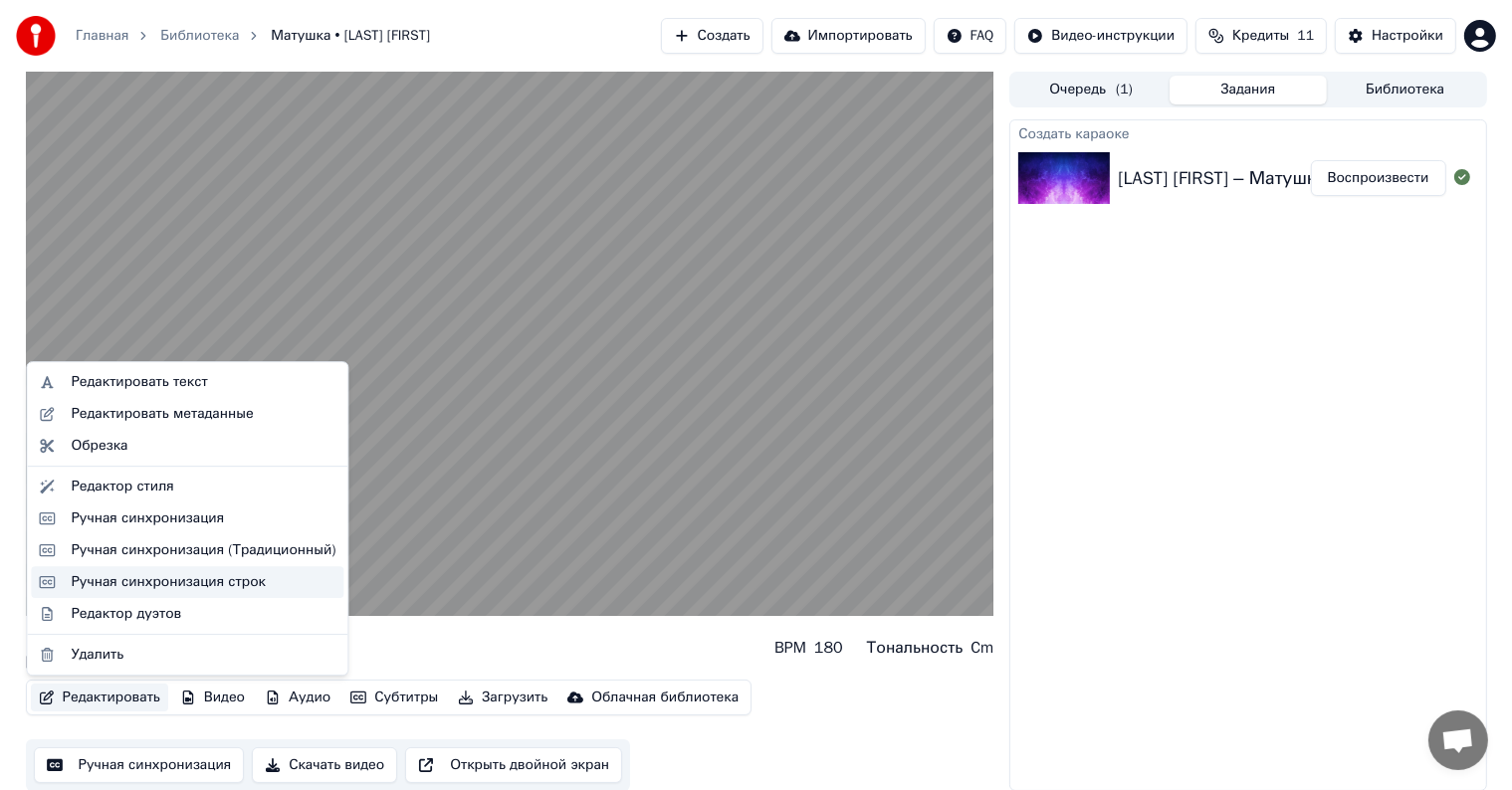 click on "Ручная синхронизация строк" at bounding box center (168, 582) 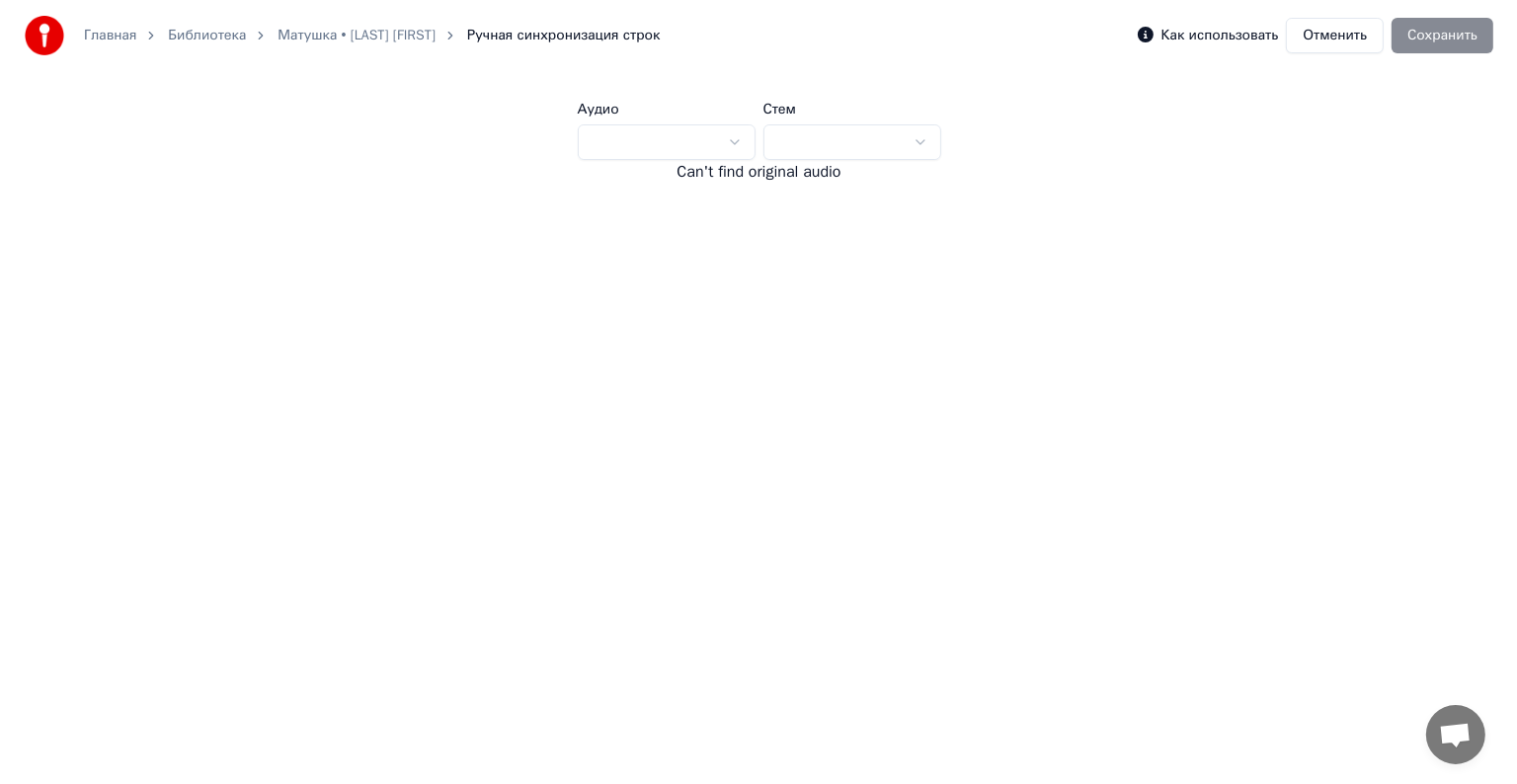 scroll, scrollTop: 0, scrollLeft: 0, axis: both 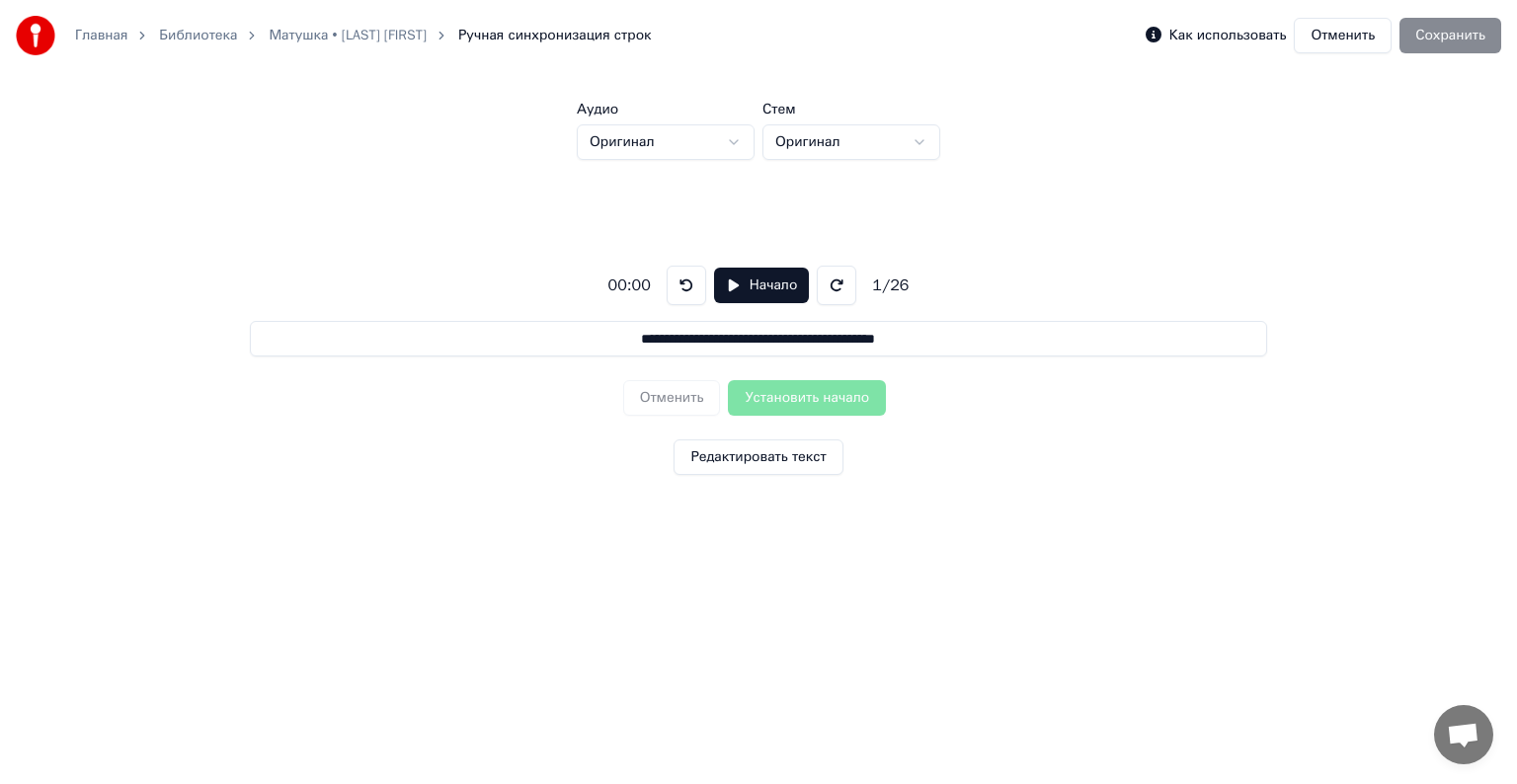 click on "Начало" at bounding box center (761, 285) 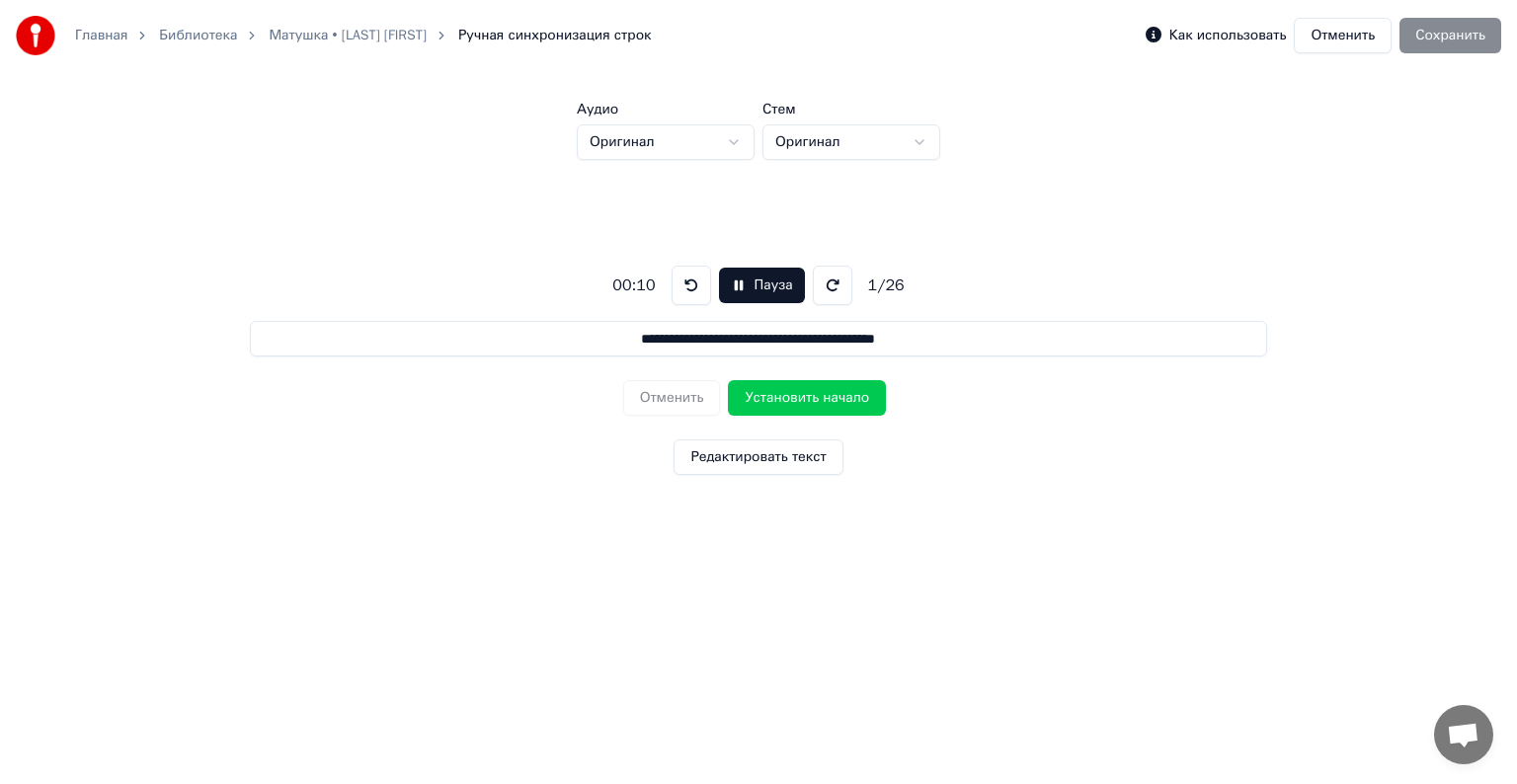 click on "Установить начало" at bounding box center (807, 398) 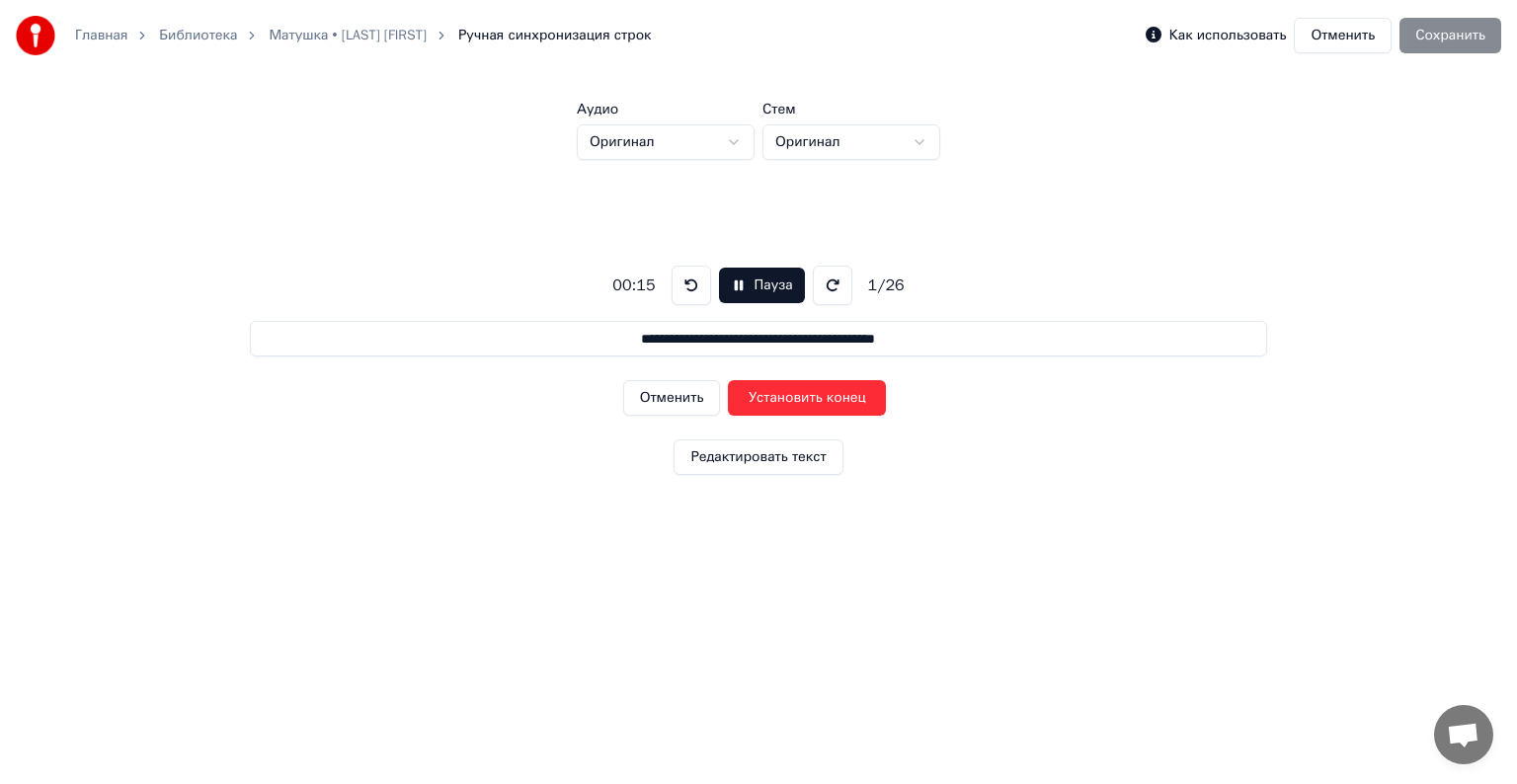 click on "**********" at bounding box center (758, 339) 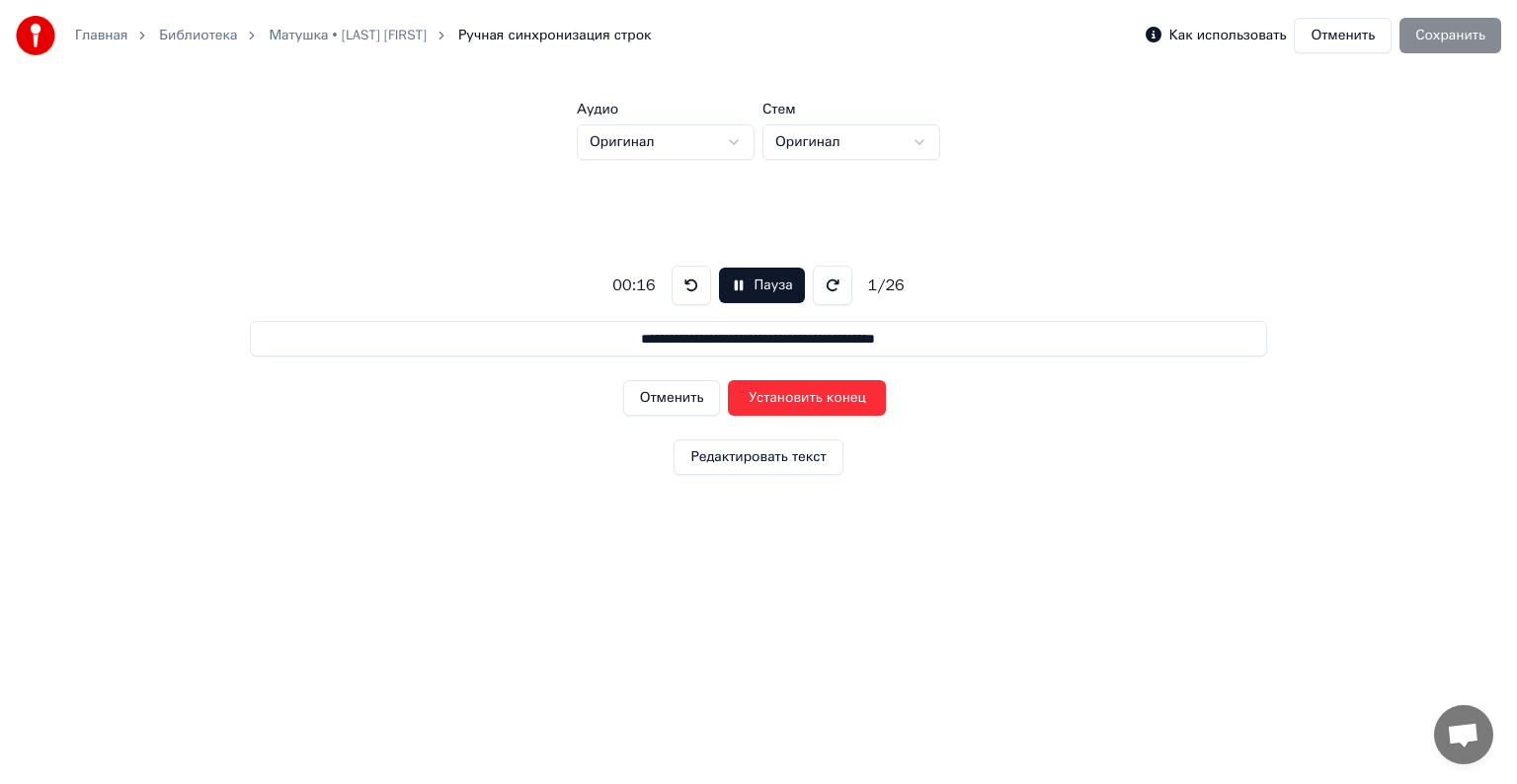 click on "**********" at bounding box center [758, 339] 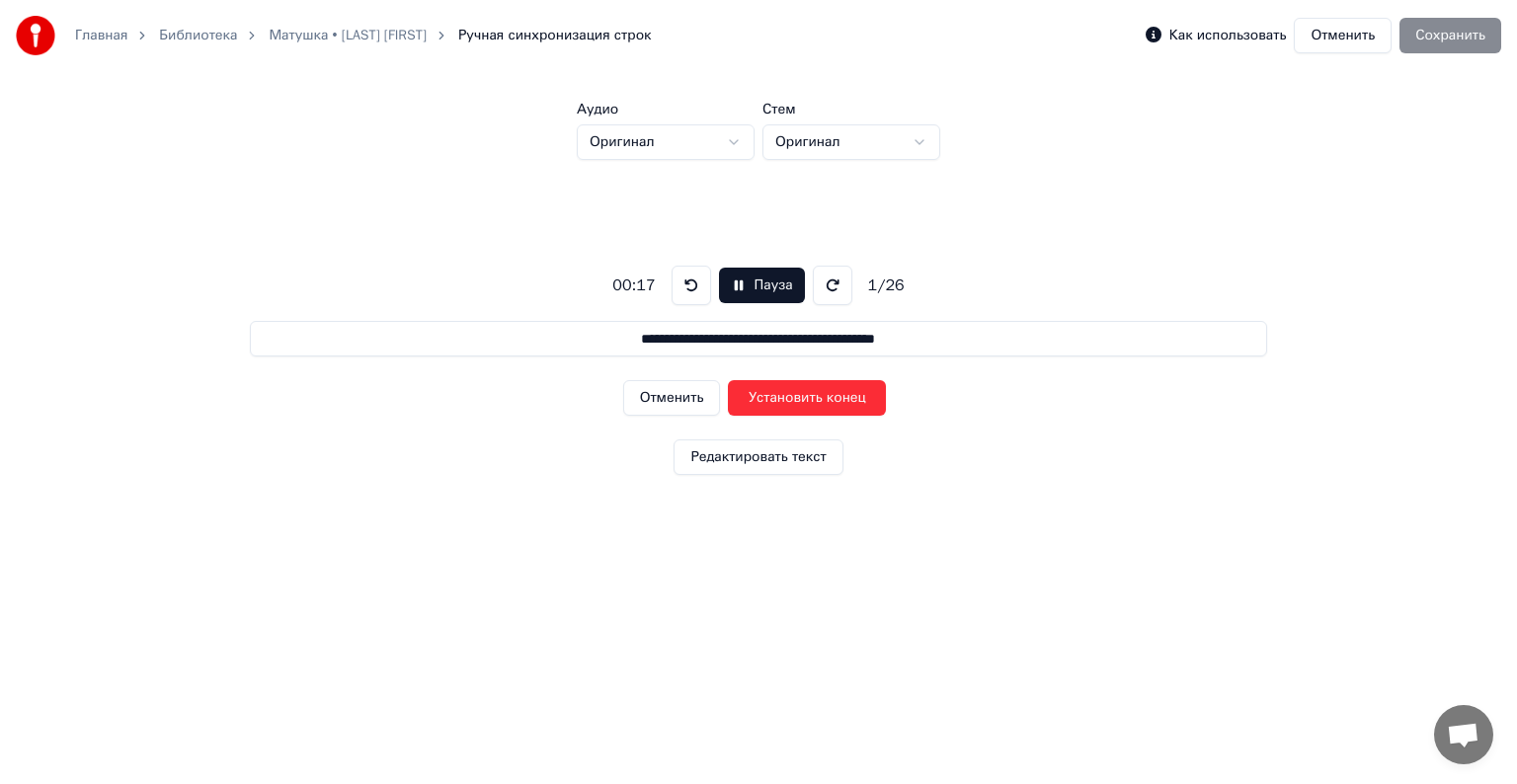 click on "Редактировать текст" at bounding box center [758, 457] 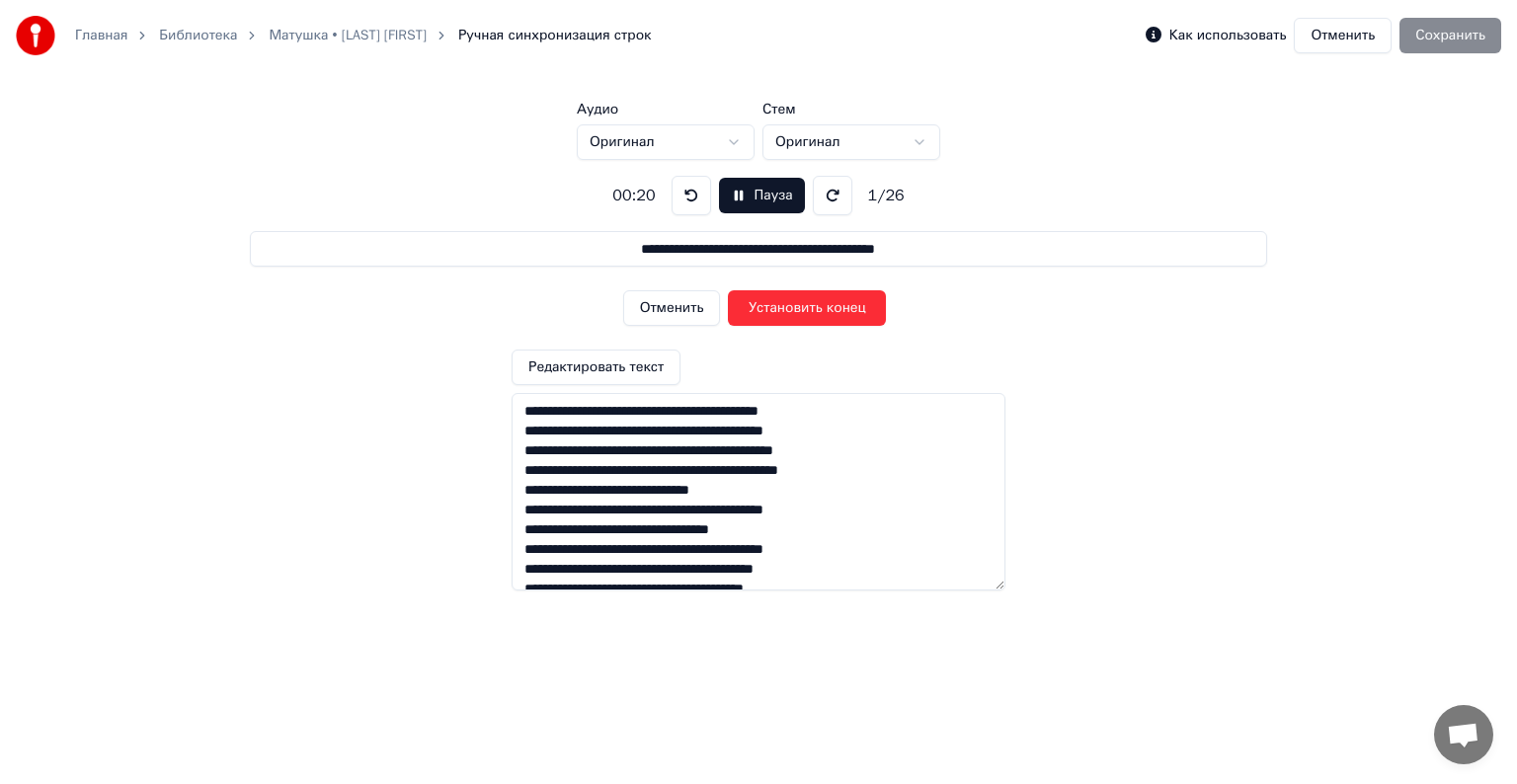 click at bounding box center (758, 492) 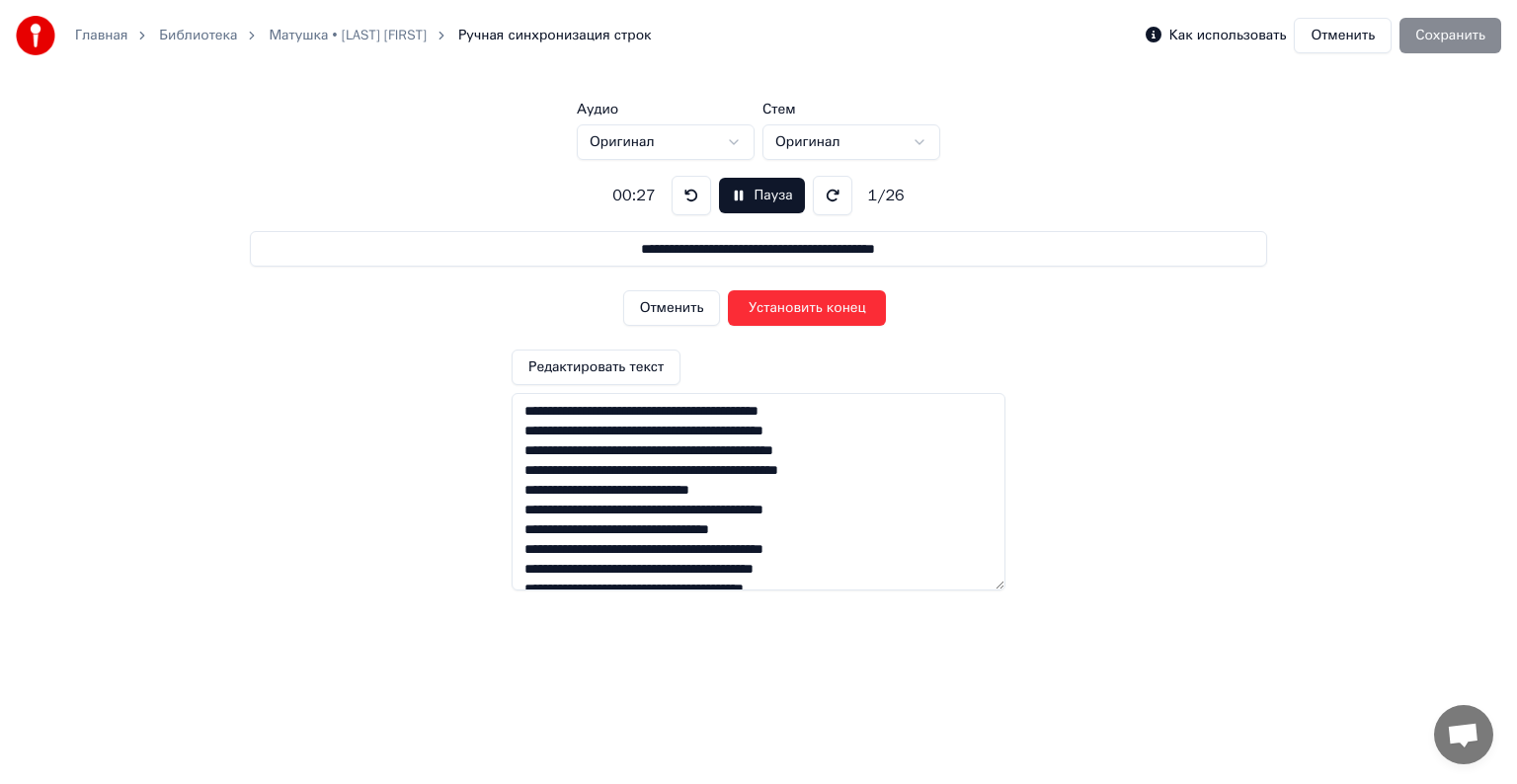 click on "Отменить" at bounding box center [1342, 36] 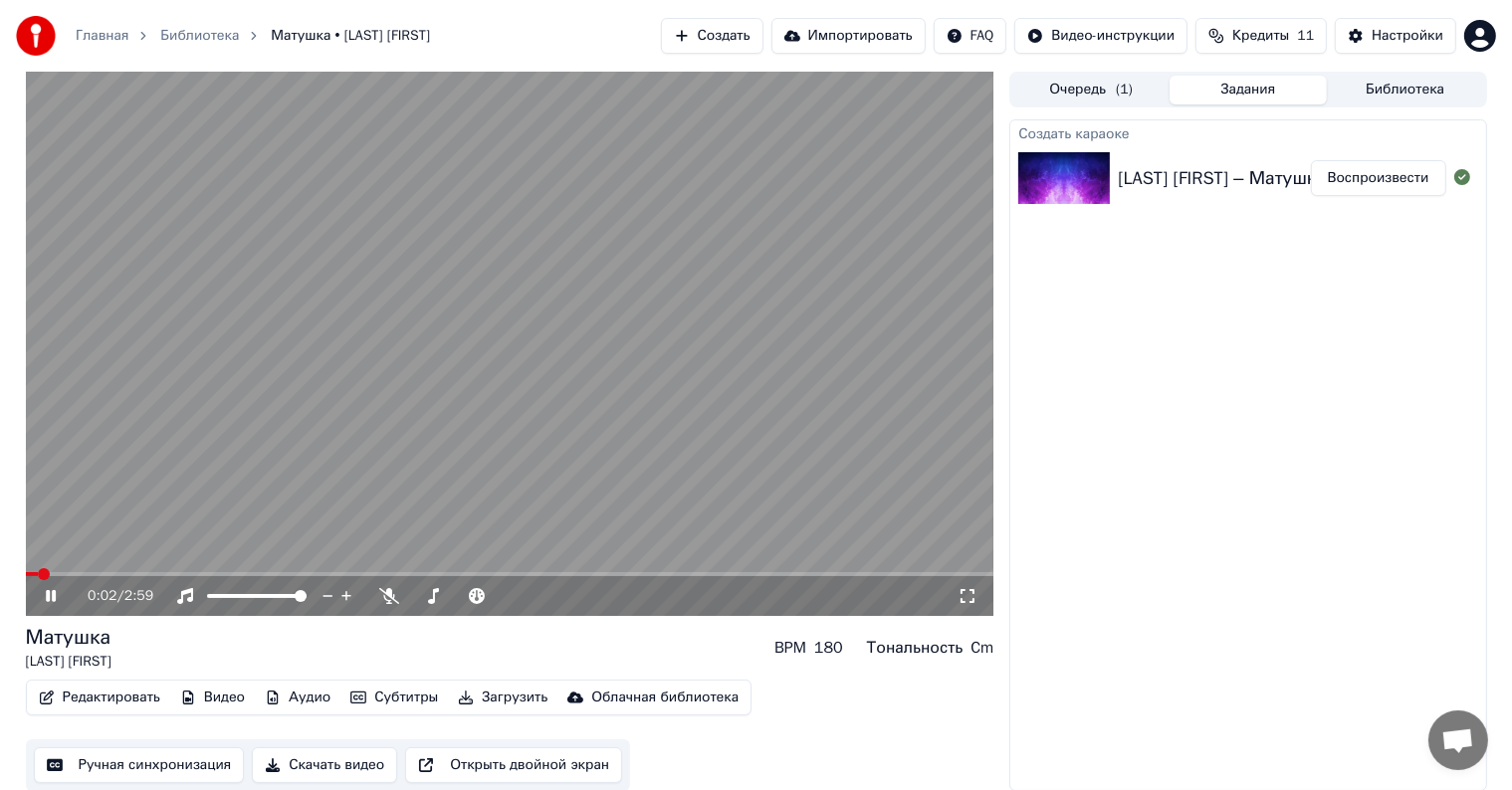 scroll, scrollTop: 1, scrollLeft: 0, axis: vertical 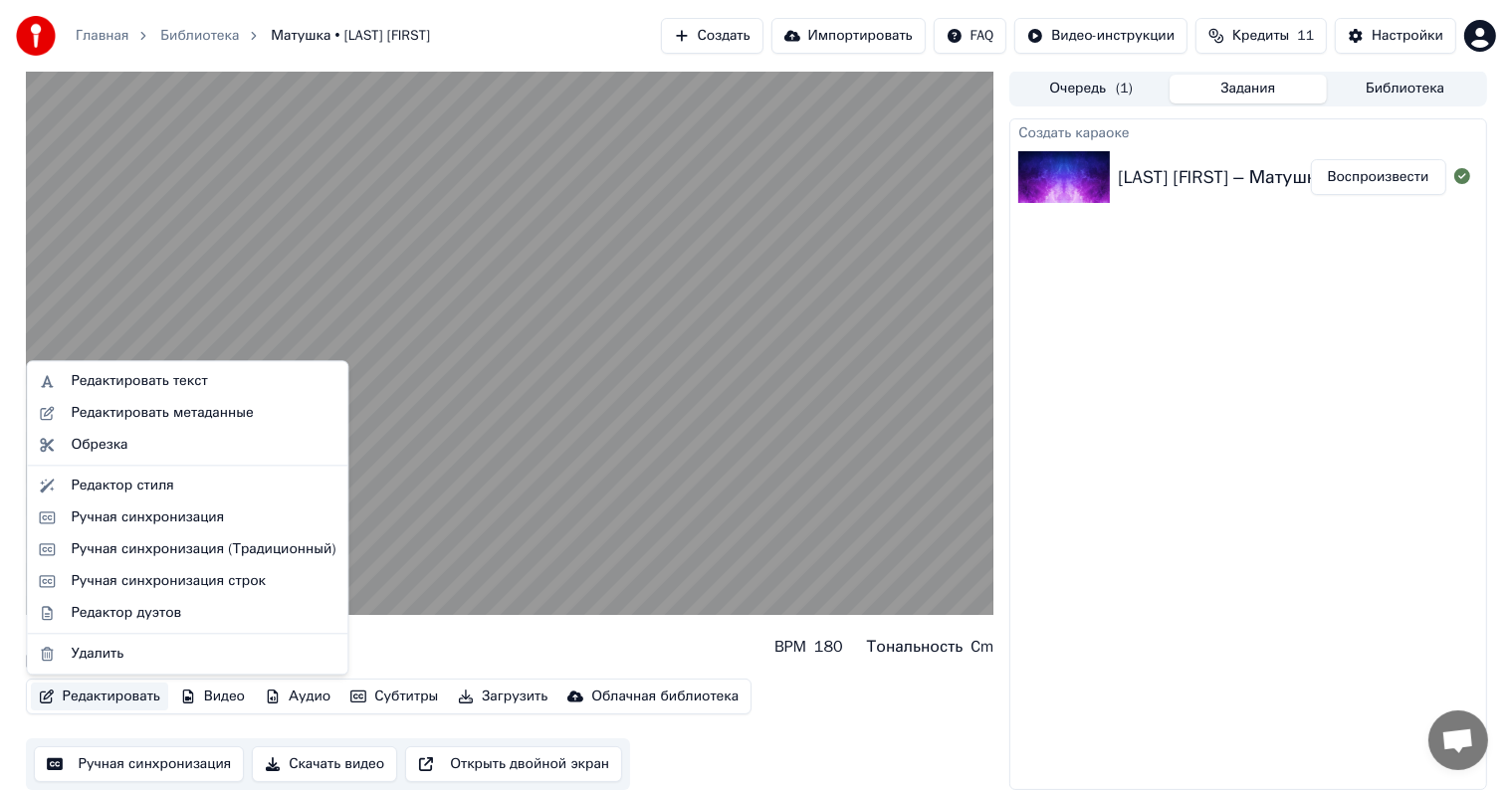 click on "Редактировать" at bounding box center (100, 696) 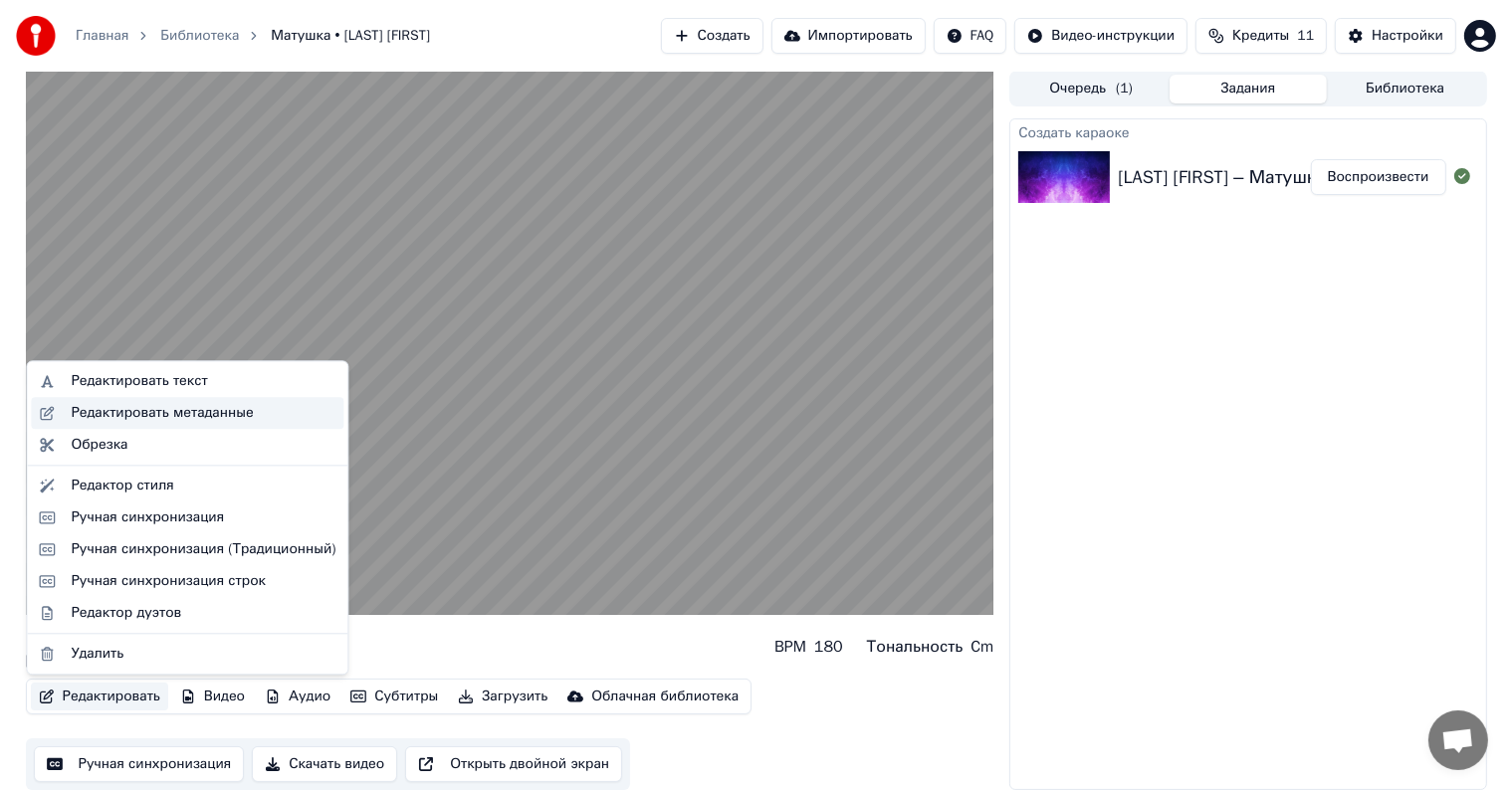 click on "Редактировать метаданные" at bounding box center (161, 413) 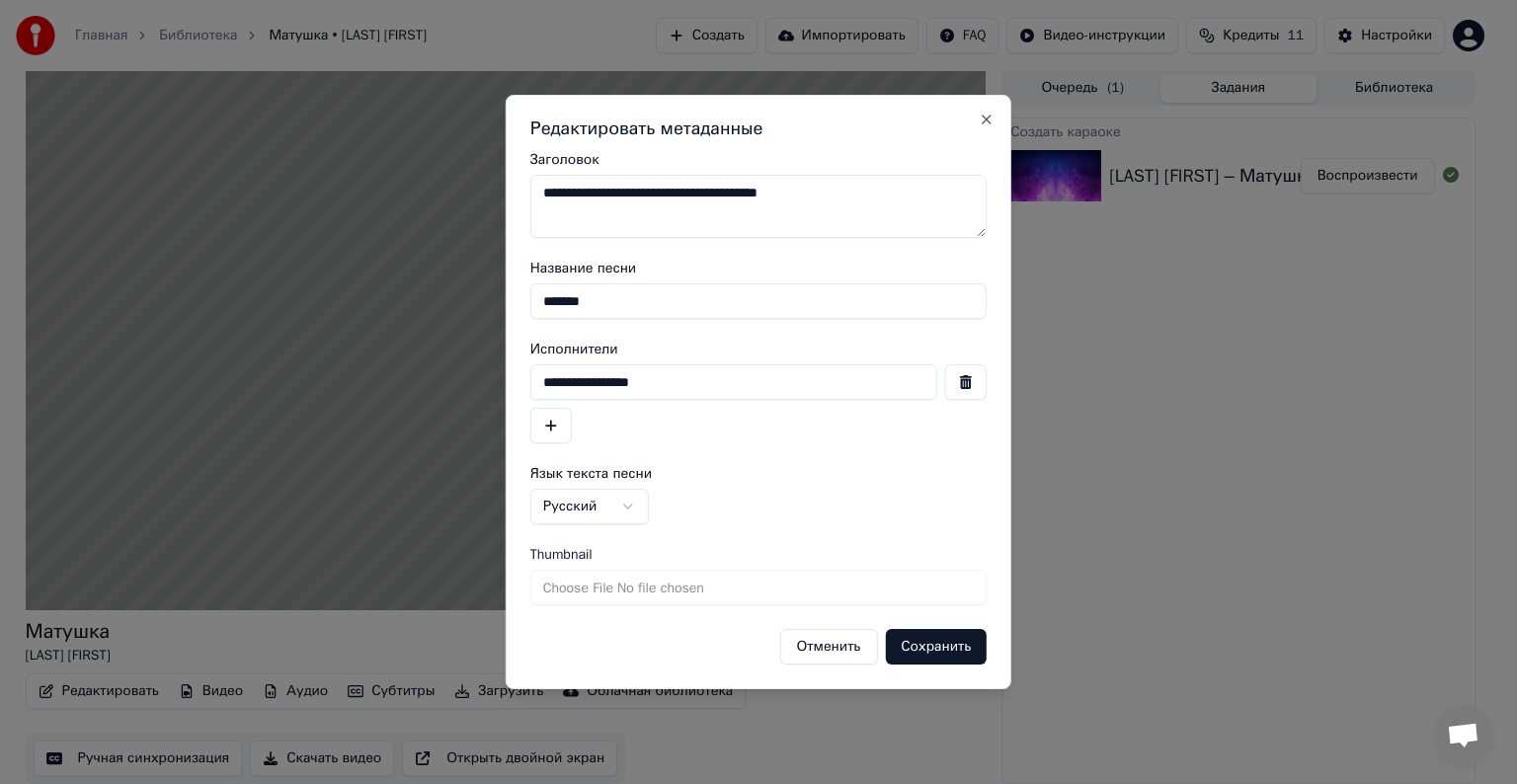 click on "Отменить" at bounding box center [829, 647] 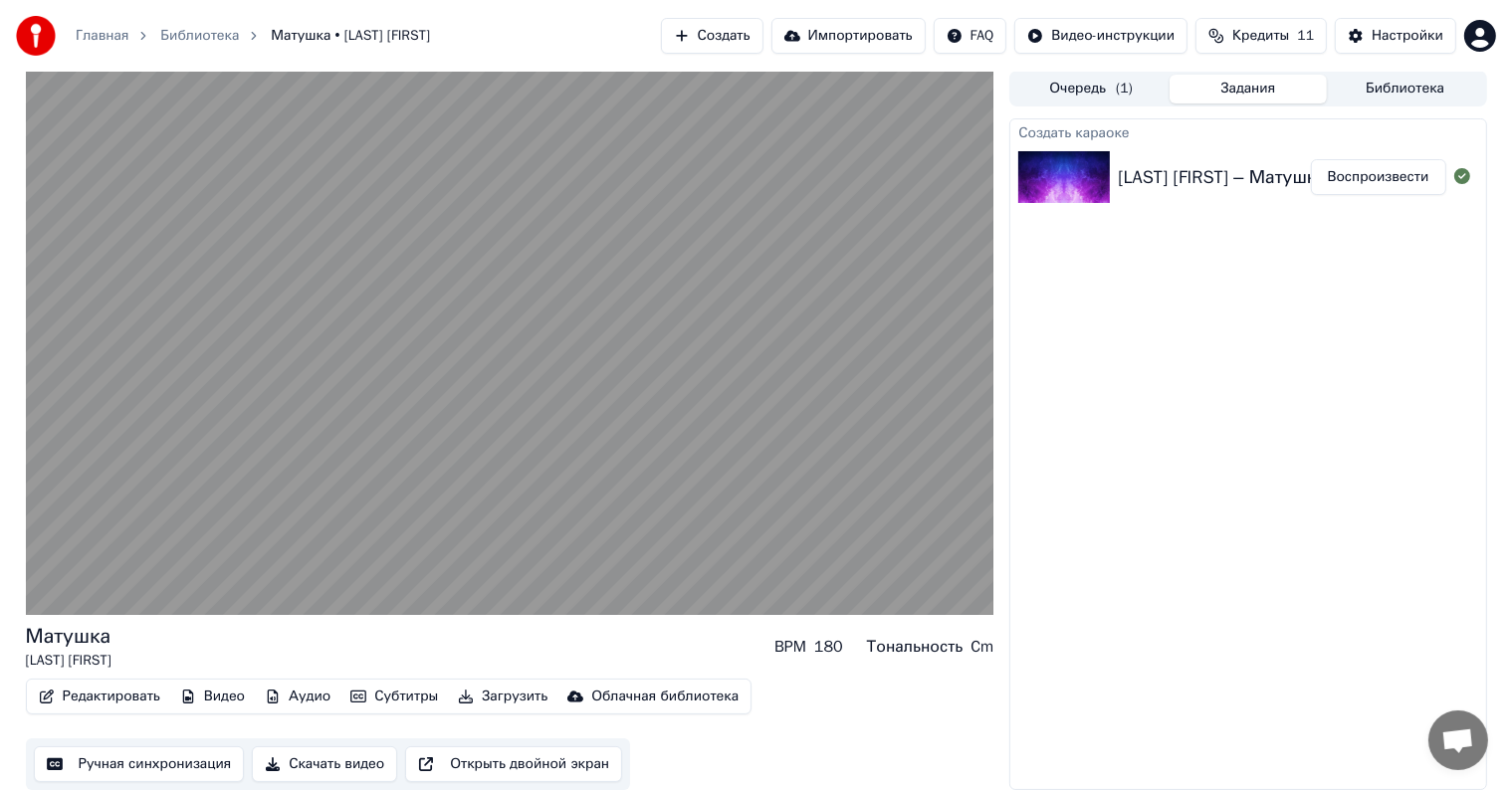 click on "Редактировать" at bounding box center (100, 696) 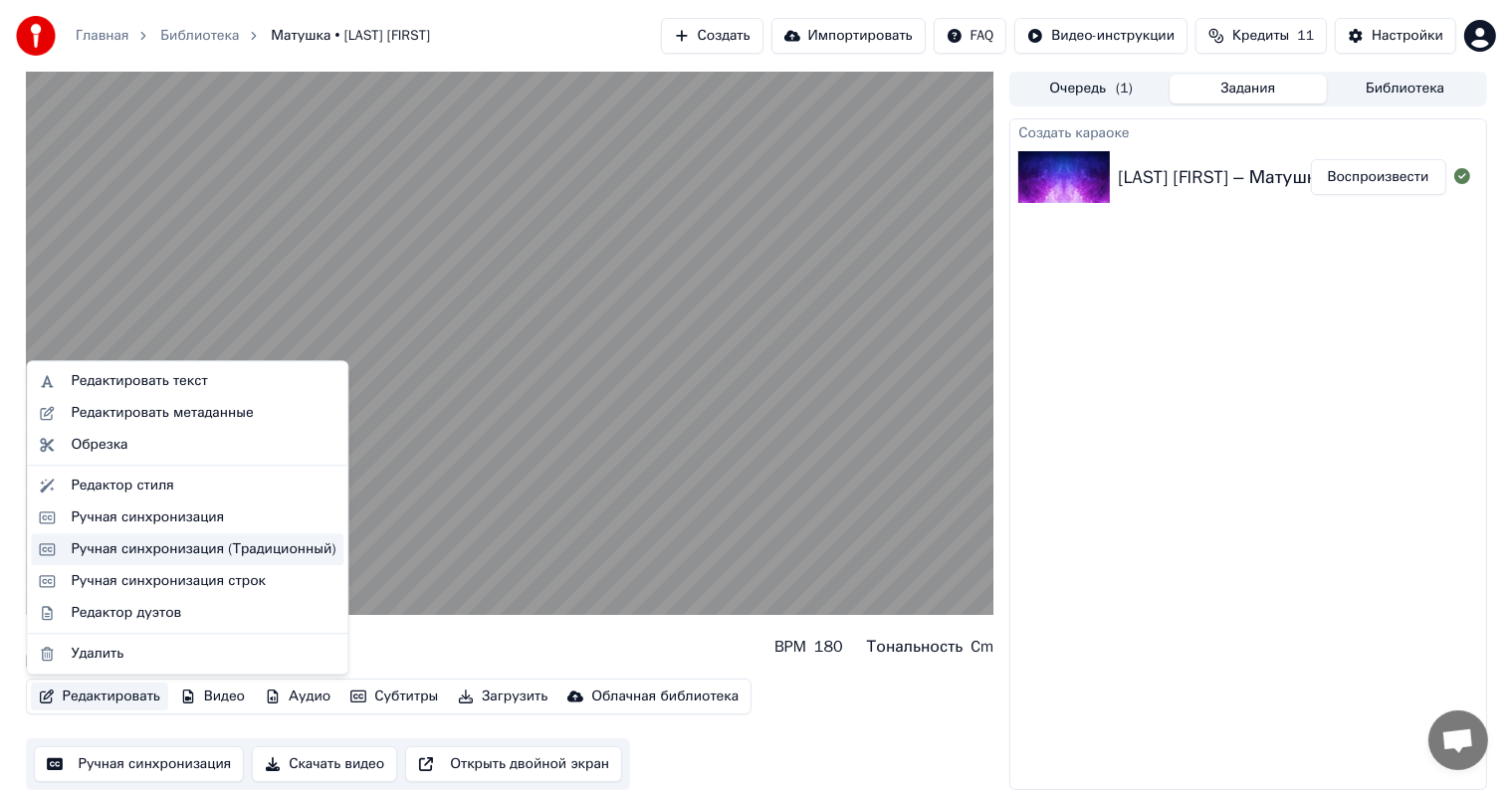 click on "Ручная синхронизация (Традиционный)" at bounding box center (203, 549) 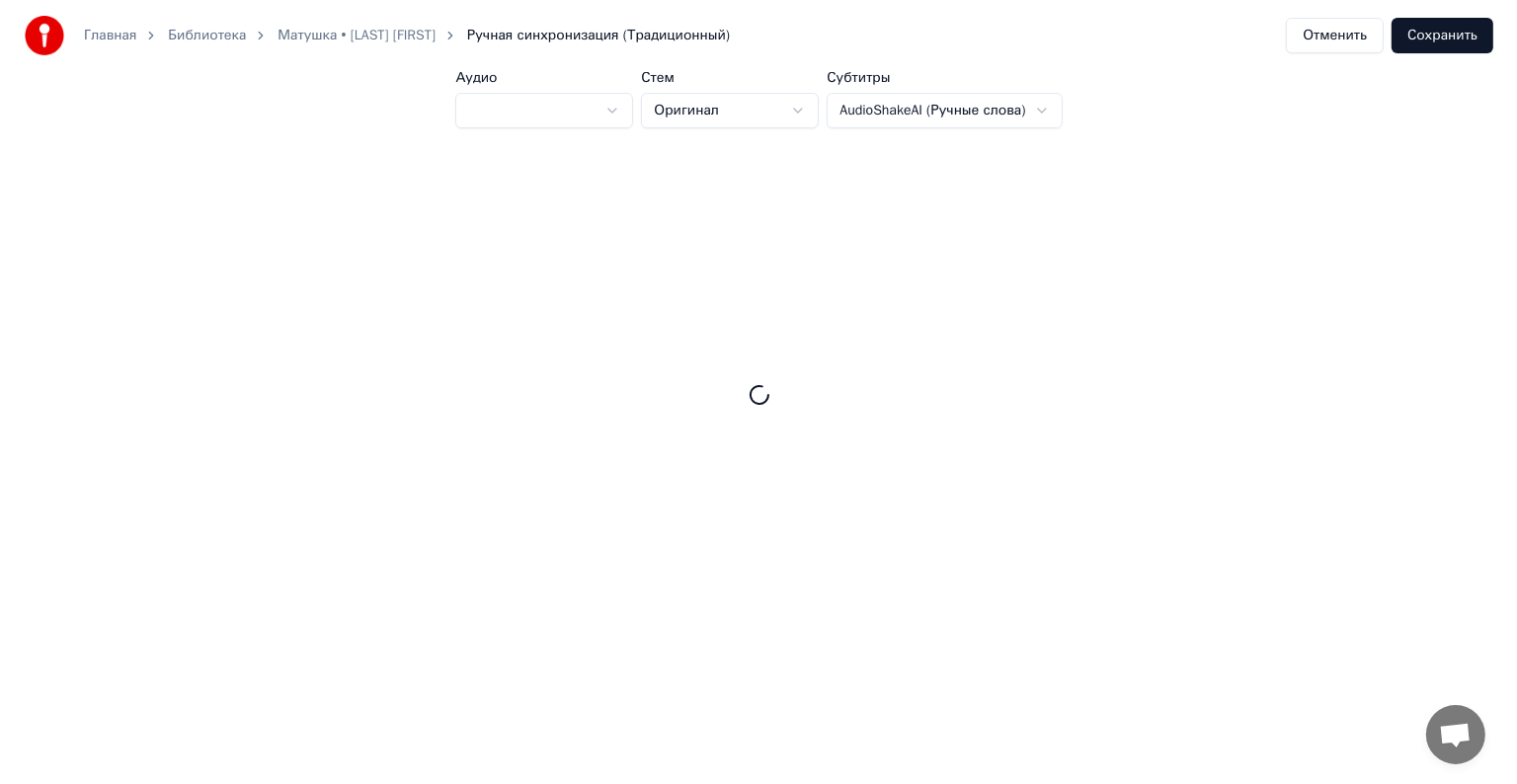 scroll, scrollTop: 0, scrollLeft: 0, axis: both 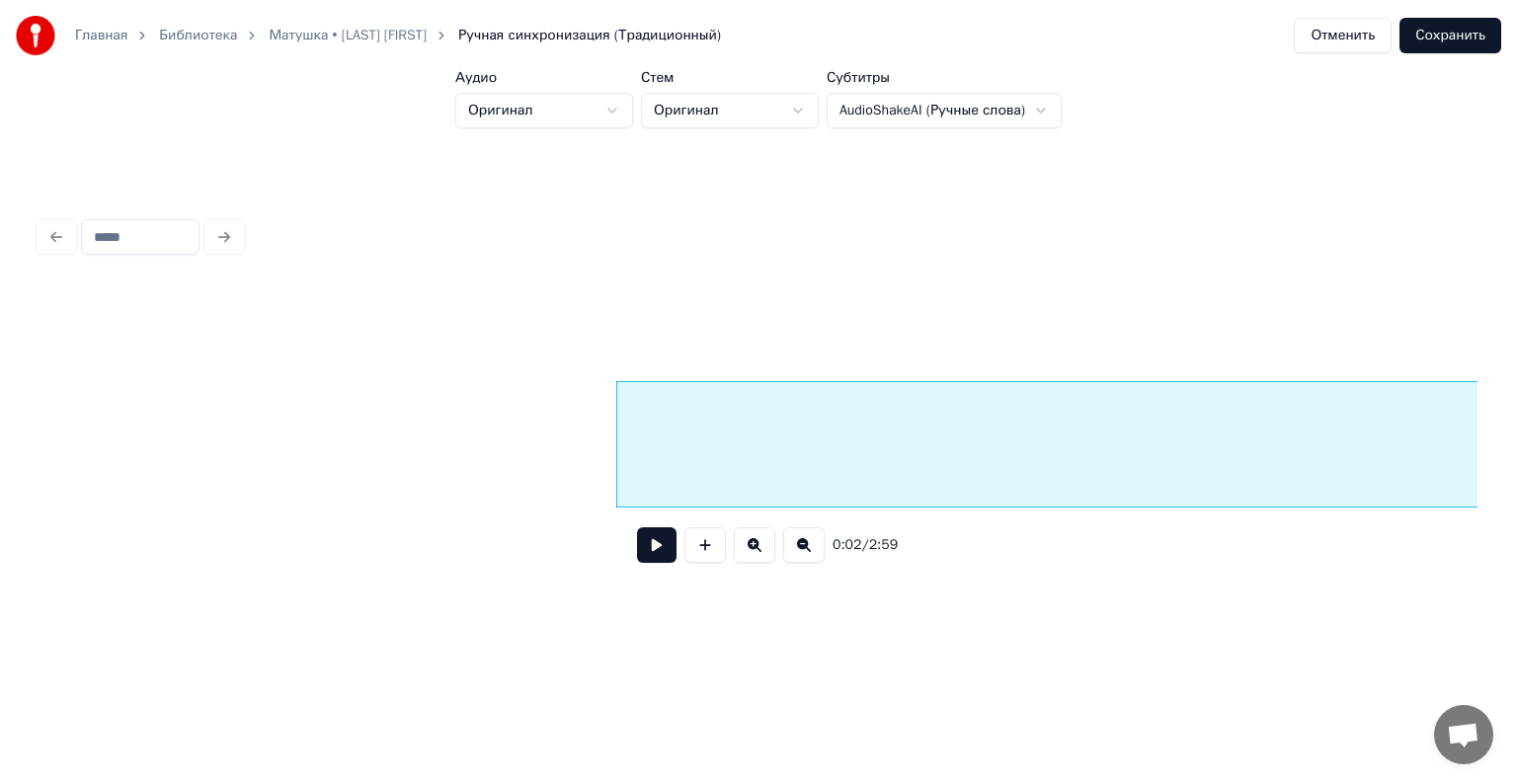 click at bounding box center [657, 545] 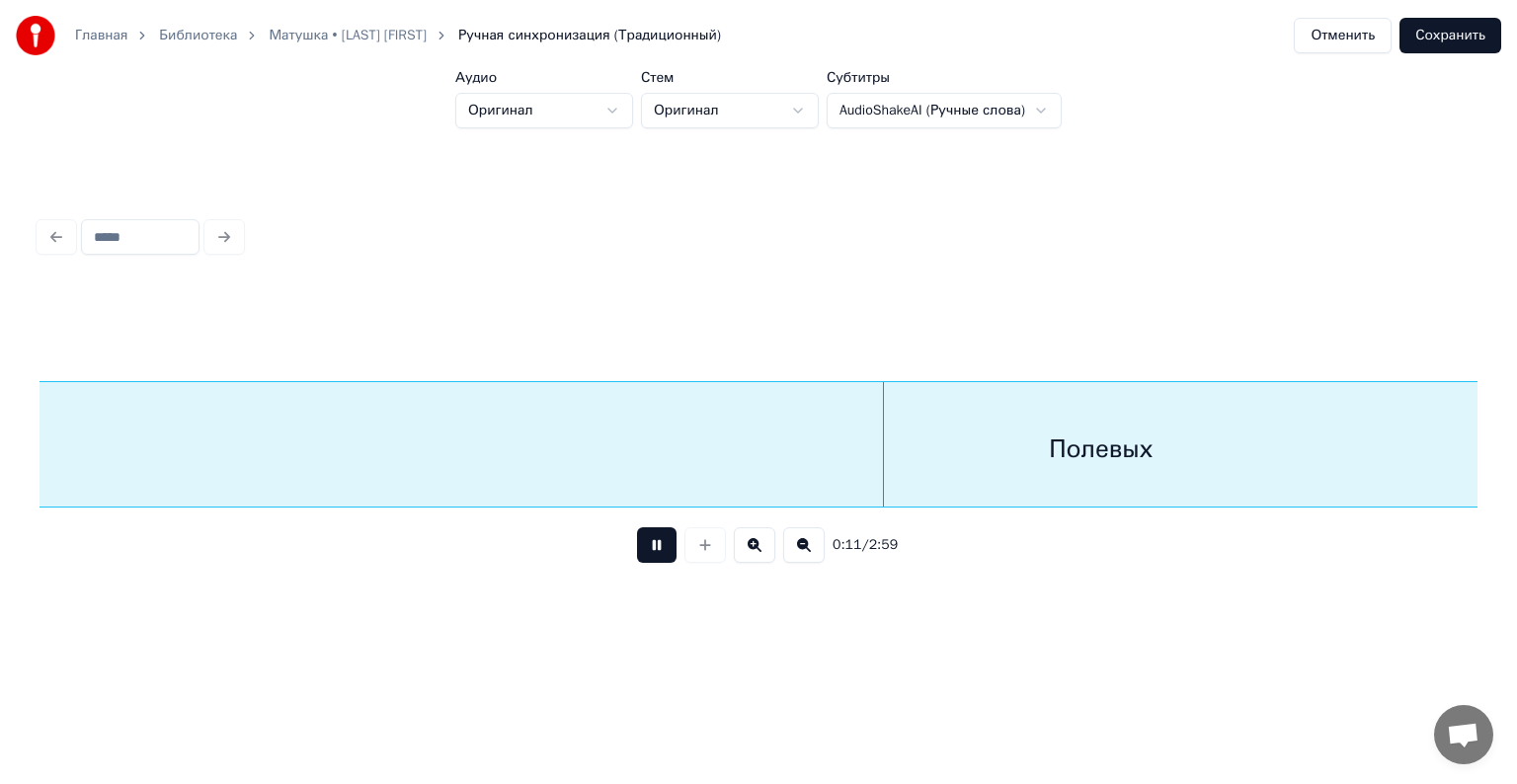 scroll, scrollTop: 0, scrollLeft: 490, axis: horizontal 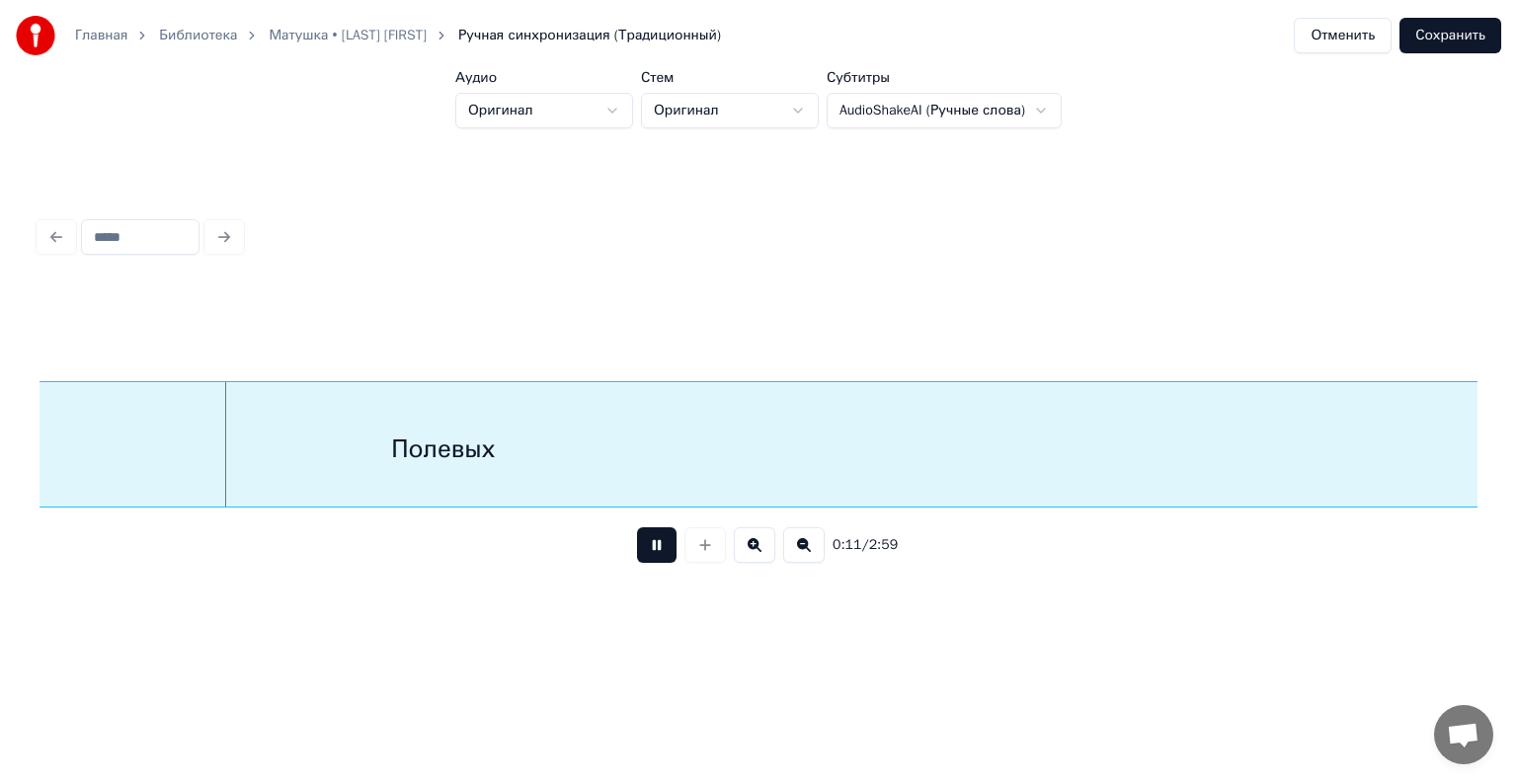 click on "Полевых" at bounding box center [443, 449] 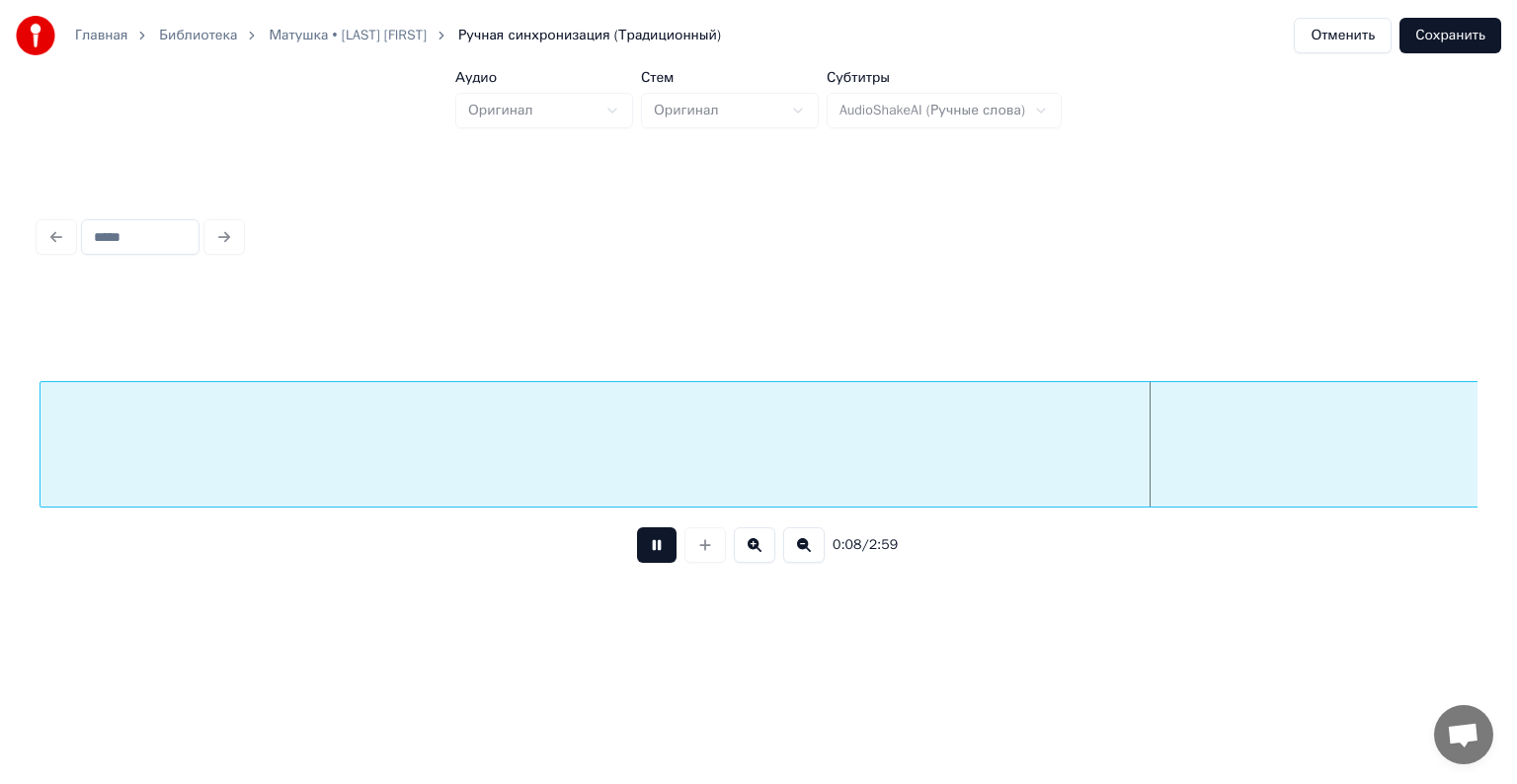 click on "Полевых" at bounding box center (2031, 449) 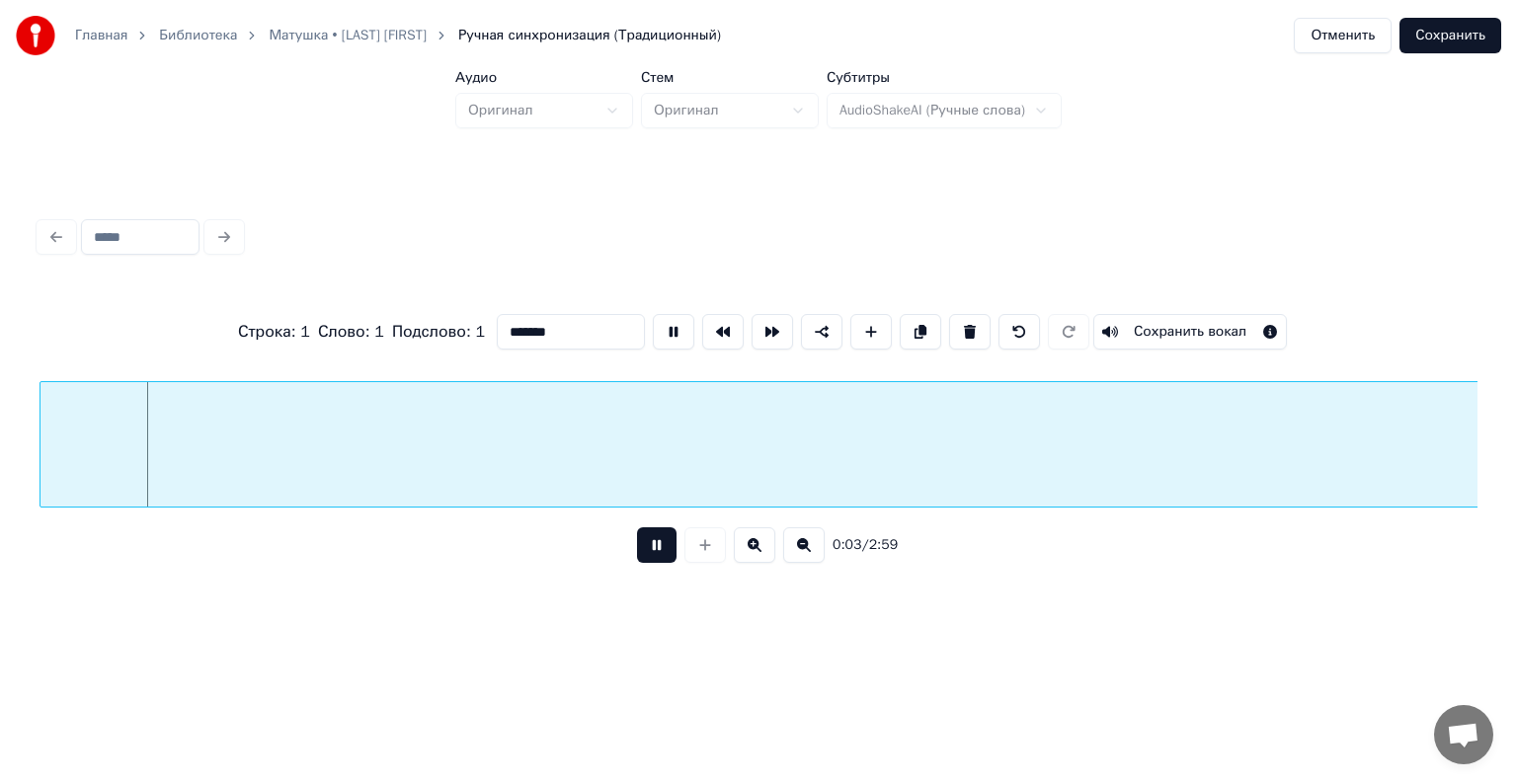 click on "Полевых" at bounding box center (2031, 449) 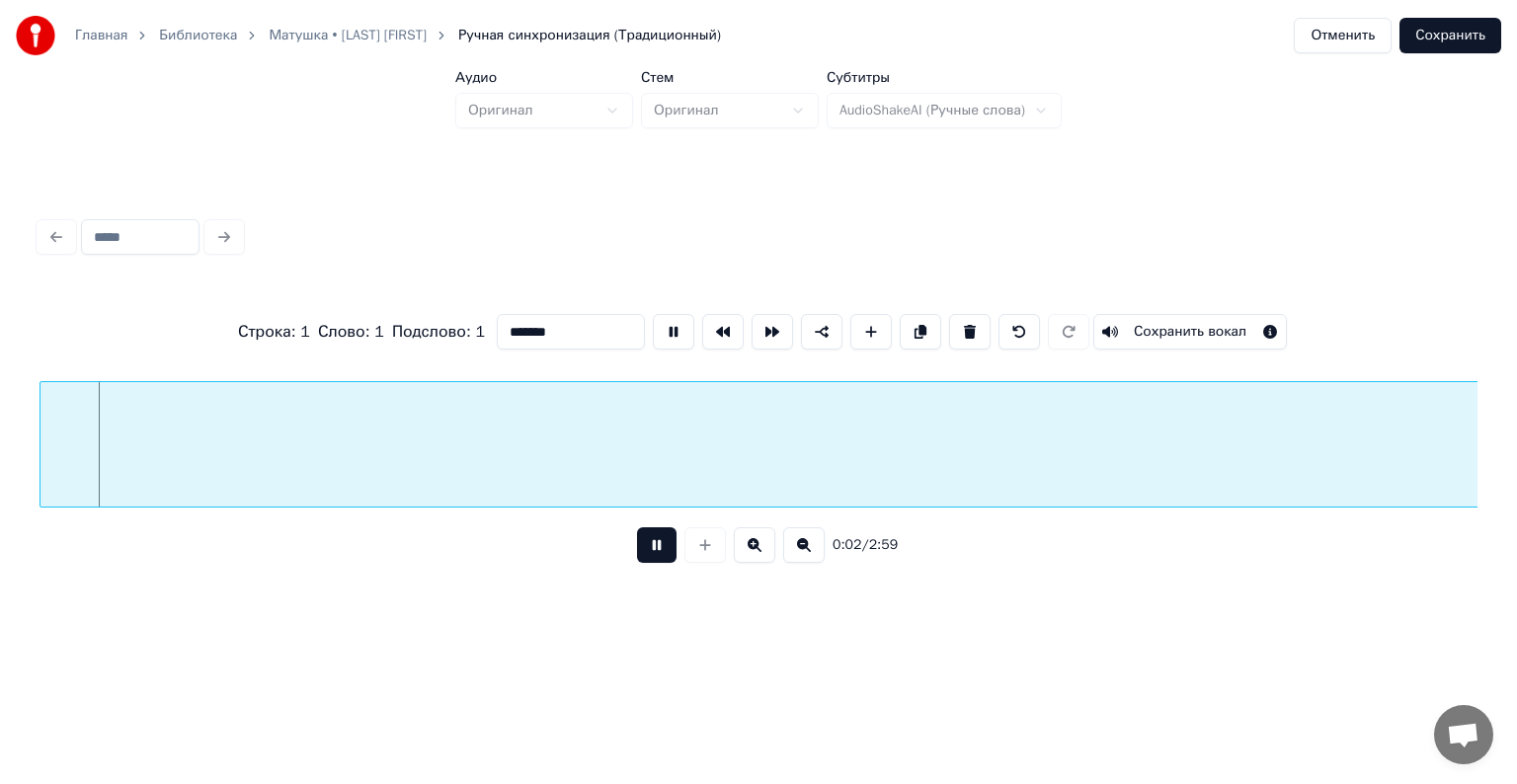 click on "Полевых" at bounding box center (2031, 449) 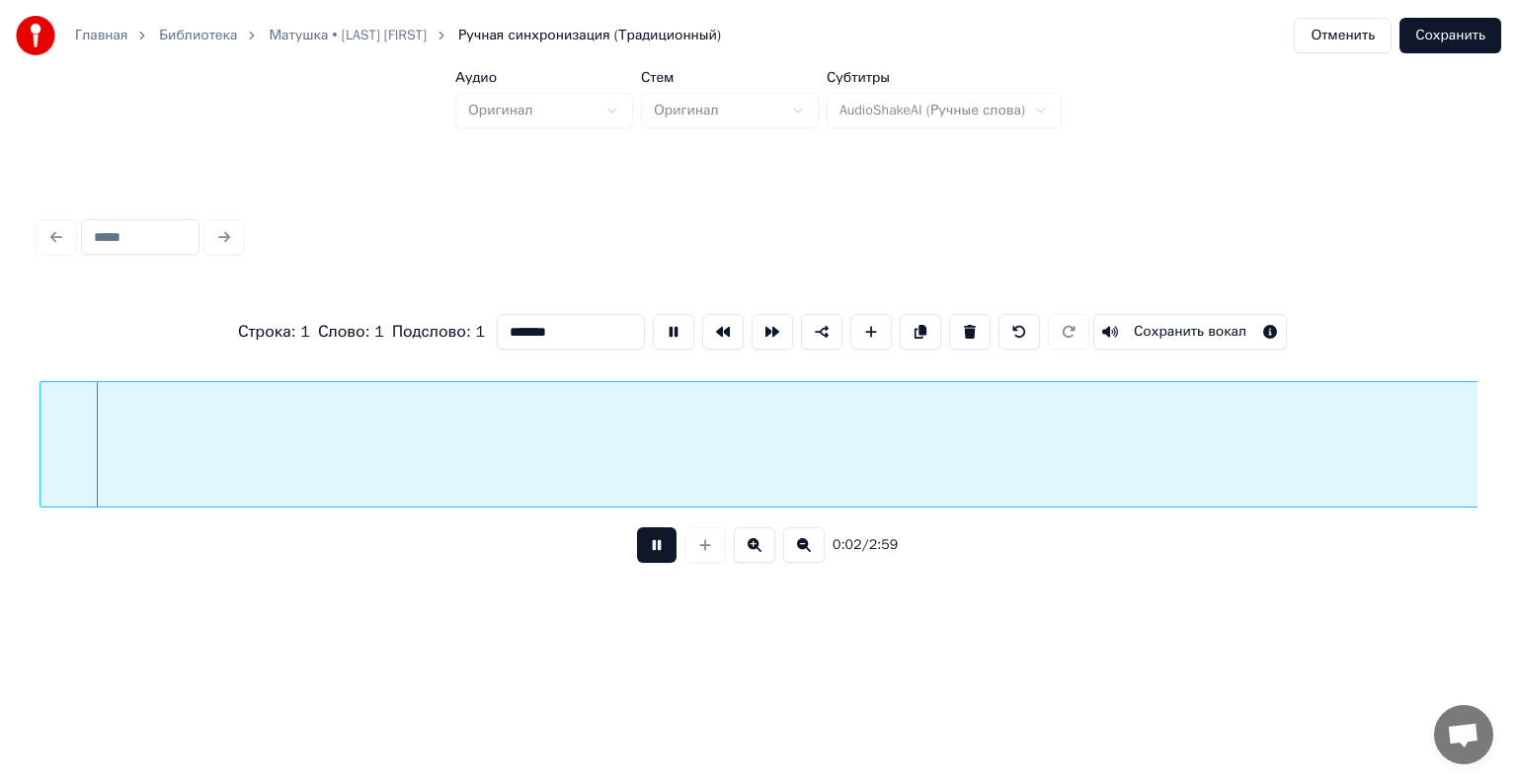 click on "Полевых" at bounding box center (2031, 449) 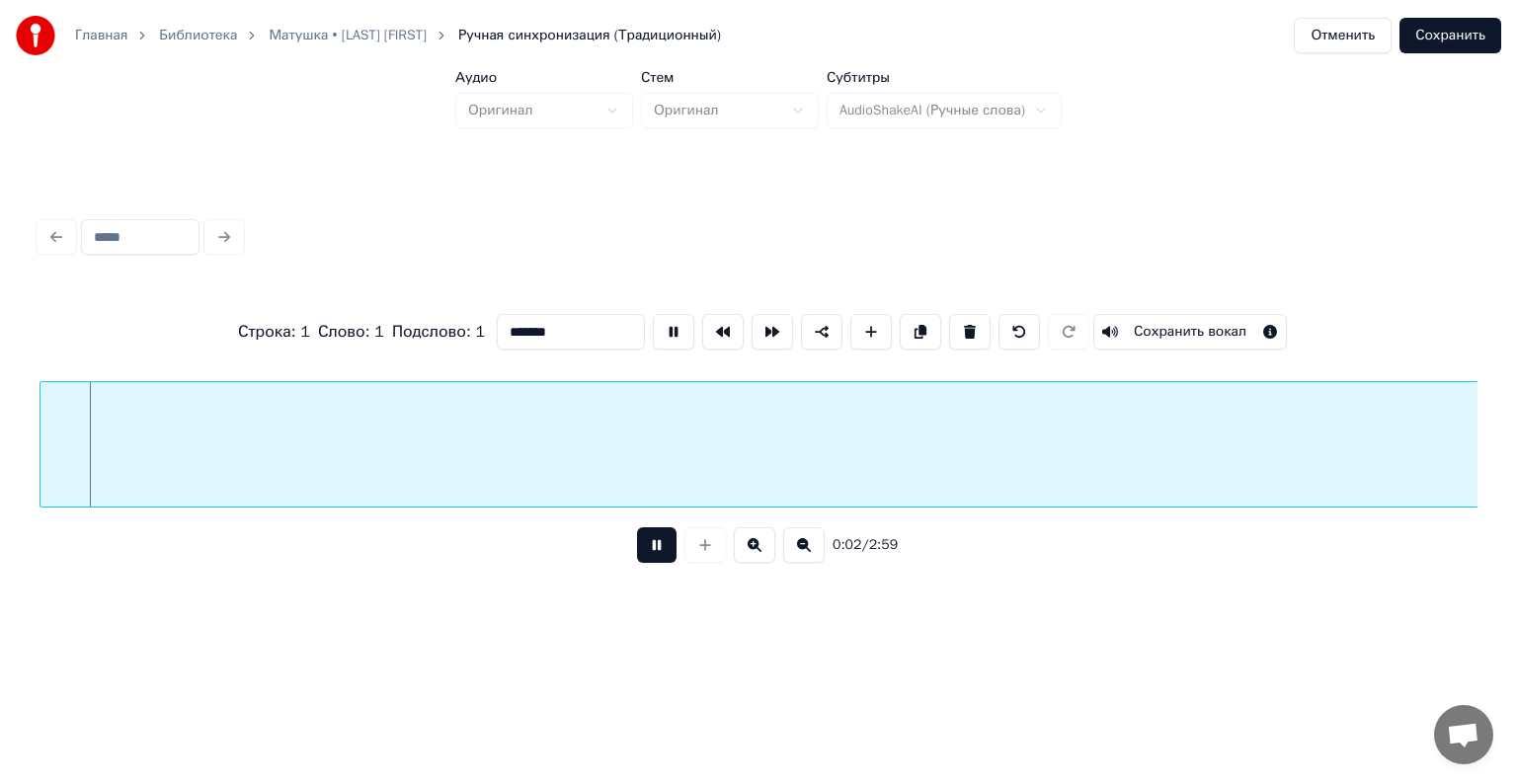 click on "Полевых" at bounding box center (2031, 449) 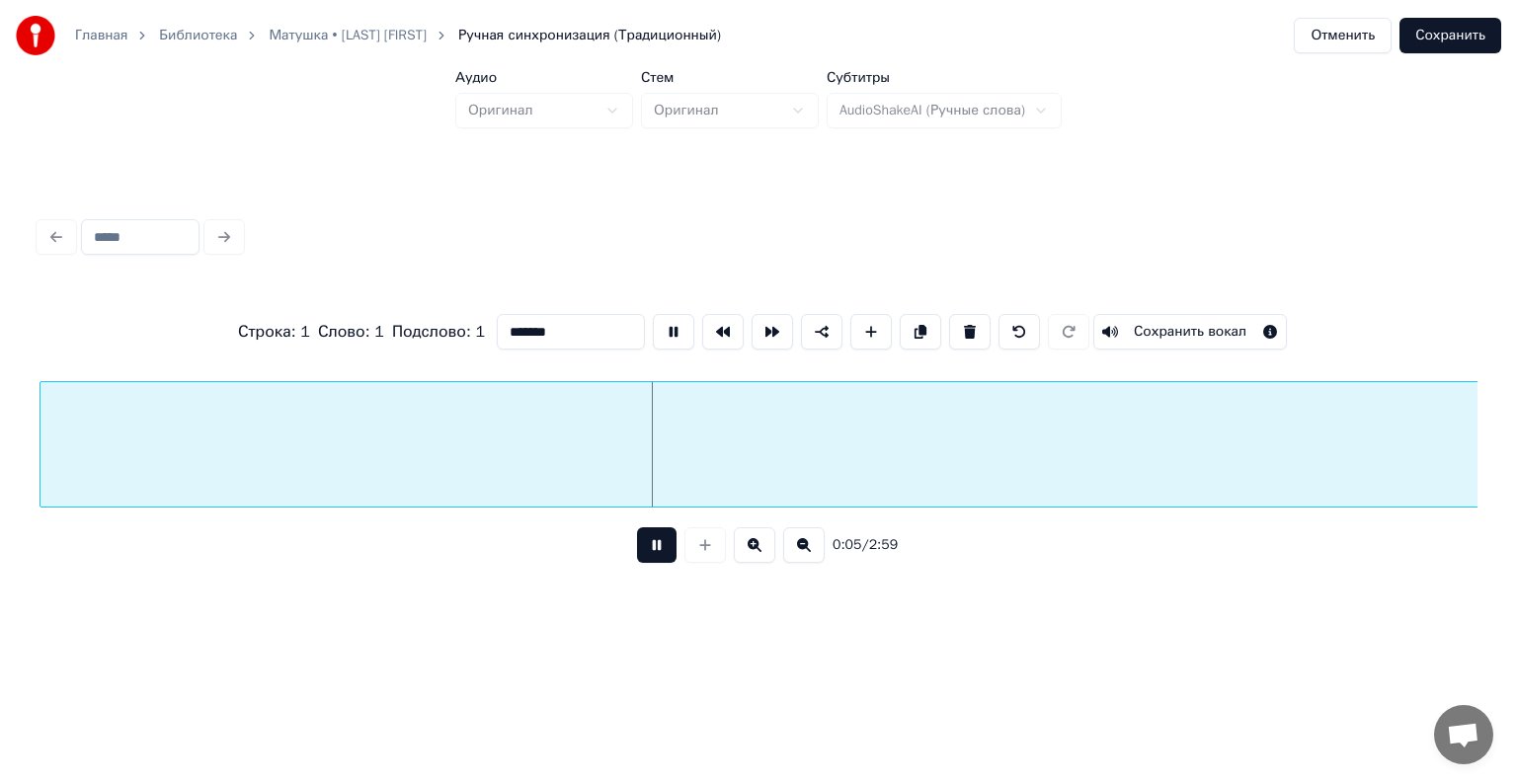 click on "Отменить" at bounding box center (1342, 36) 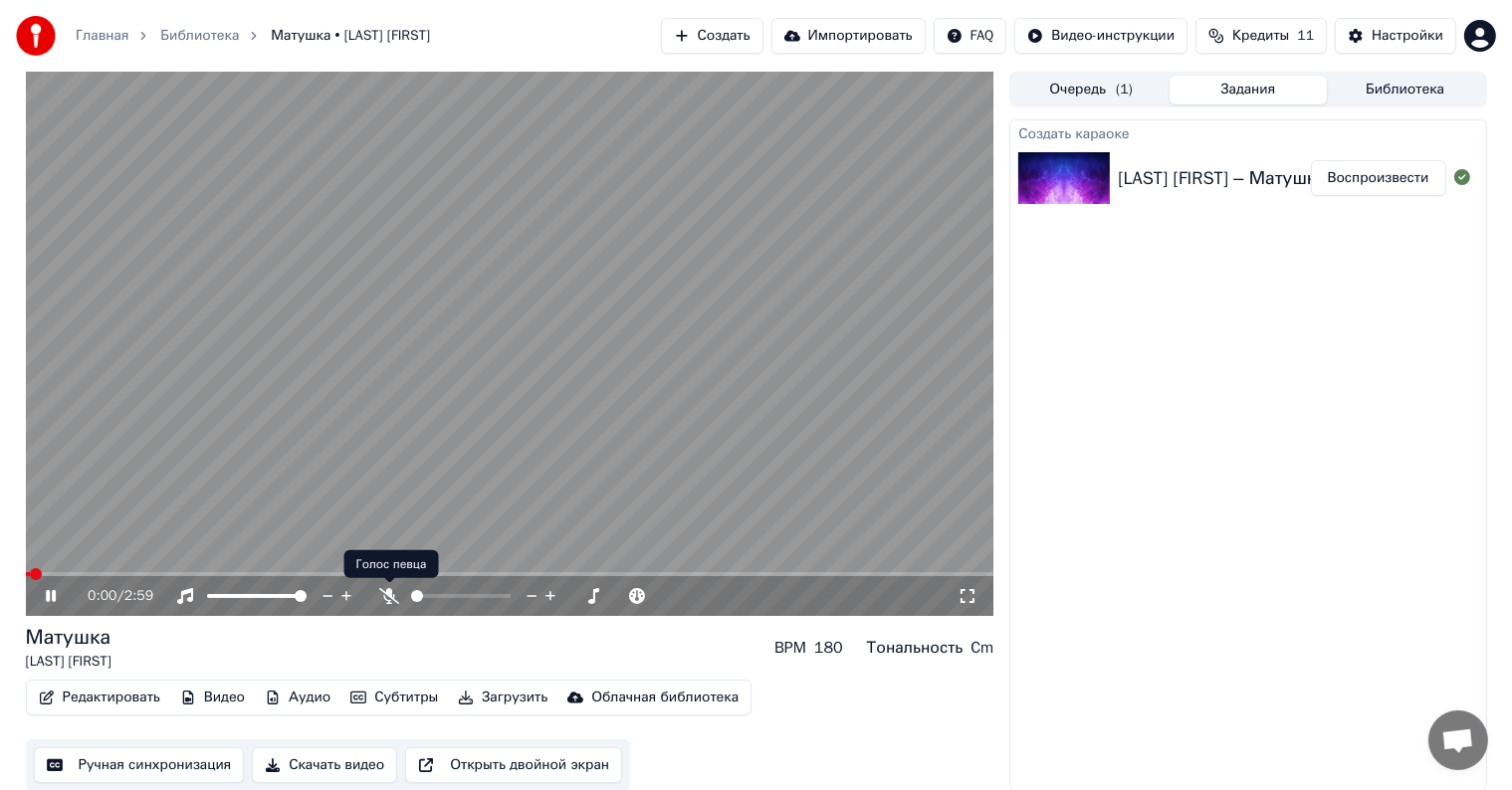 scroll, scrollTop: 1, scrollLeft: 0, axis: vertical 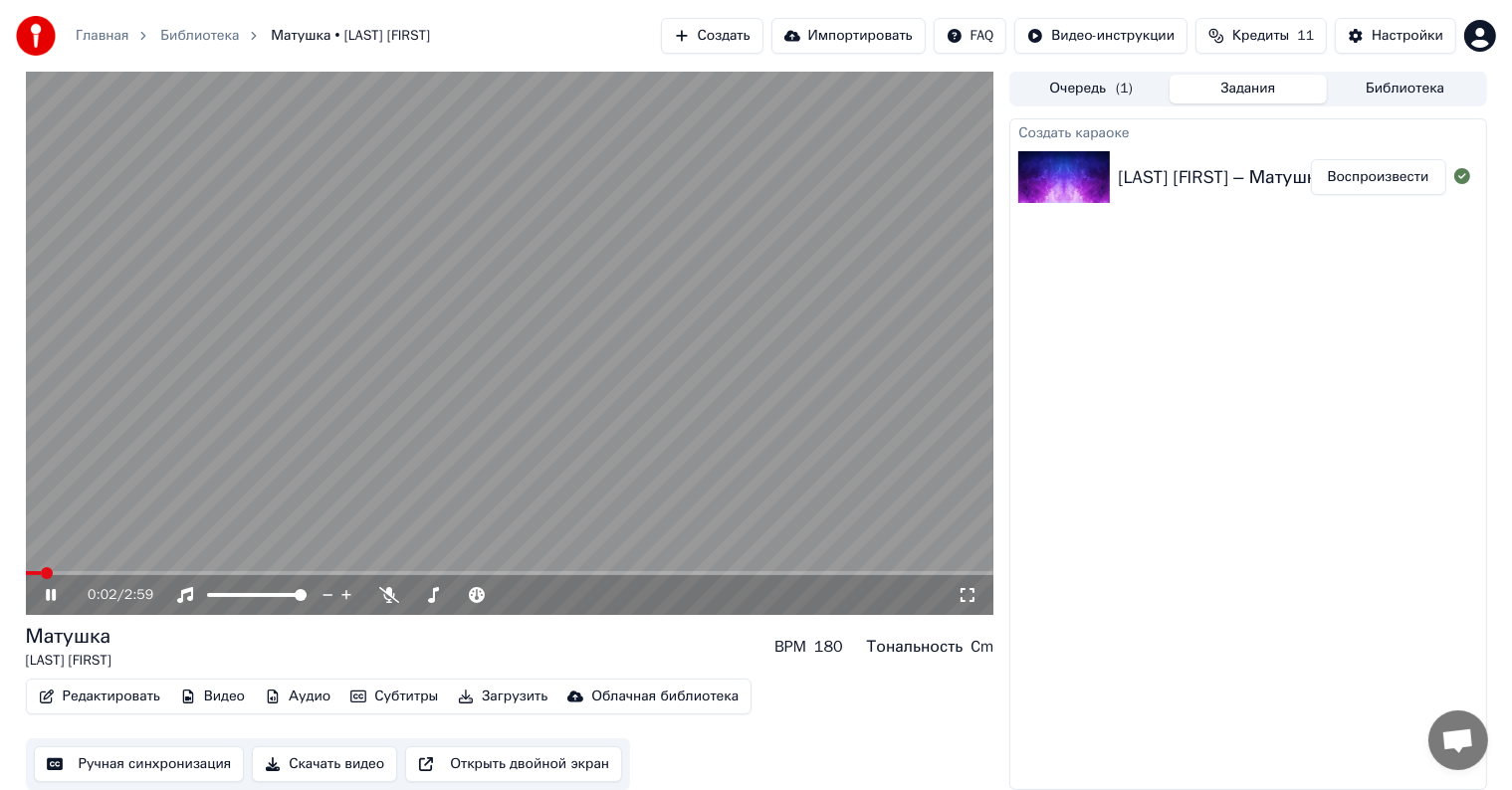 click 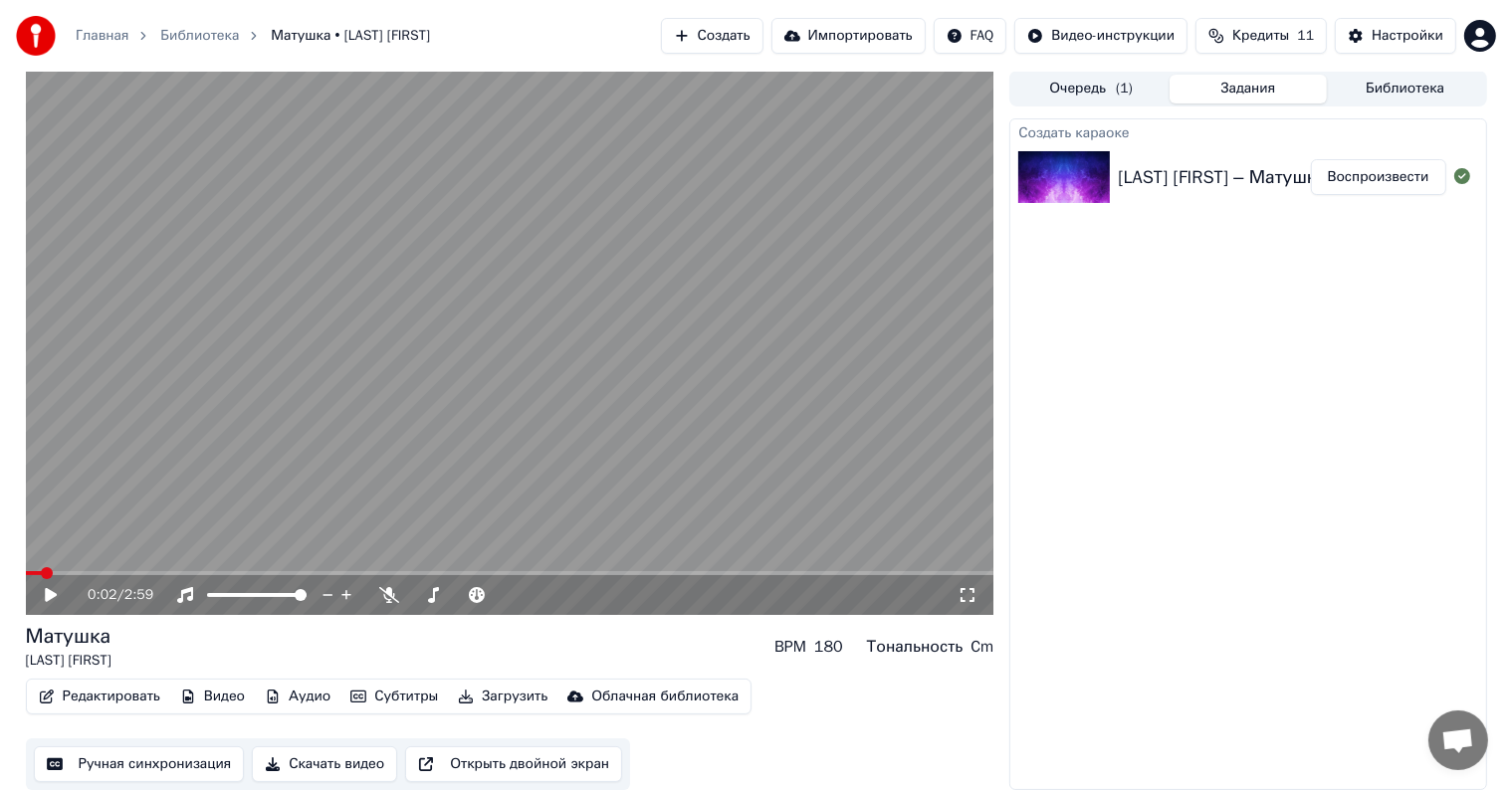 click on "Открыть двойной экран" at bounding box center (514, 764) 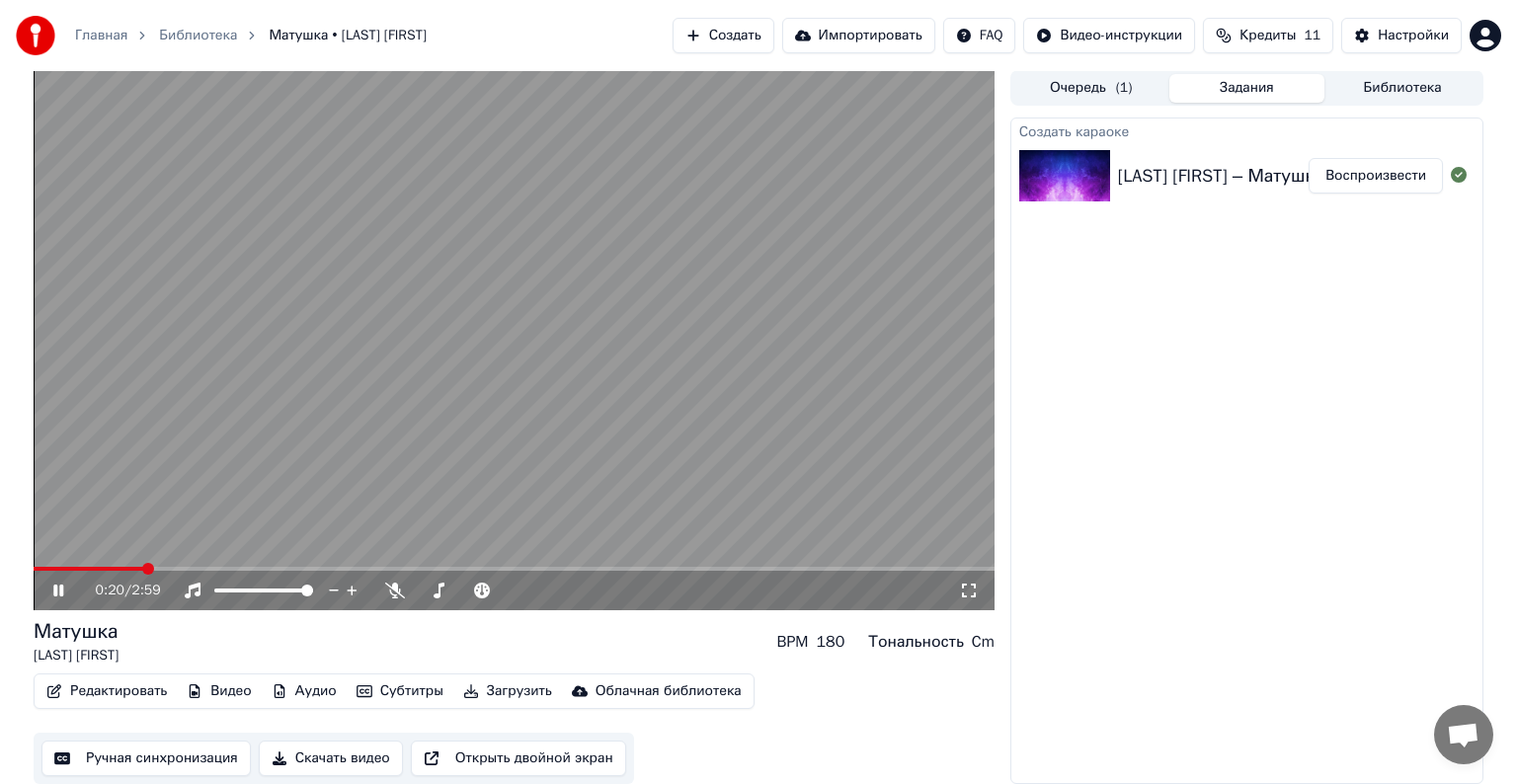 click on "Главная Библиотека Матушка • [LAST] [FIRST] Создать Импортировать FAQ Видео-инструкции Кредиты 11 Настройки 0:20  /  2:59 Матушка [LAST] [FIRST] BPM 180 Тональность Cm Редактировать Видео Аудио Субтитры Загрузить Облачная библиотека Ручная синхронизация Скачать видео Открыть двойной экран Очередь ( 1 ) Задания Библиотека Создать караоке [LAST] [FIRST] – Матушка [transposed -2] Воспроизвести" at bounding box center [758, 391] 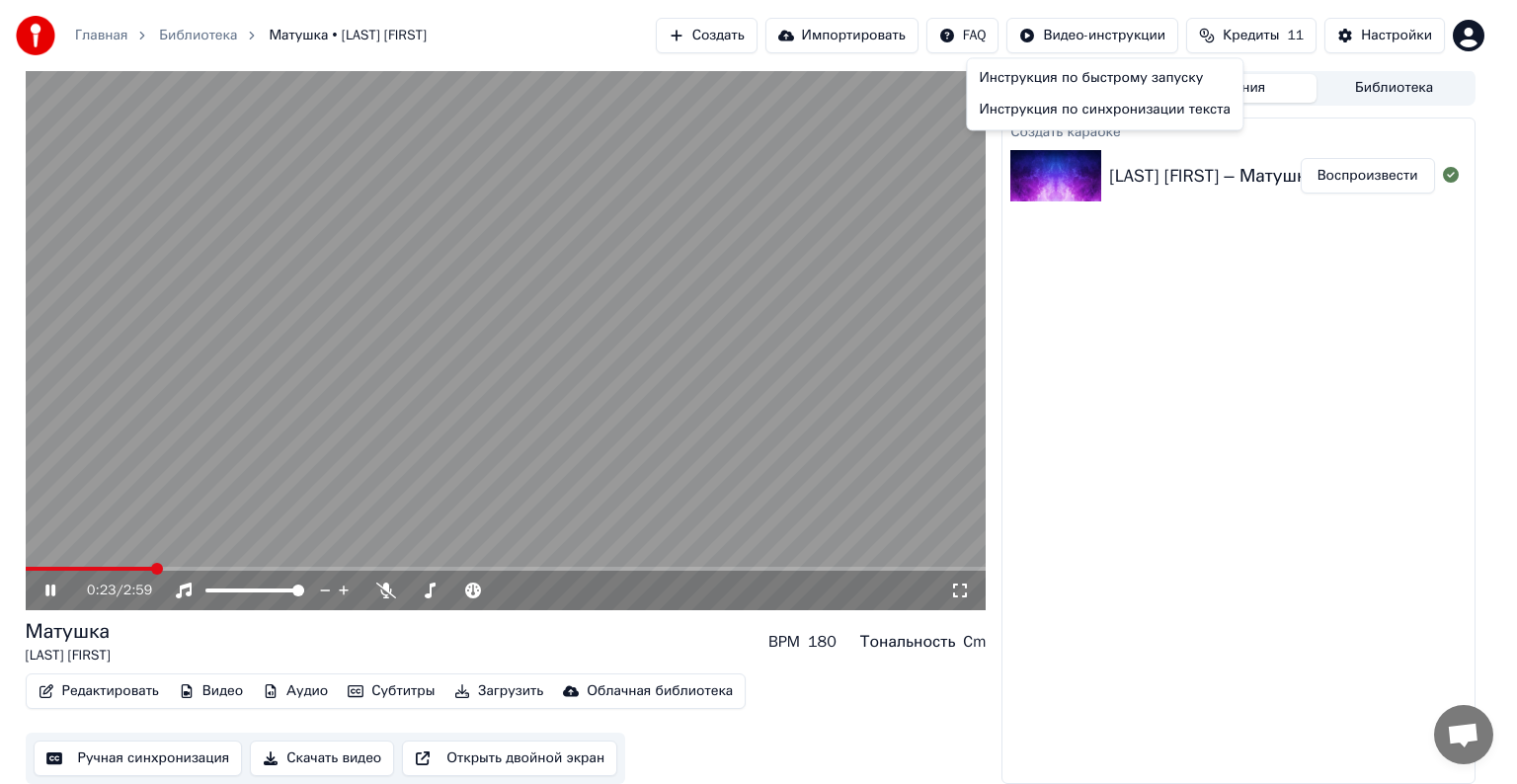 click on "Главная Библиотека Матушка • [LAST] [FIRST] Создать Импортировать FAQ Видео-инструкции Кредиты 11 Настройки 0:23  /  2:59 Матушка [LAST] [FIRST] BPM 180 Тональность Cm Редактировать Видео Аудио Субтитры Загрузить Облачная библиотека Ручная синхронизация Скачать видео Открыть двойной экран Очередь ( 1 ) Задания Библиотека Создать караоке [LAST] [FIRST] – Матушка [transposed -2] Воспроизвести
Инструкция по быстрому запуску Инструкция по синхронизации текста" at bounding box center [758, 391] 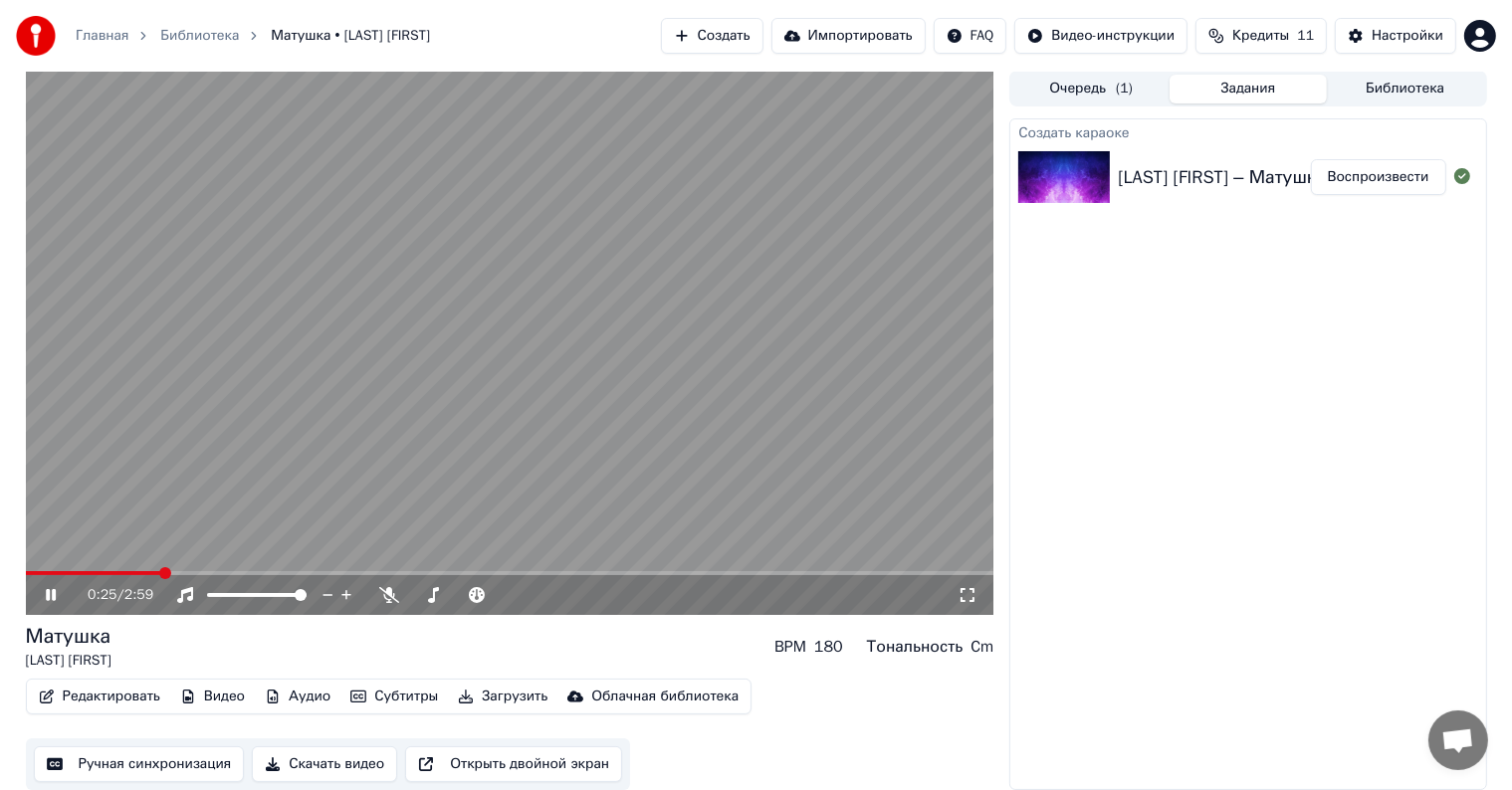 click 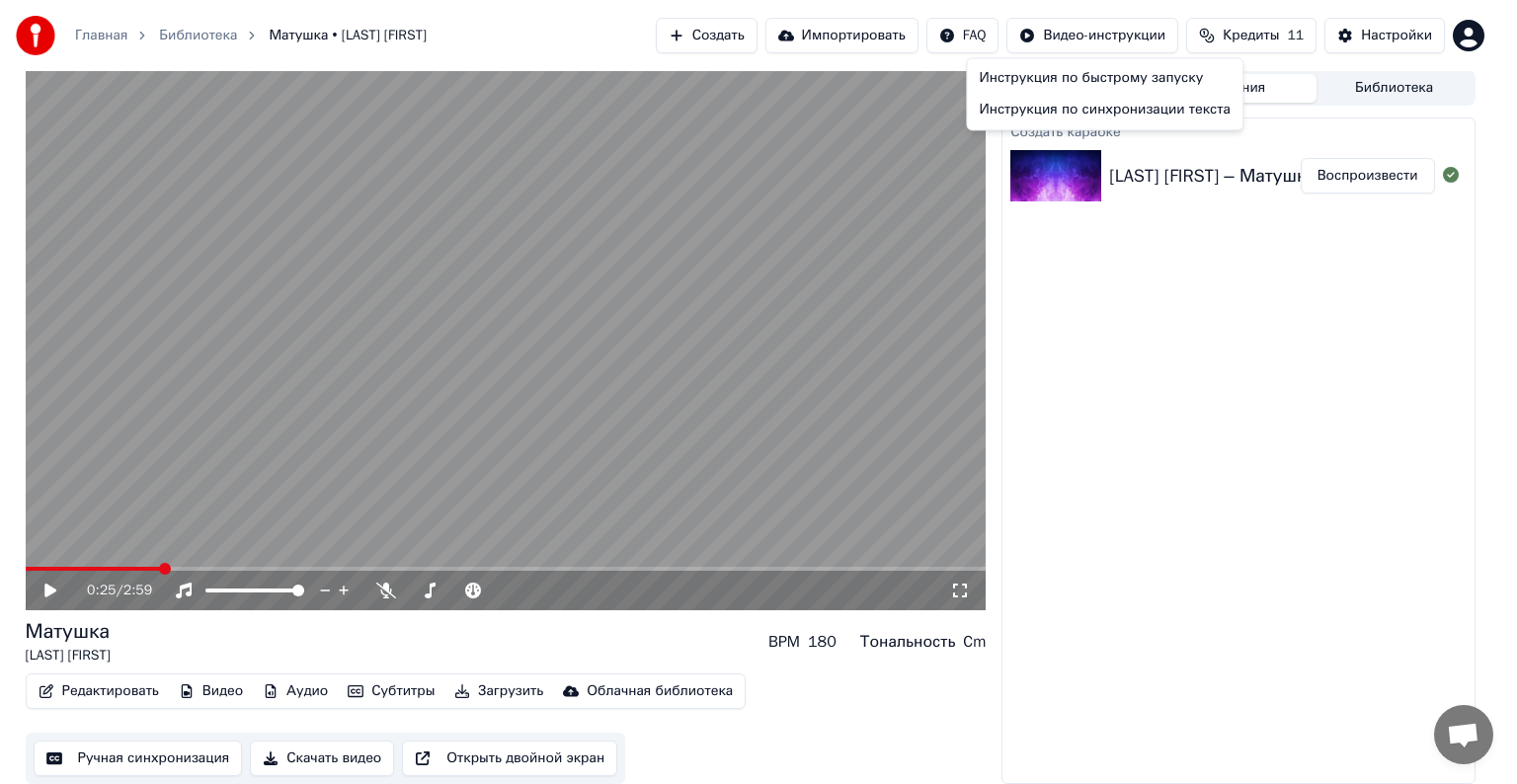 click on "Главная Библиотека Матушка • [LAST] [FIRST] Создать Импортировать FAQ Видео-инструкции Кредиты 11 Настройки 0:25  /  2:59 Матушка [LAST] [FIRST] BPM 180 Тональность Cm Редактировать Видео Аудио Субтитры Загрузить Облачная библиотека Ручная синхронизация Скачать видео Открыть двойной экран Очередь ( 1 ) Задания Библиотека Создать караоке [LAST] [FIRST] – Матушка [transposed -2] Воспроизвести
Инструкция по быстрому запуску Инструкция по синхронизации текста" at bounding box center (758, 391) 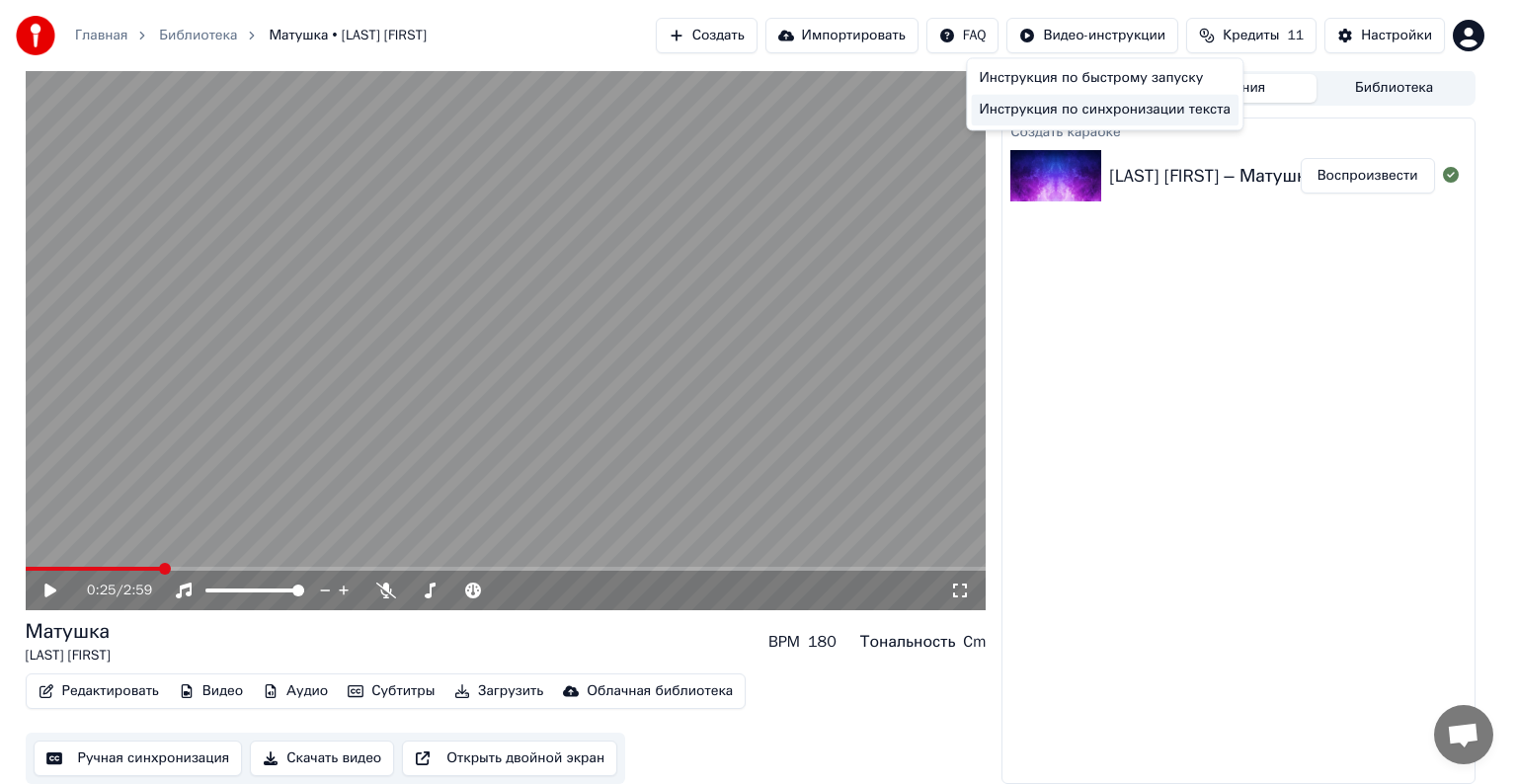 click on "Инструкция по синхронизации текста" at bounding box center (1104, 110) 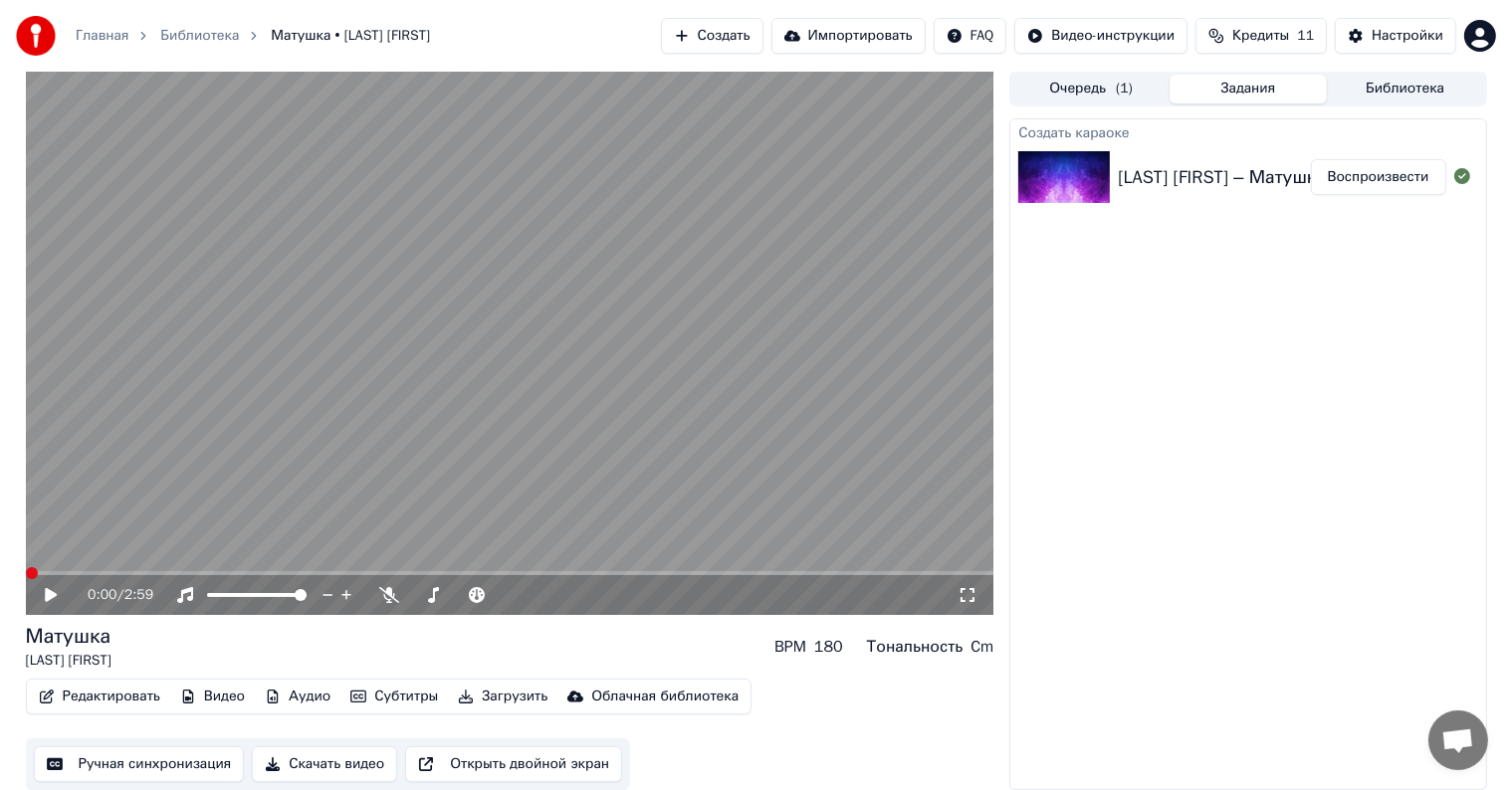 click at bounding box center [32, 573] 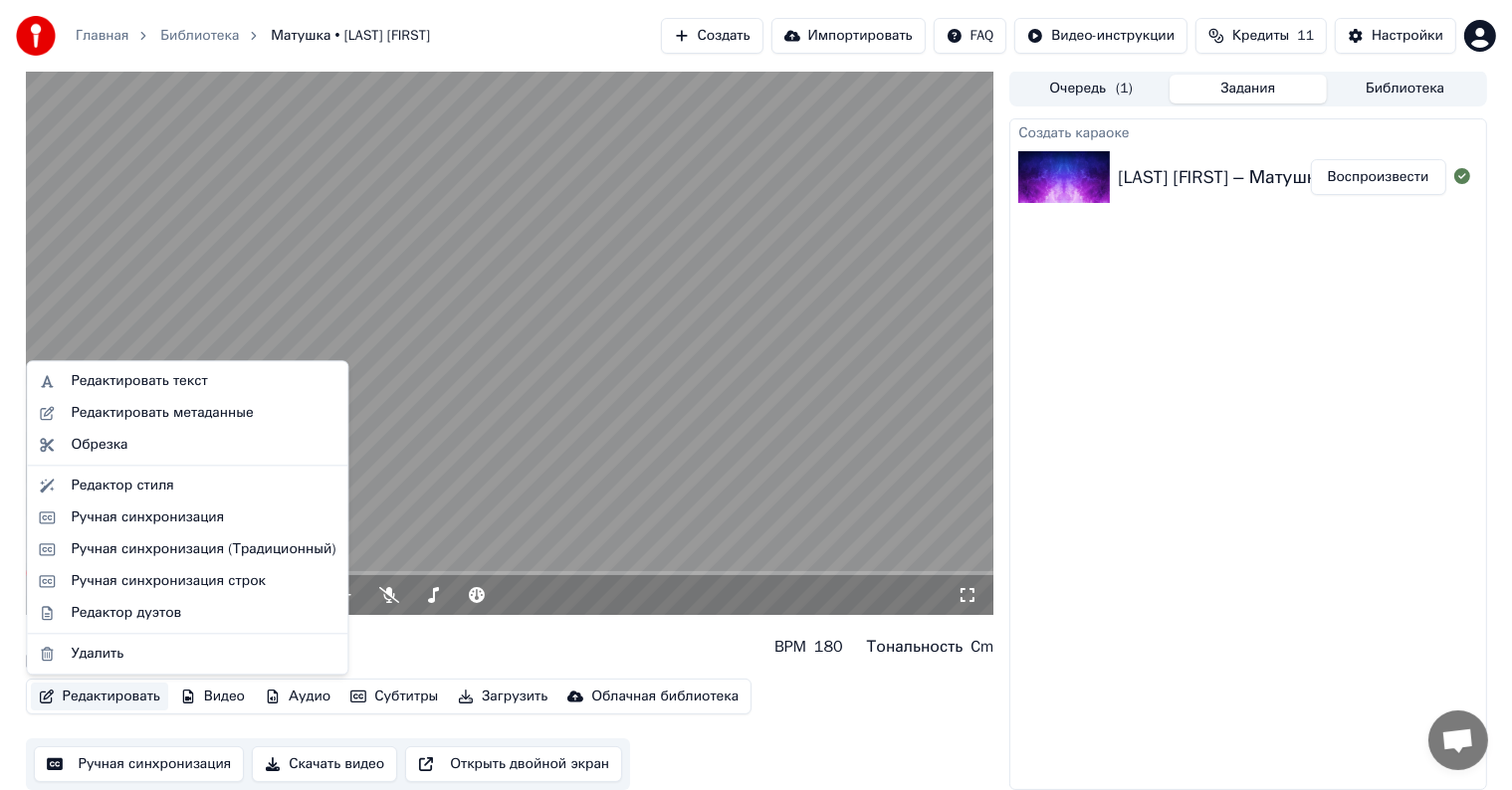 click on "Редактировать" at bounding box center [100, 696] 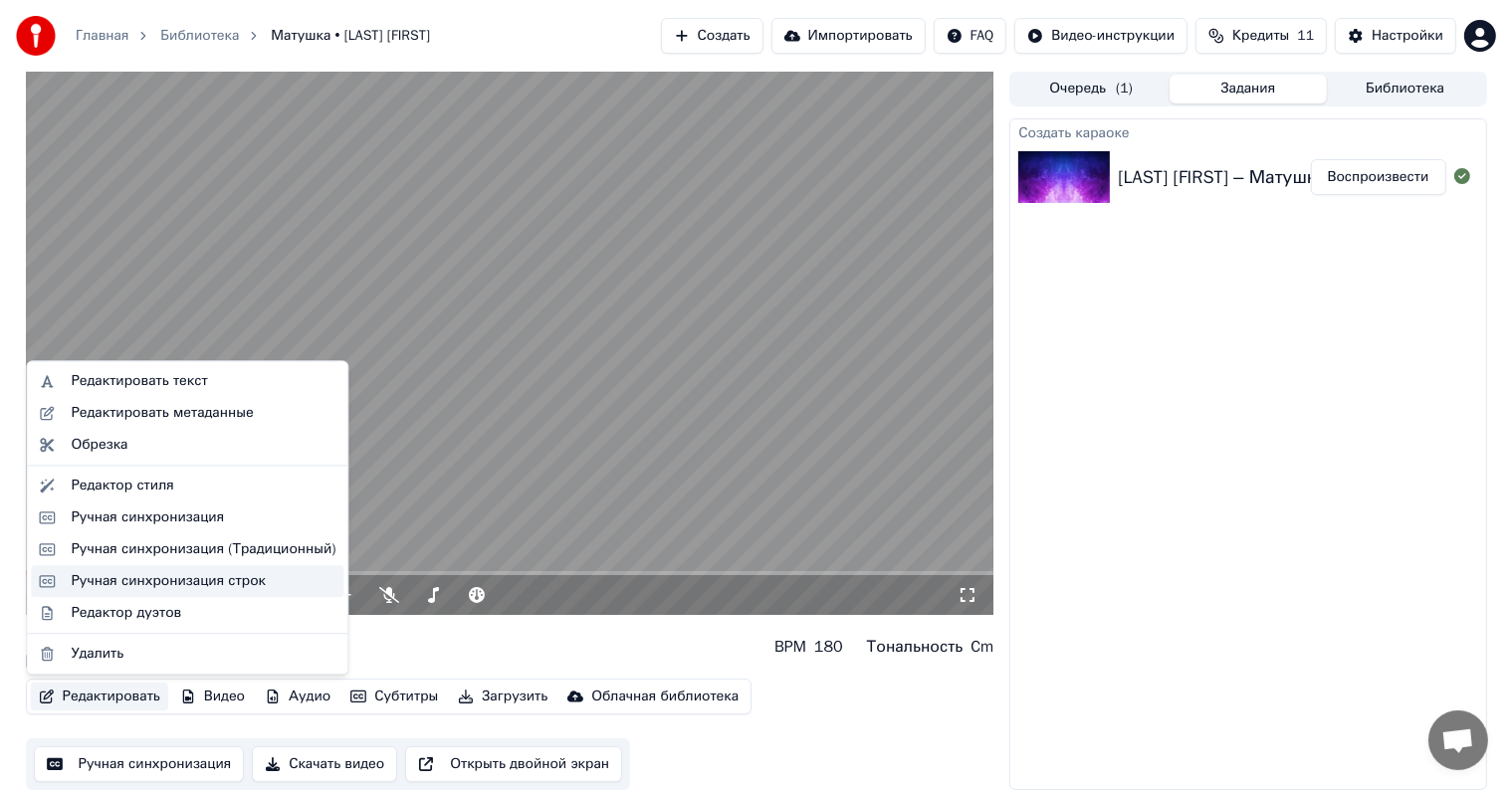 click on "Ручная синхронизация строк" at bounding box center [168, 581] 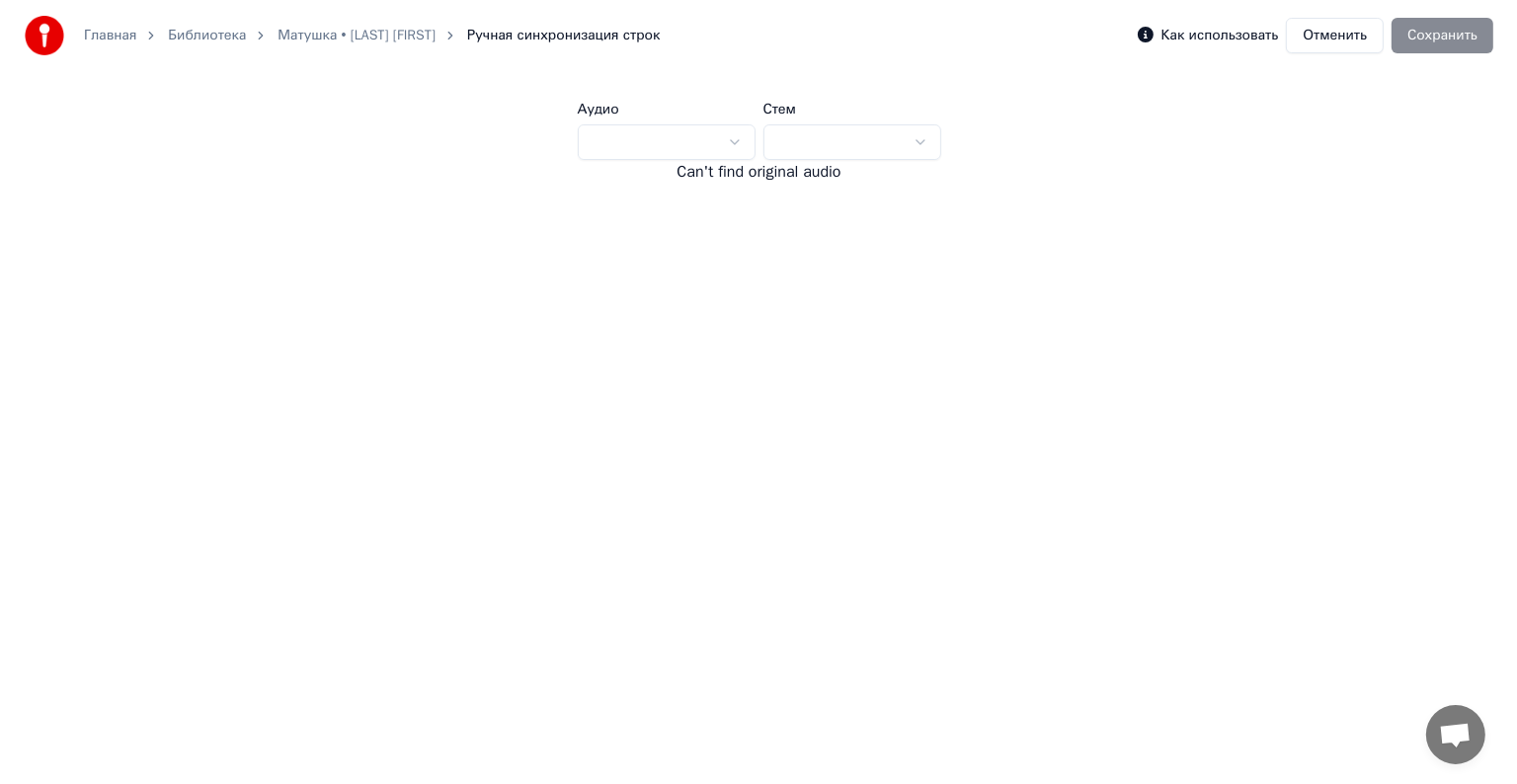 scroll, scrollTop: 0, scrollLeft: 0, axis: both 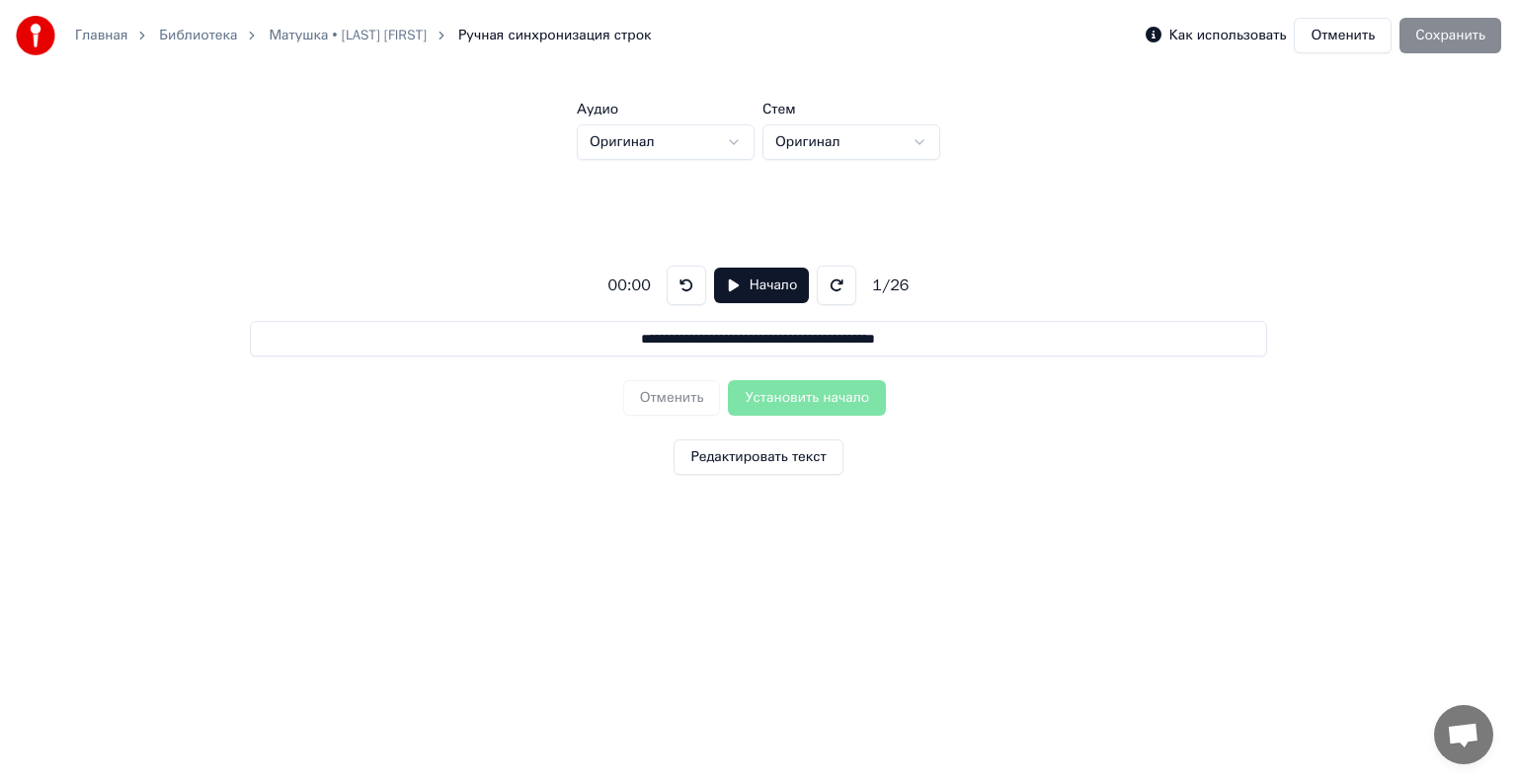 click on "Редактировать текст" at bounding box center (758, 457) 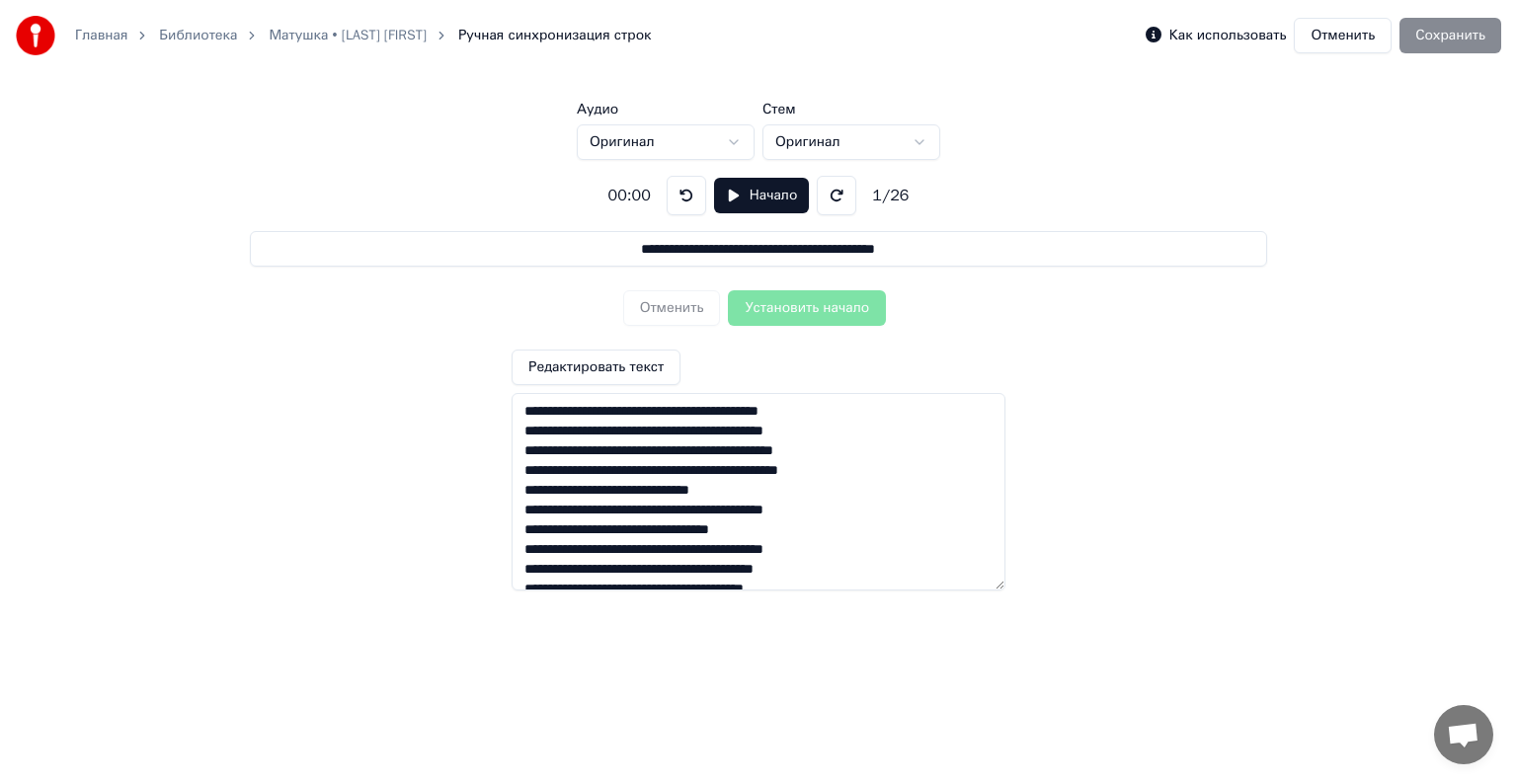 click on "Начало" at bounding box center [761, 196] 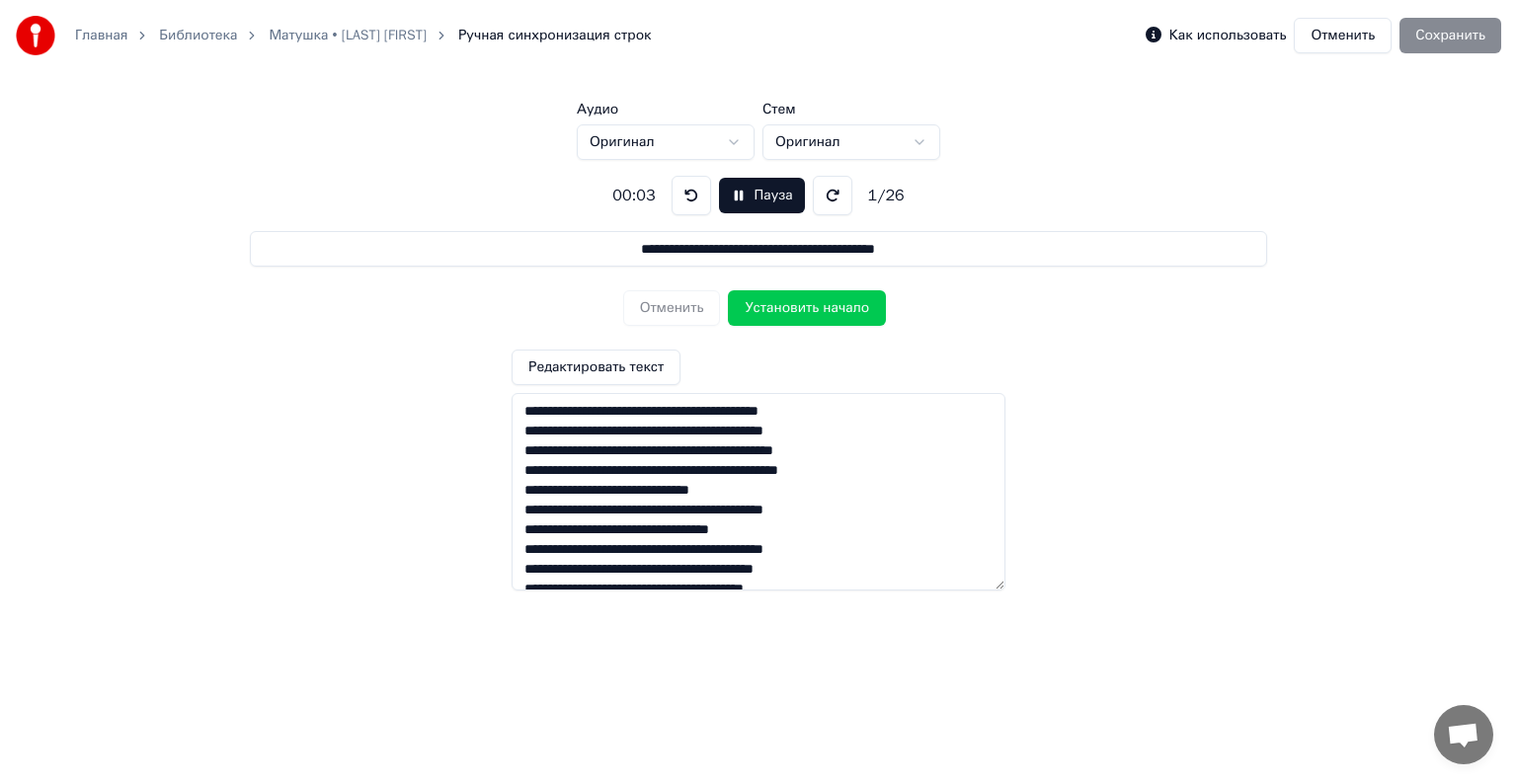 drag, startPoint x: 858, startPoint y: 414, endPoint x: 516, endPoint y: 411, distance: 342.01316 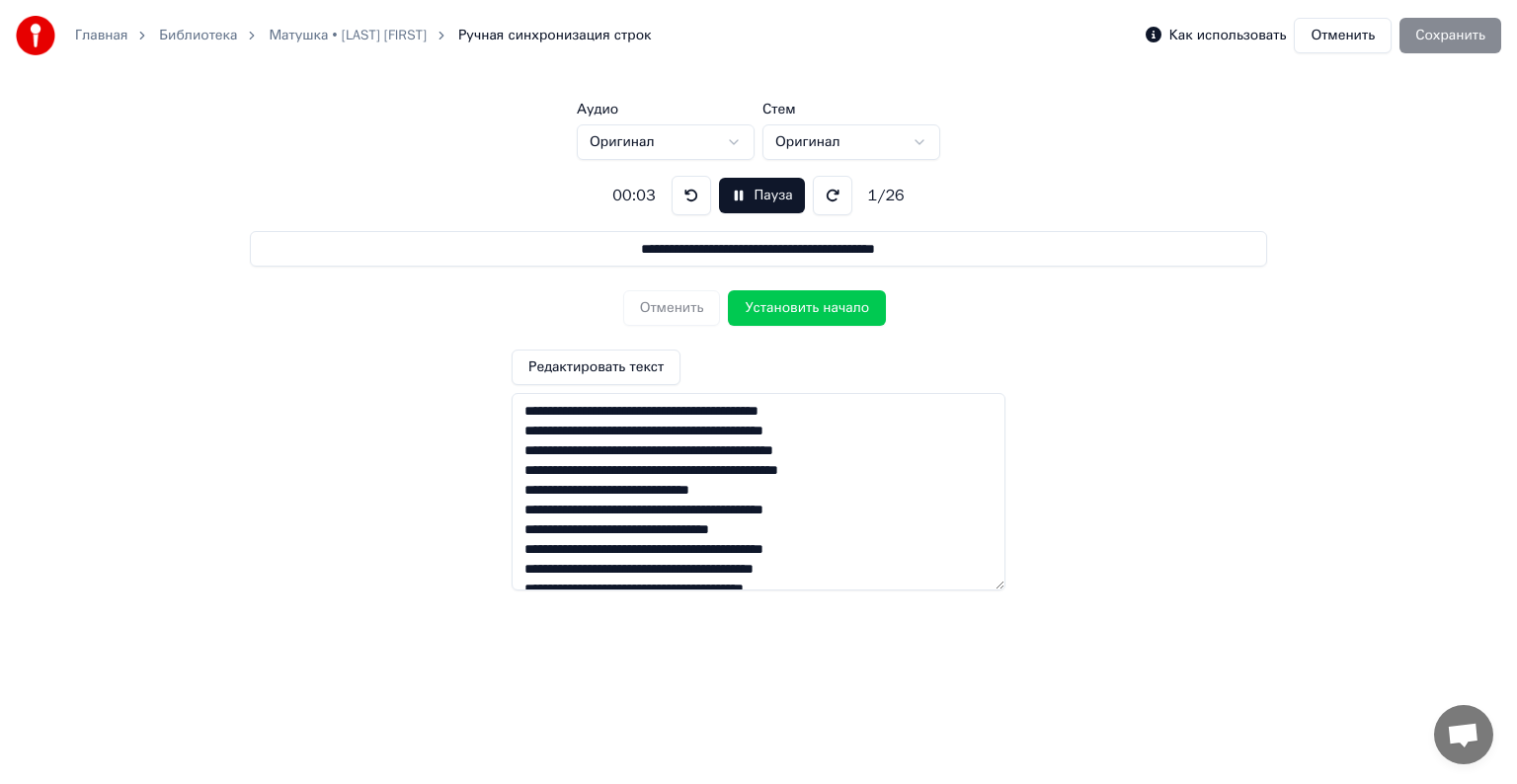 click at bounding box center [758, 492] 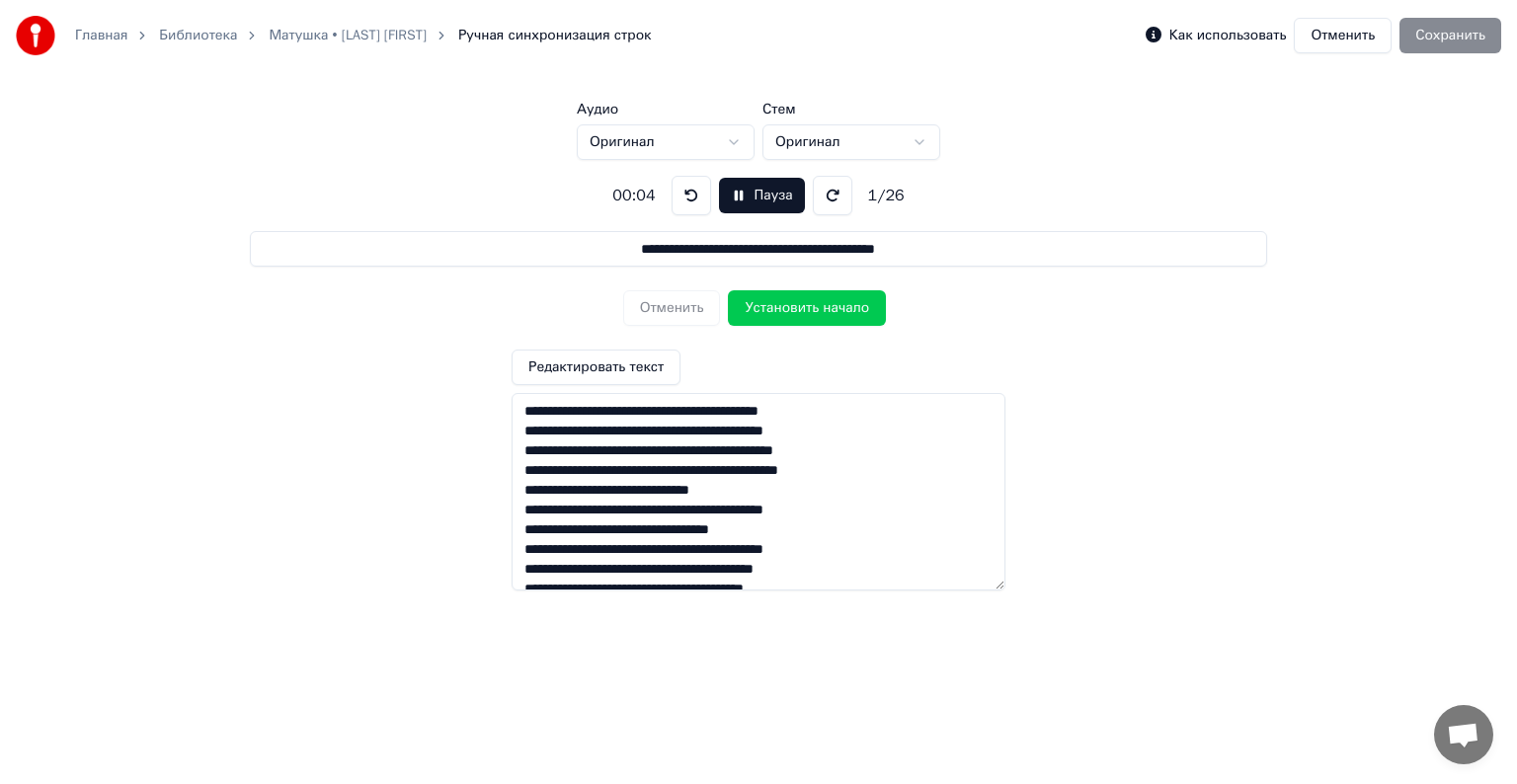 click at bounding box center (758, 492) 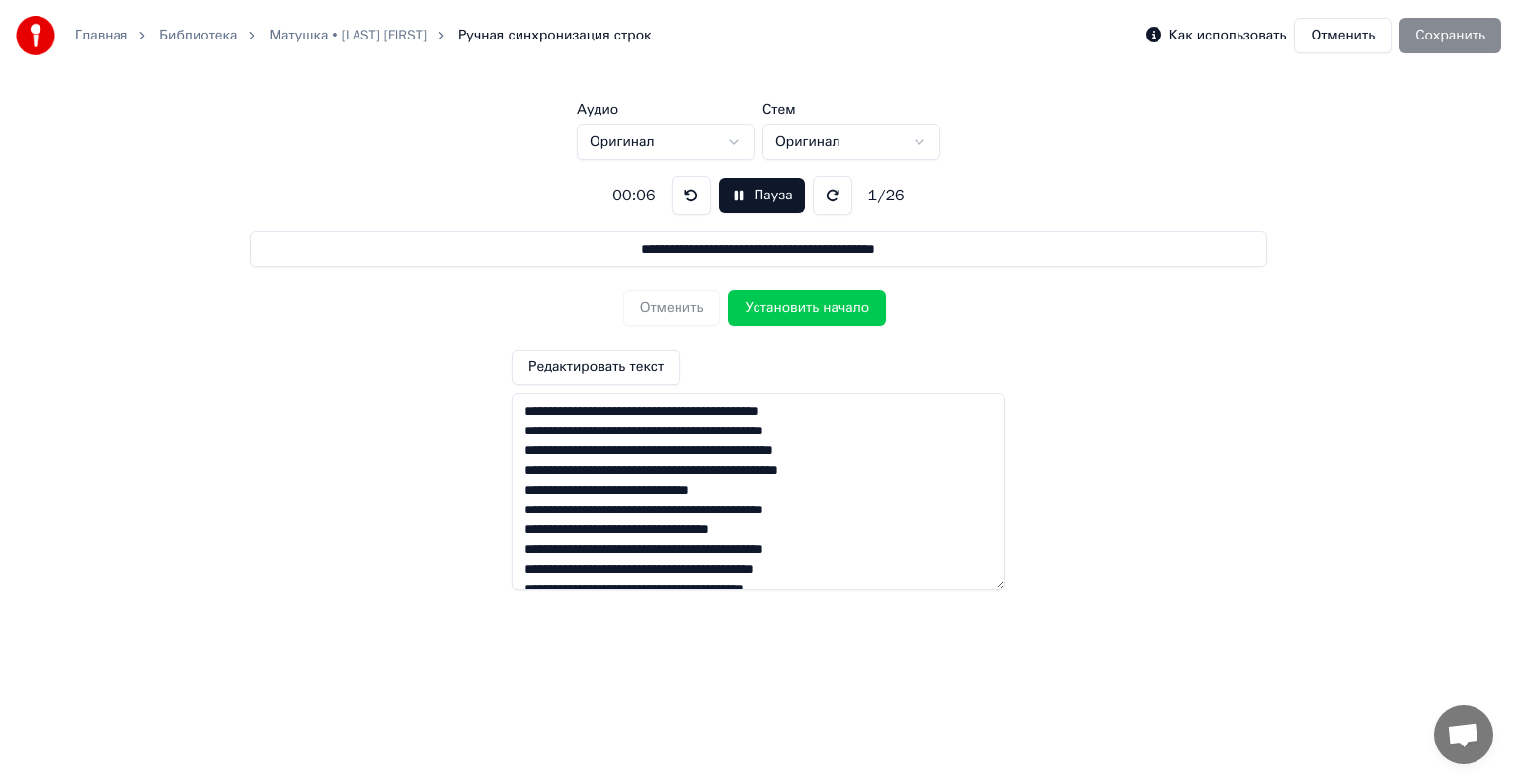 click at bounding box center (758, 492) 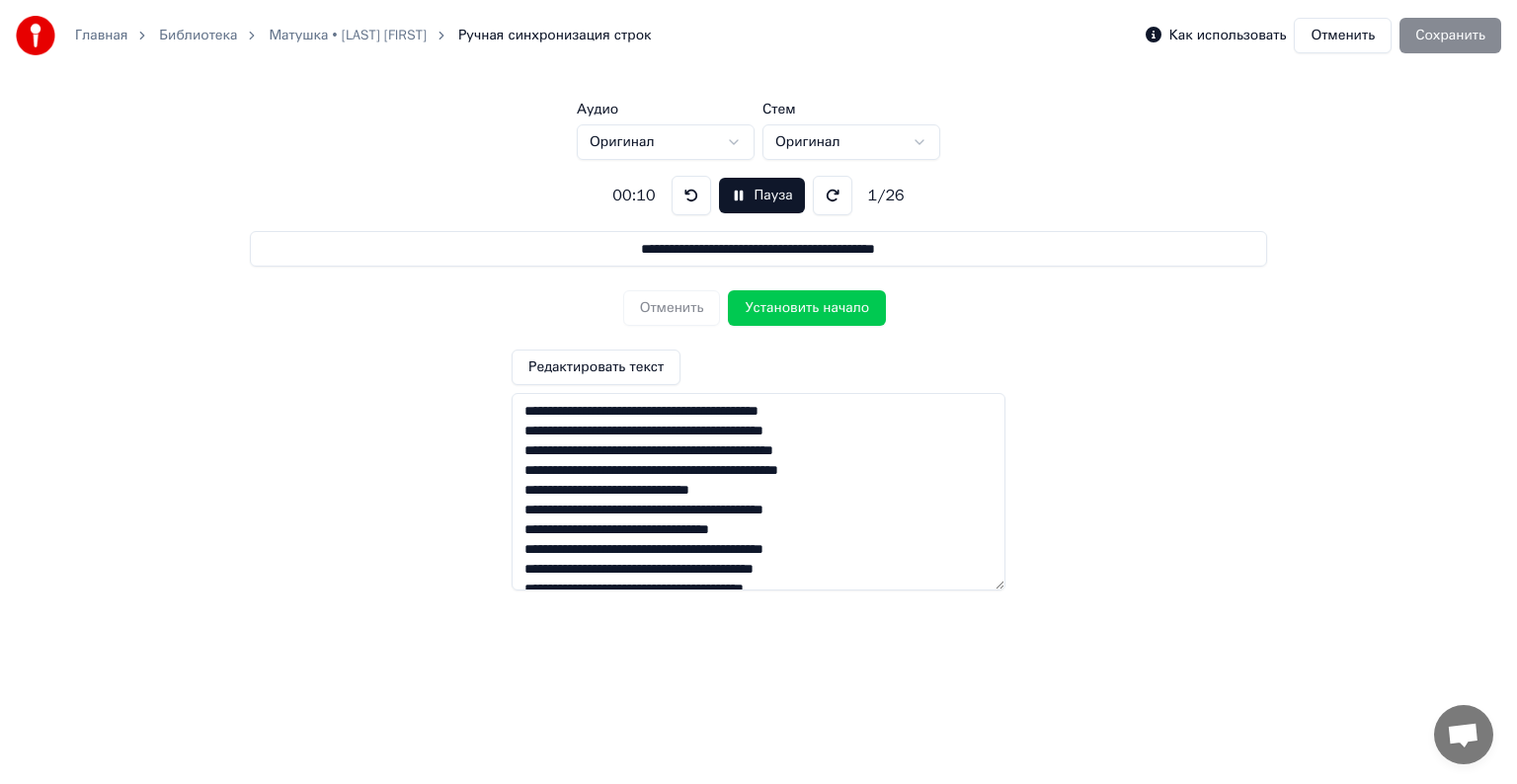 click on "Установить начало" at bounding box center [807, 308] 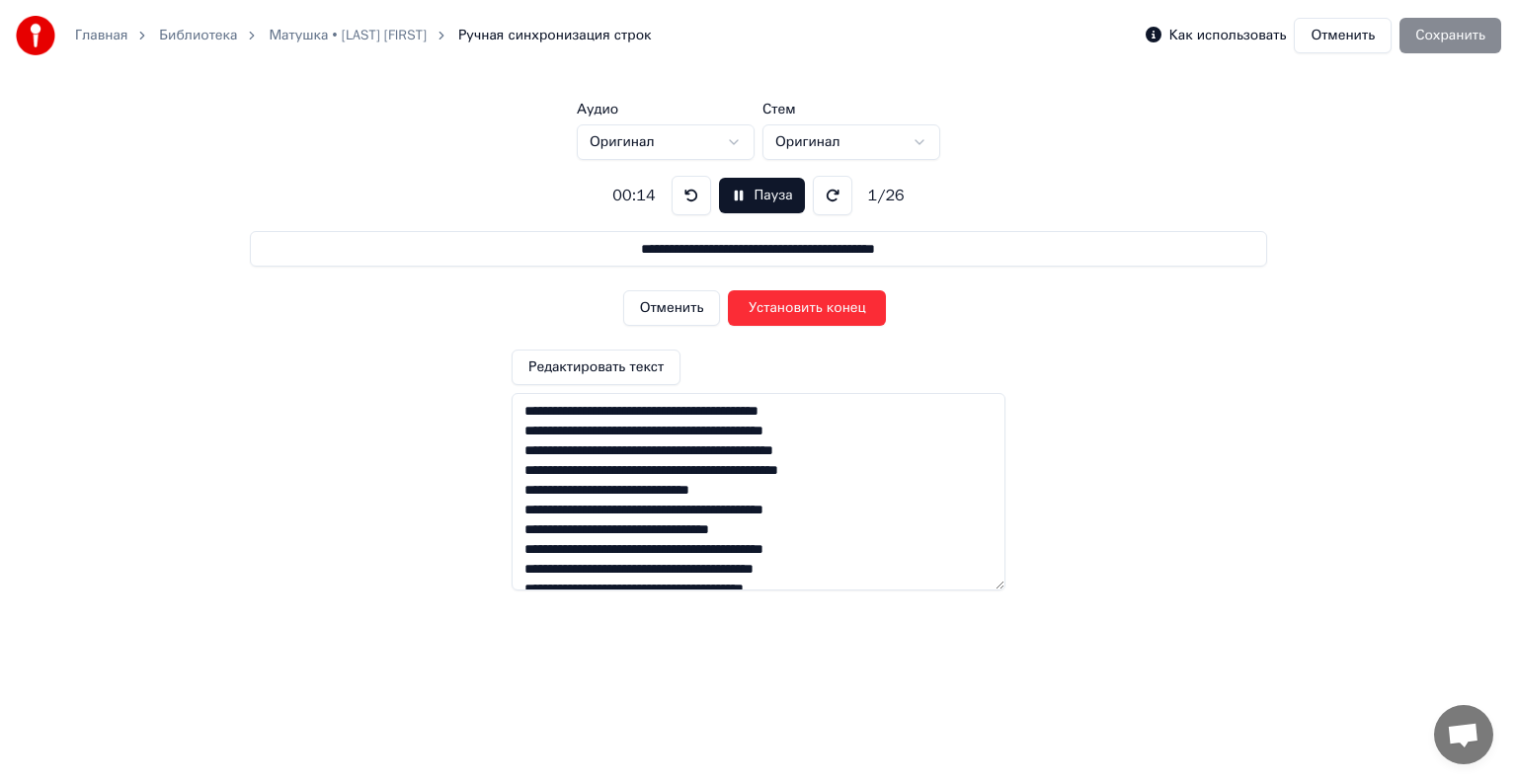 click at bounding box center [758, 492] 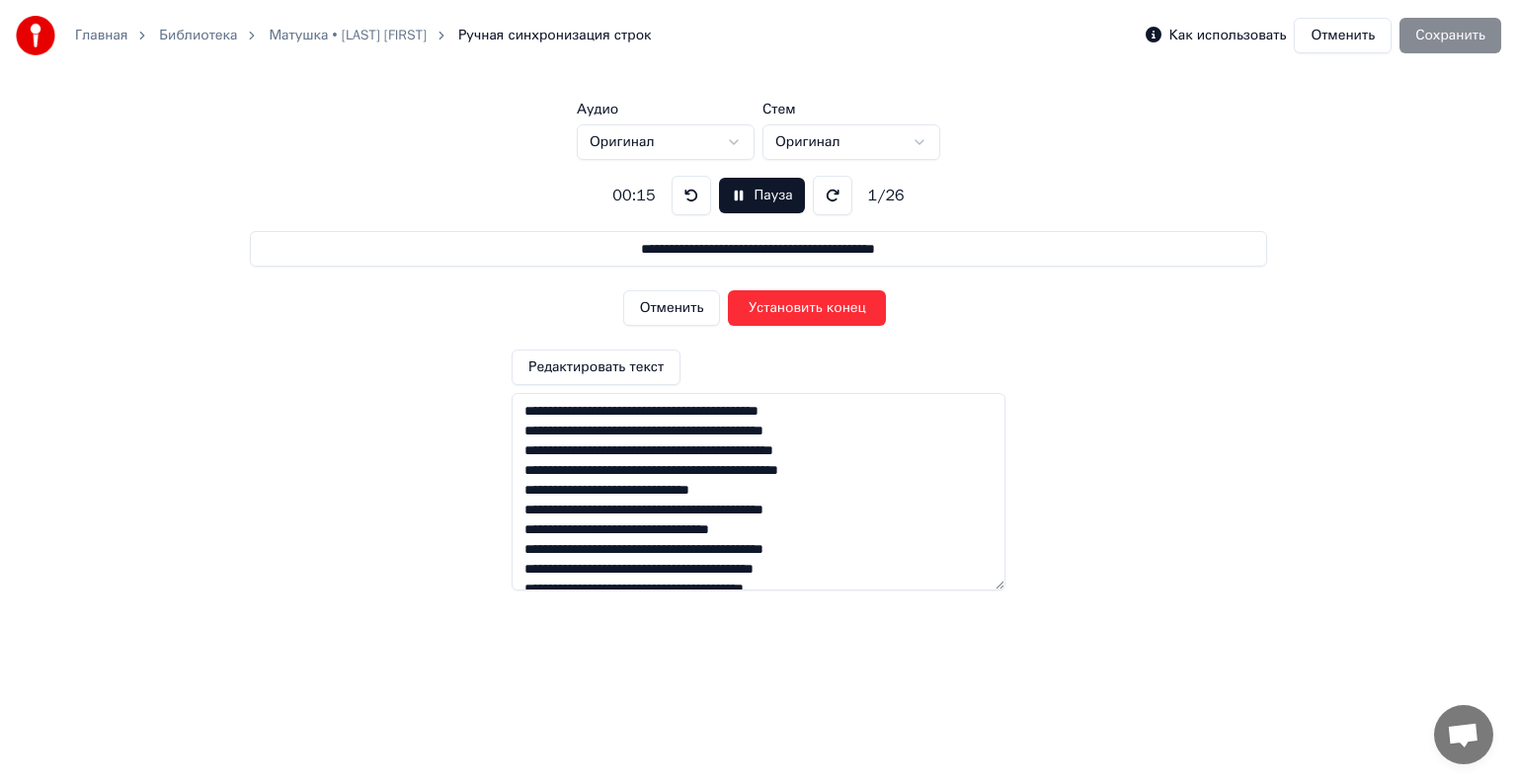click at bounding box center [758, 492] 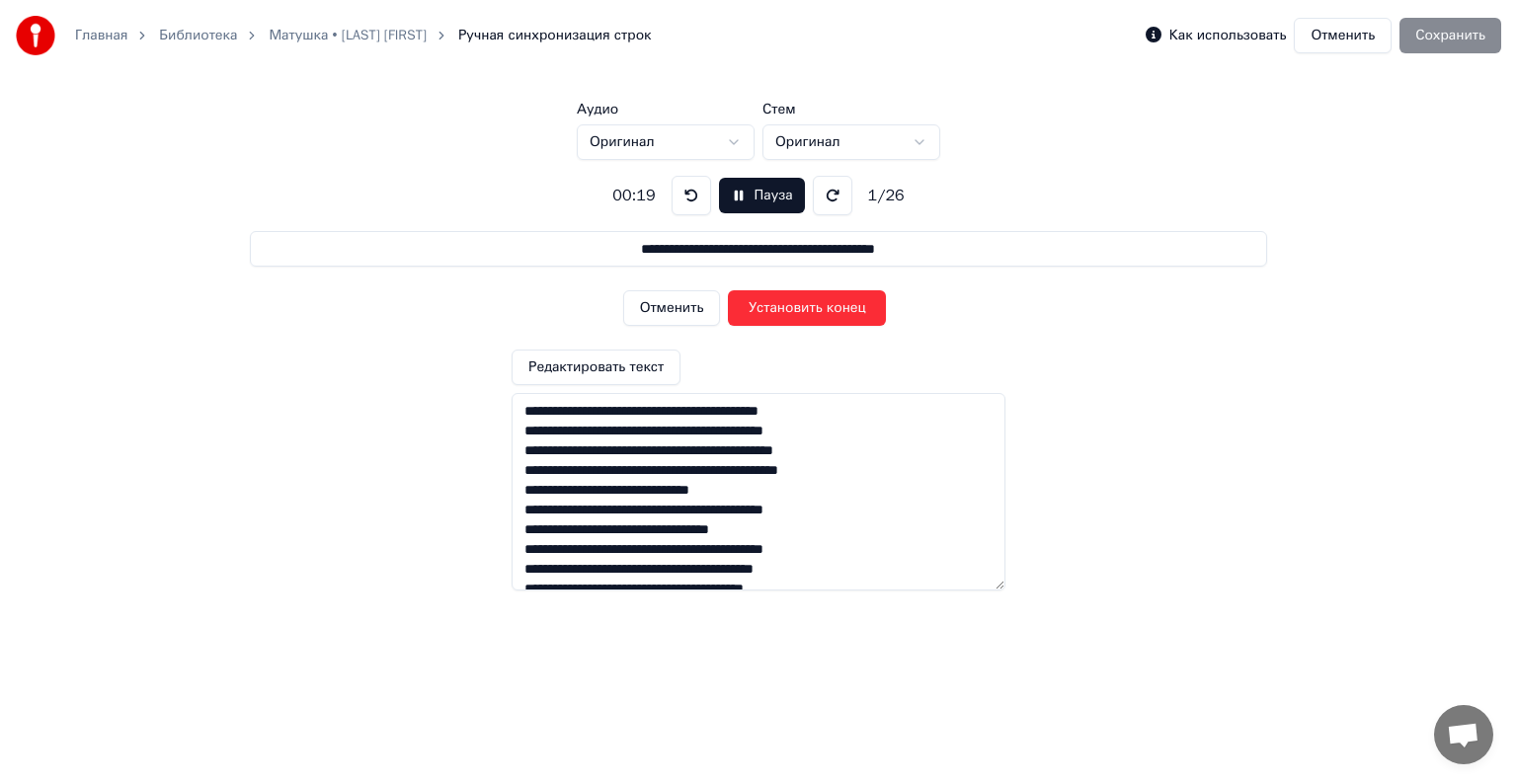 click on "Как использовать" at bounding box center (1228, 36) 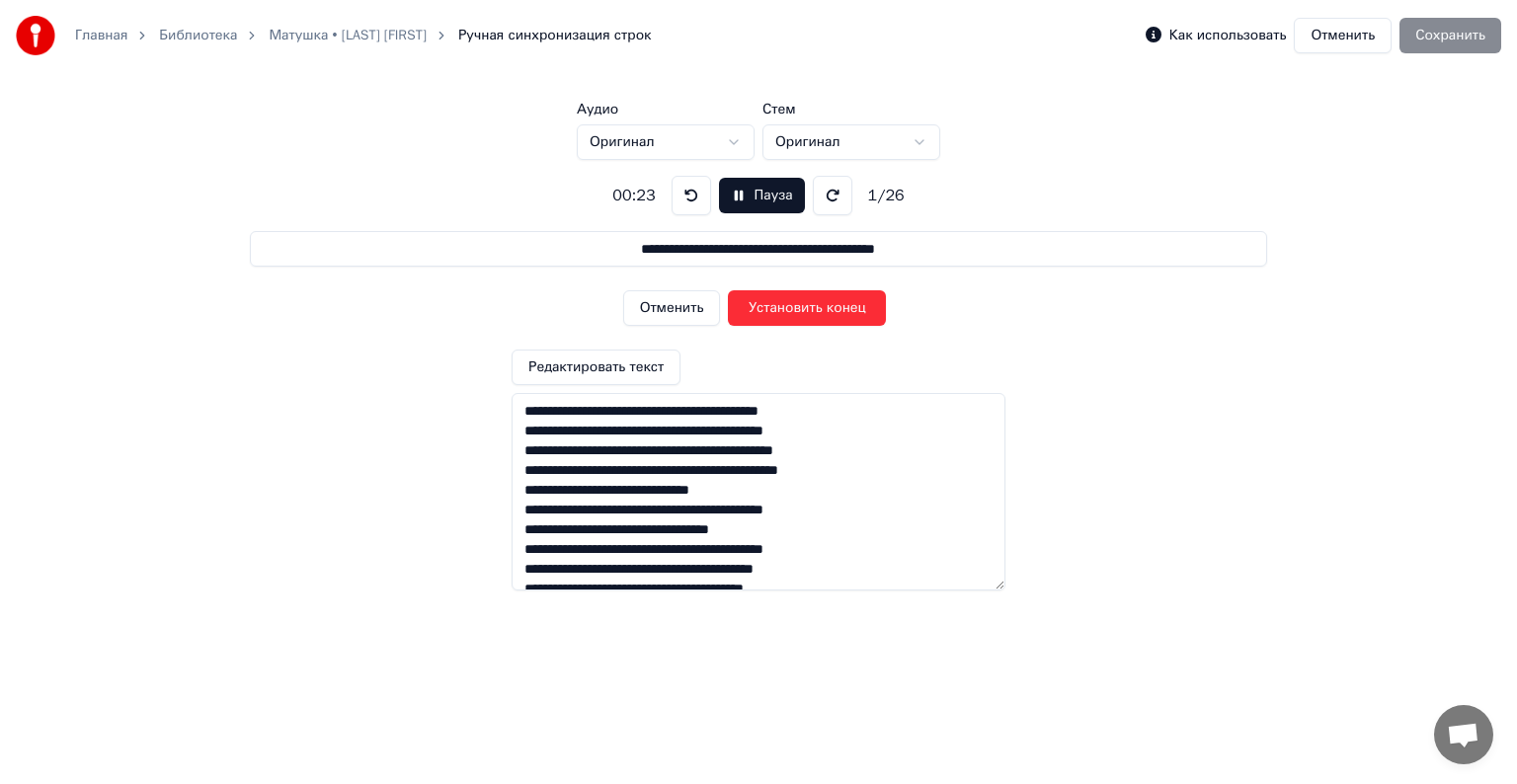 click on "Отменить" at bounding box center [1342, 36] 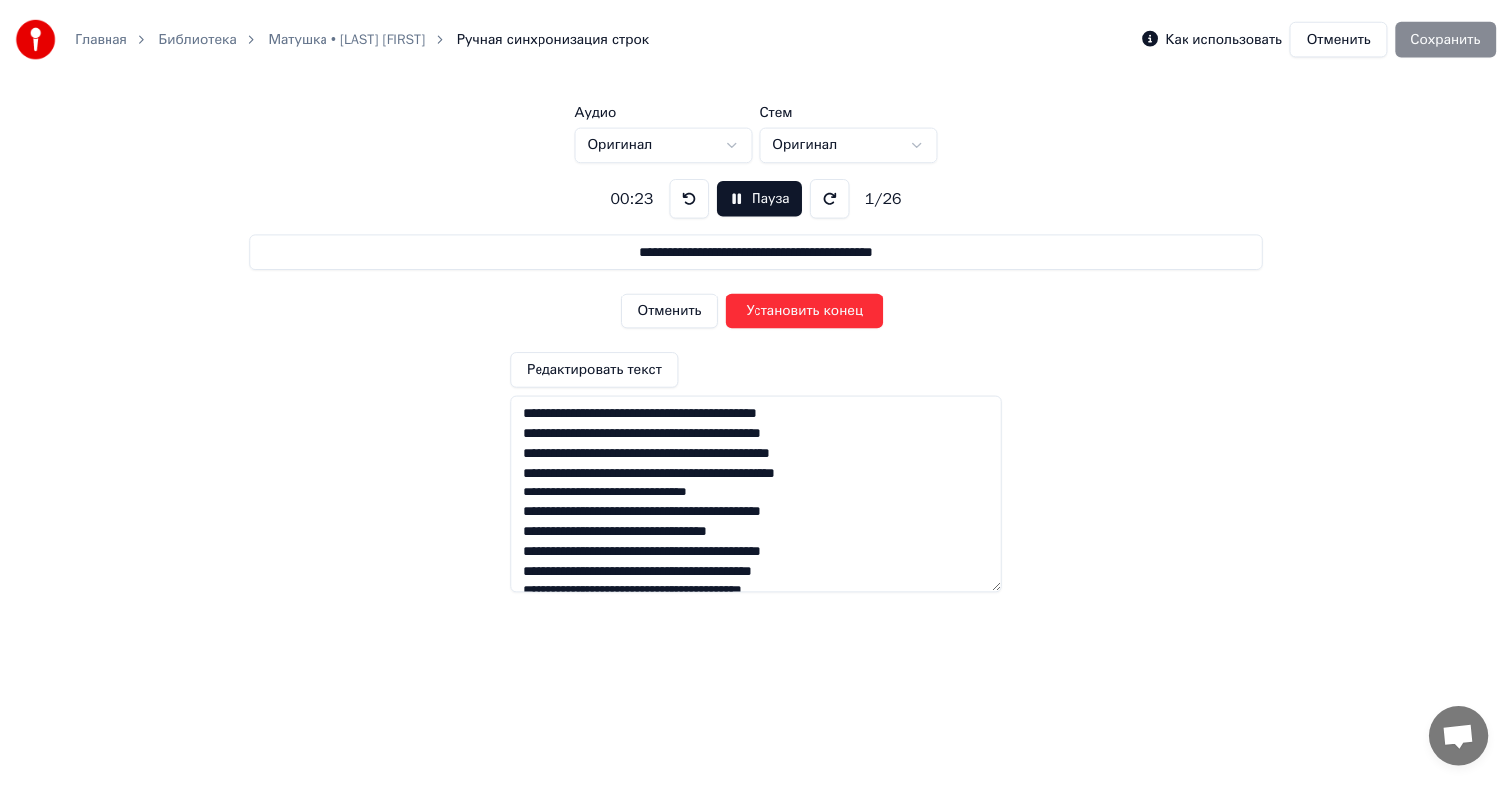 scroll, scrollTop: 0, scrollLeft: 0, axis: both 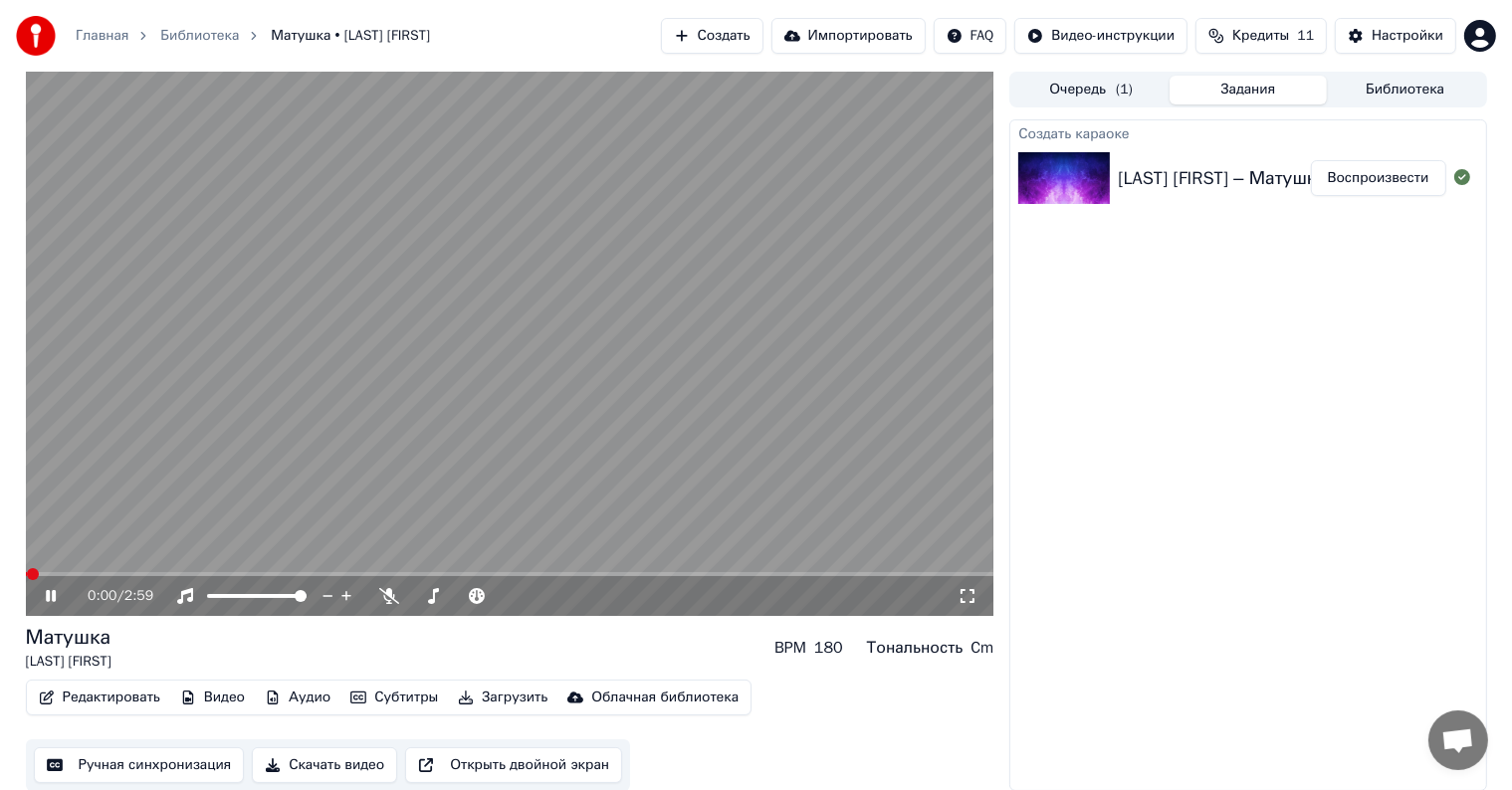 click on "Редактировать" at bounding box center [100, 697] 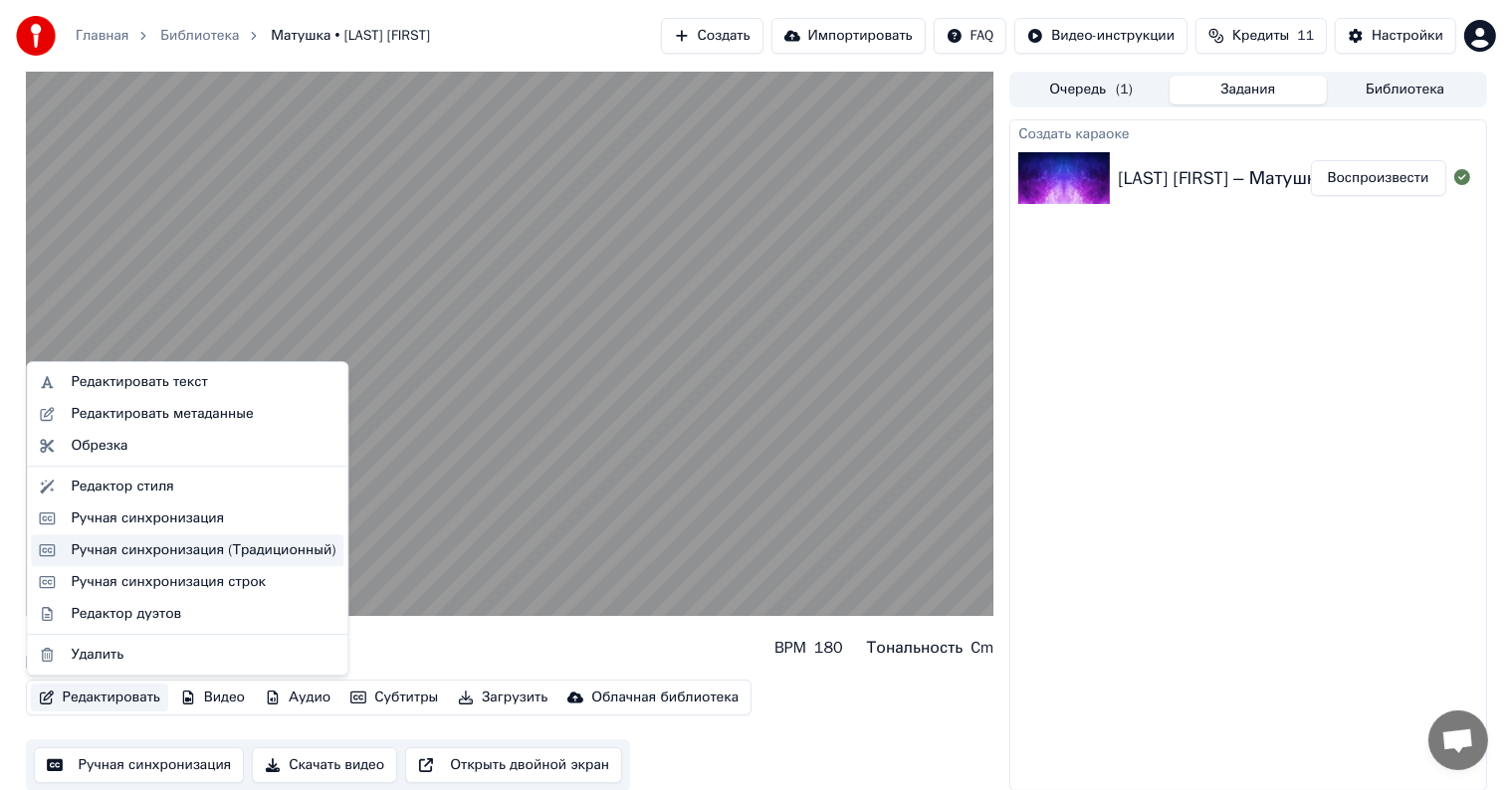 click on "Ручная синхронизация (Традиционный)" at bounding box center [203, 550] 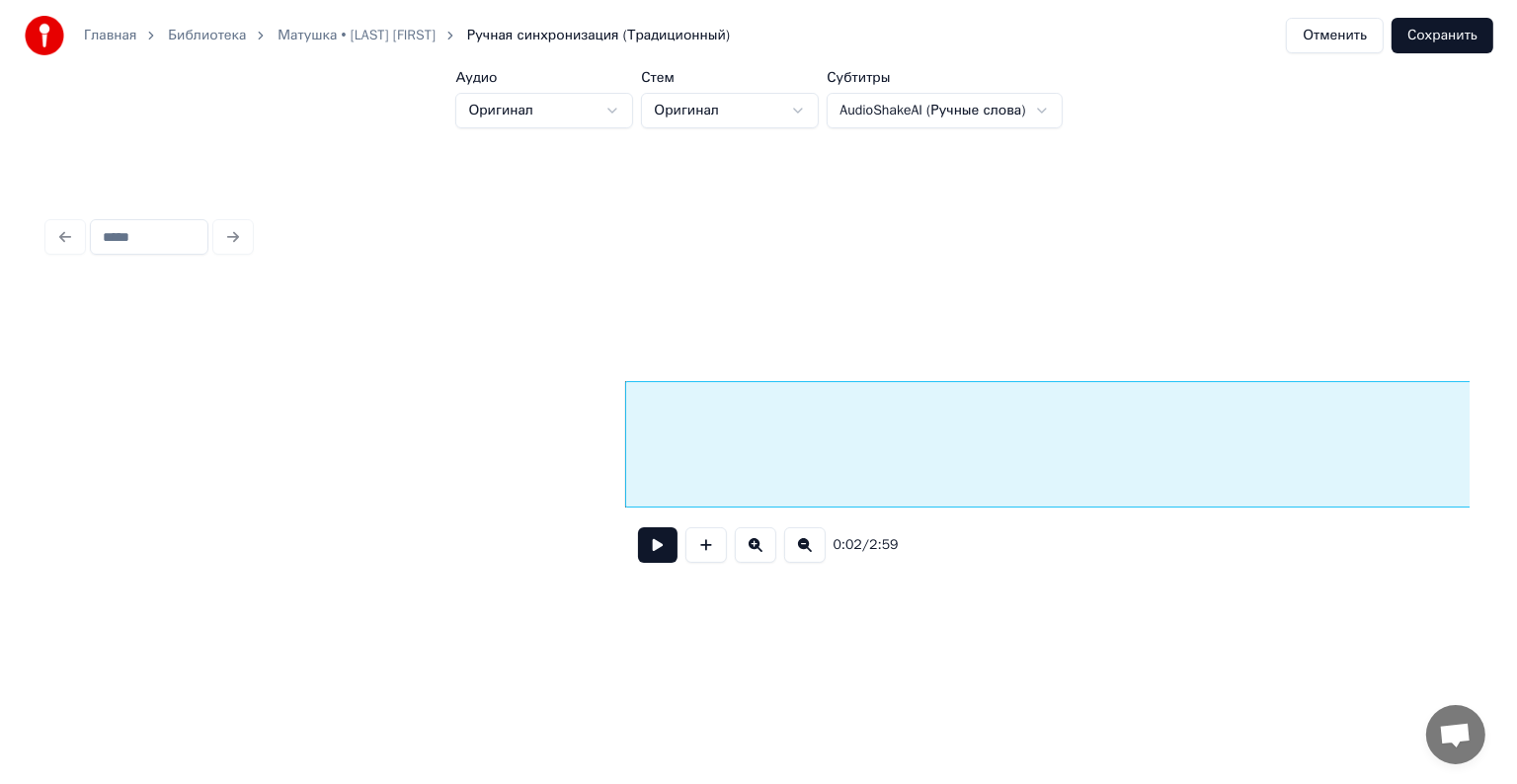 scroll, scrollTop: 0, scrollLeft: 0, axis: both 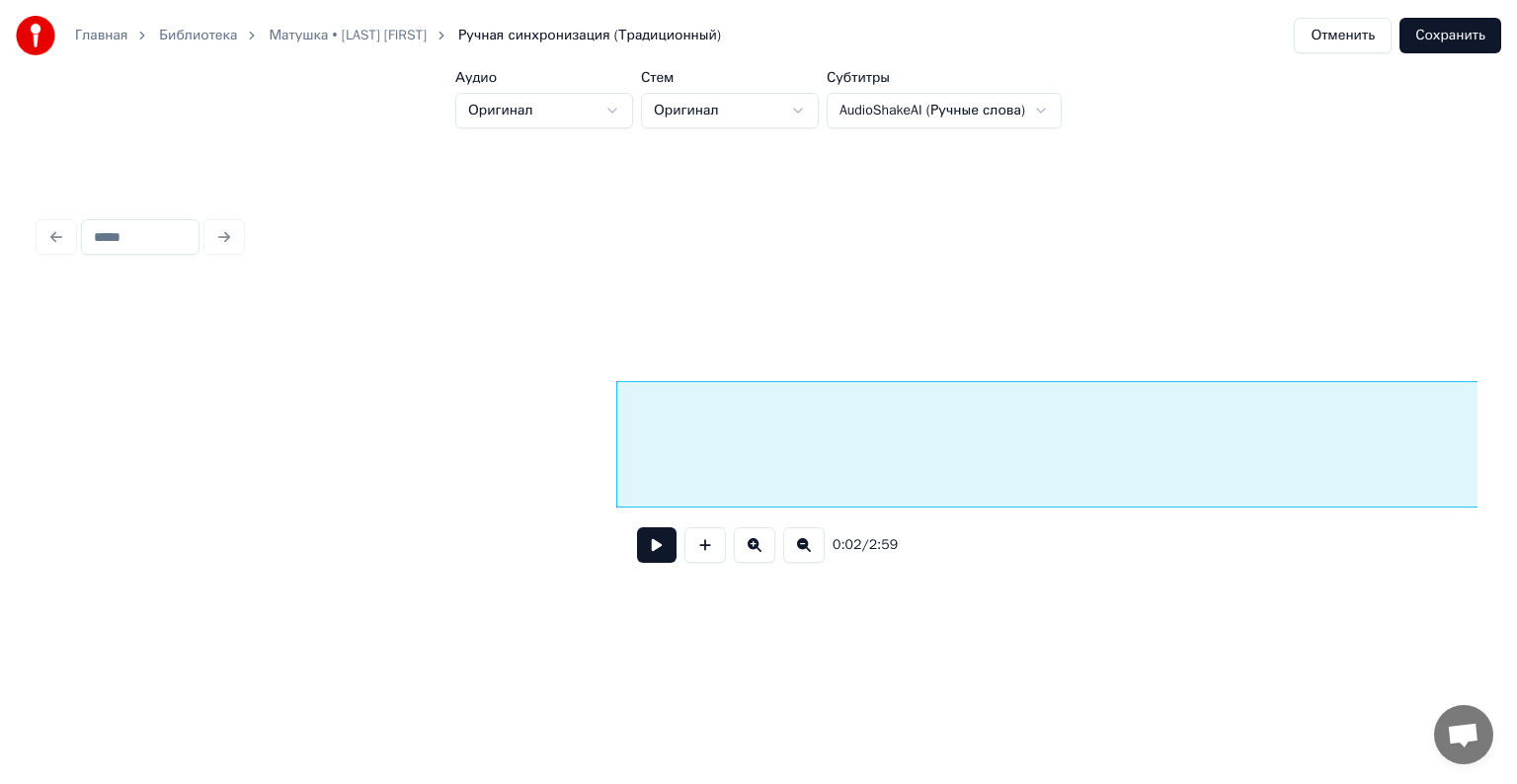 click at bounding box center [657, 545] 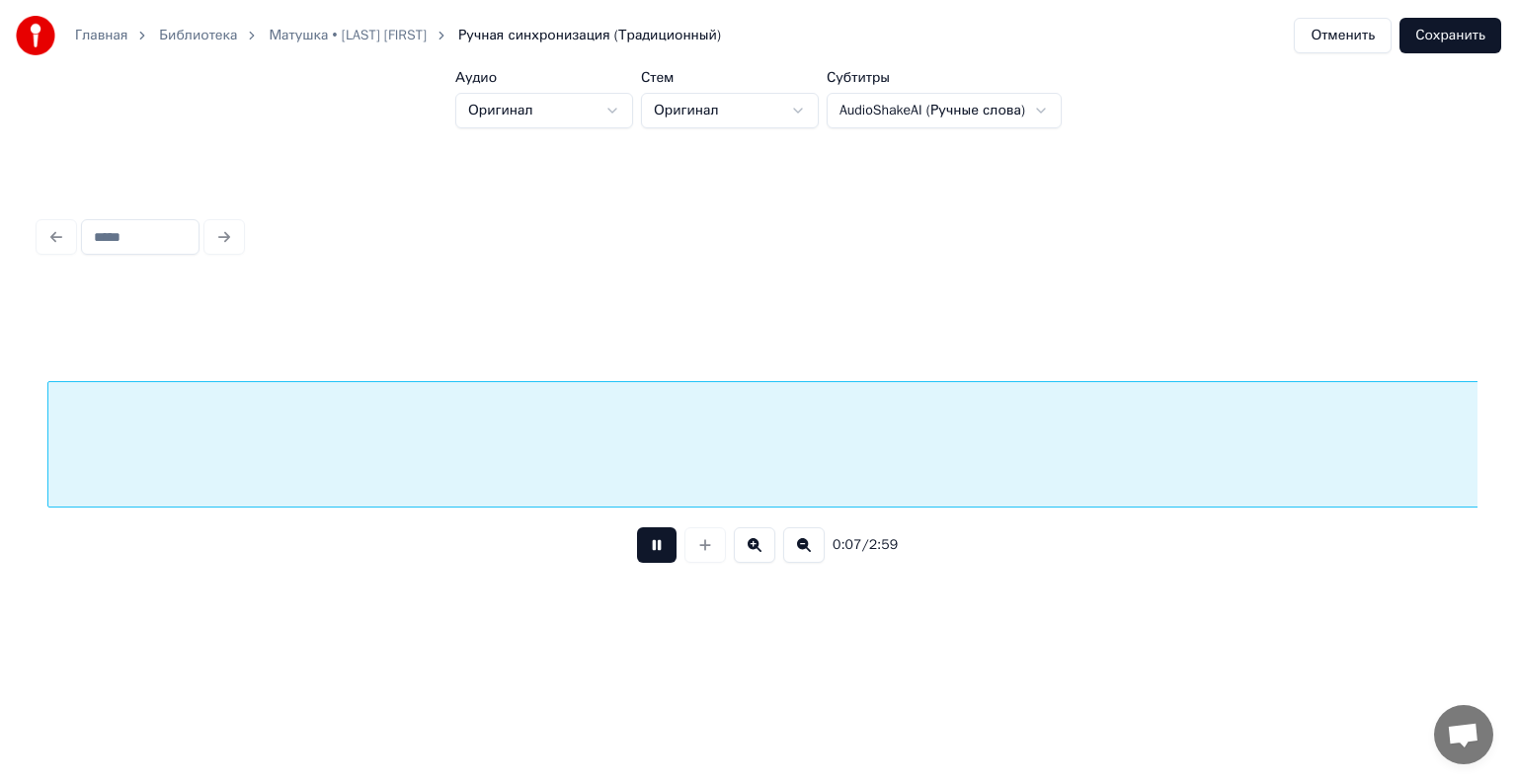 scroll, scrollTop: 0, scrollLeft: 8, axis: horizontal 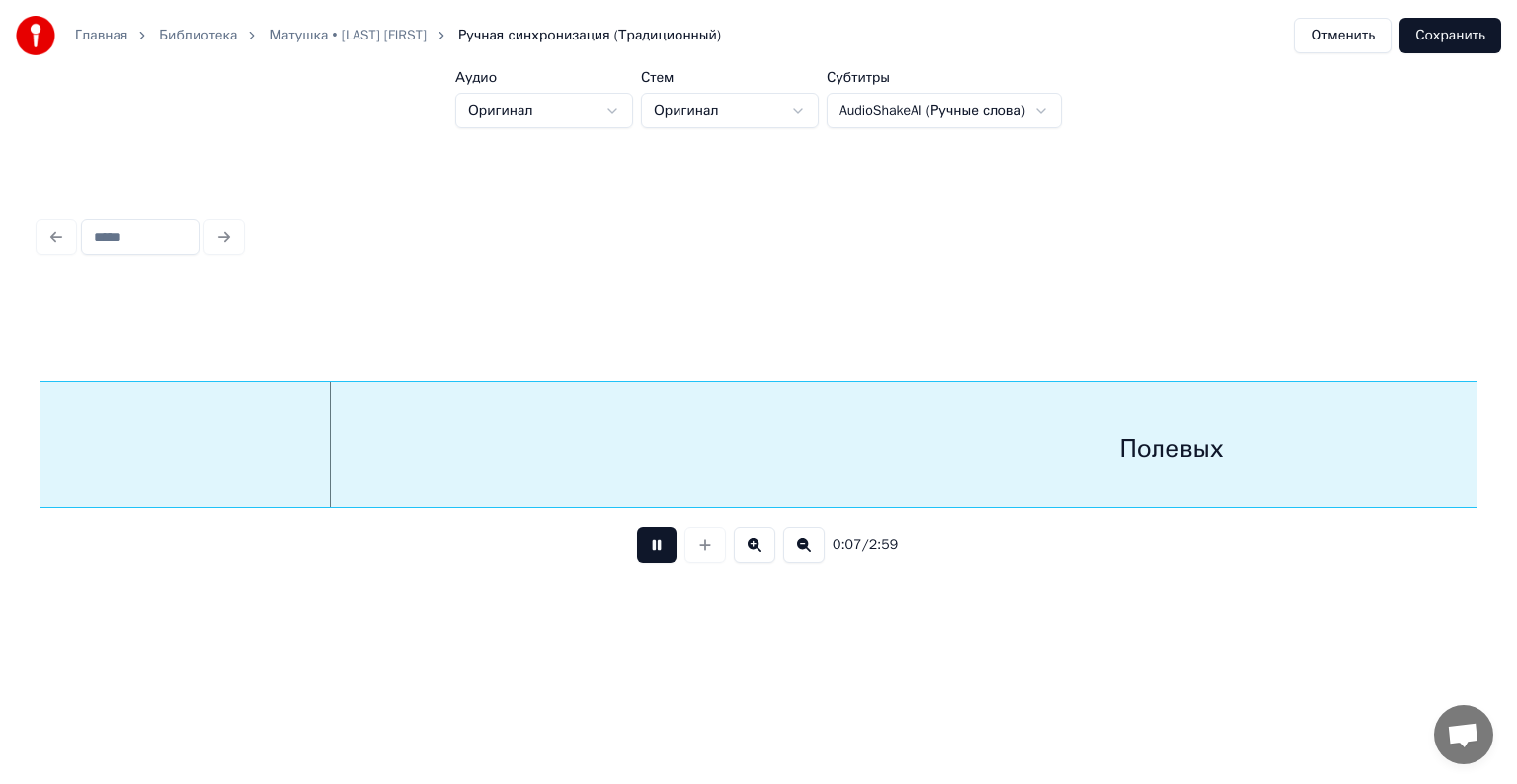 click on "Главная Библиотека Матушка • [LAST] [FIRST] Ручная синхронизация (Традиционный) Отменить Сохранить Аудио Оригинал Стем Оригинал Субтитры AudioShakeAI (Ручные слова) 0:07  /  2:59" at bounding box center (758, 315) 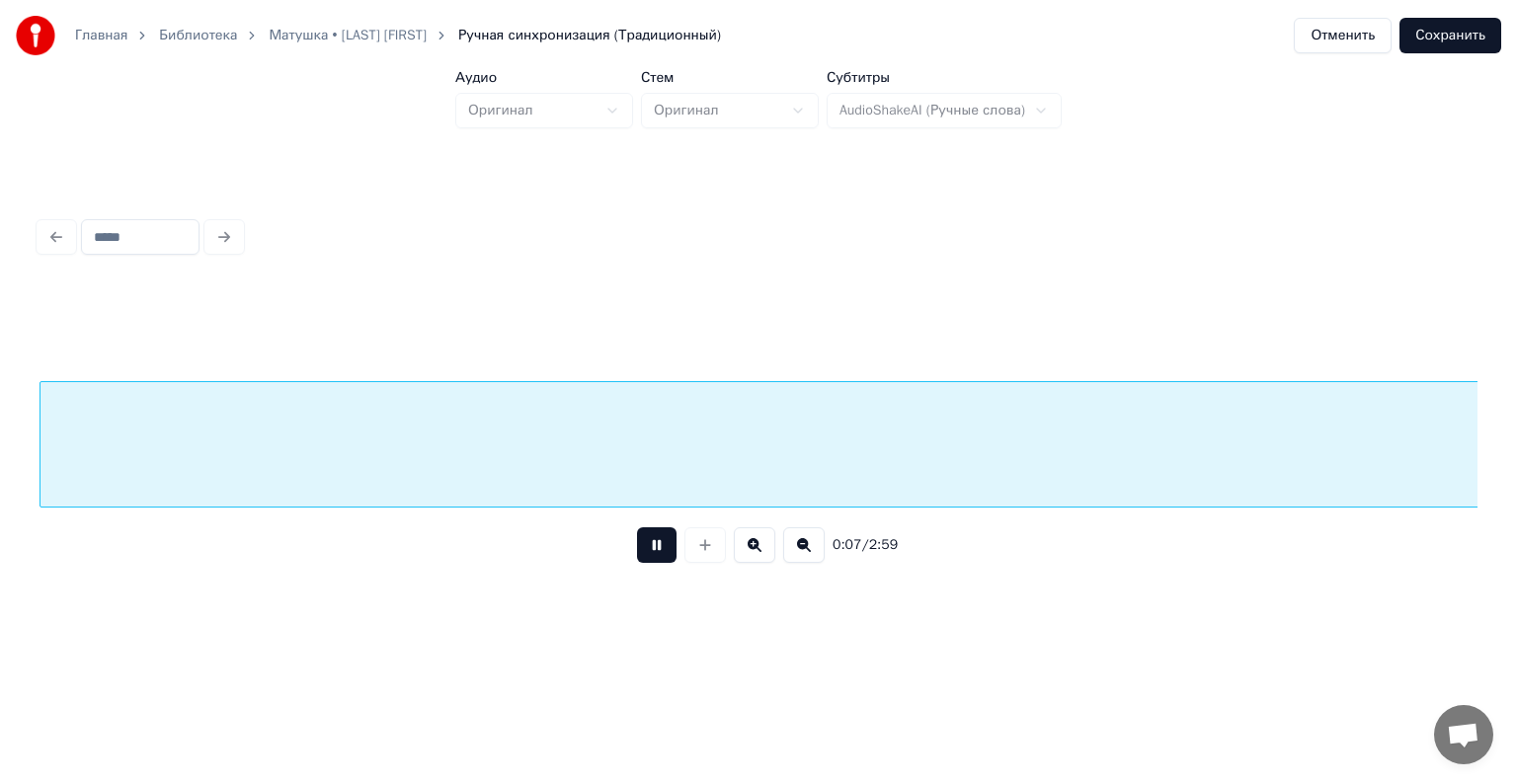 scroll, scrollTop: 0, scrollLeft: 1447, axis: horizontal 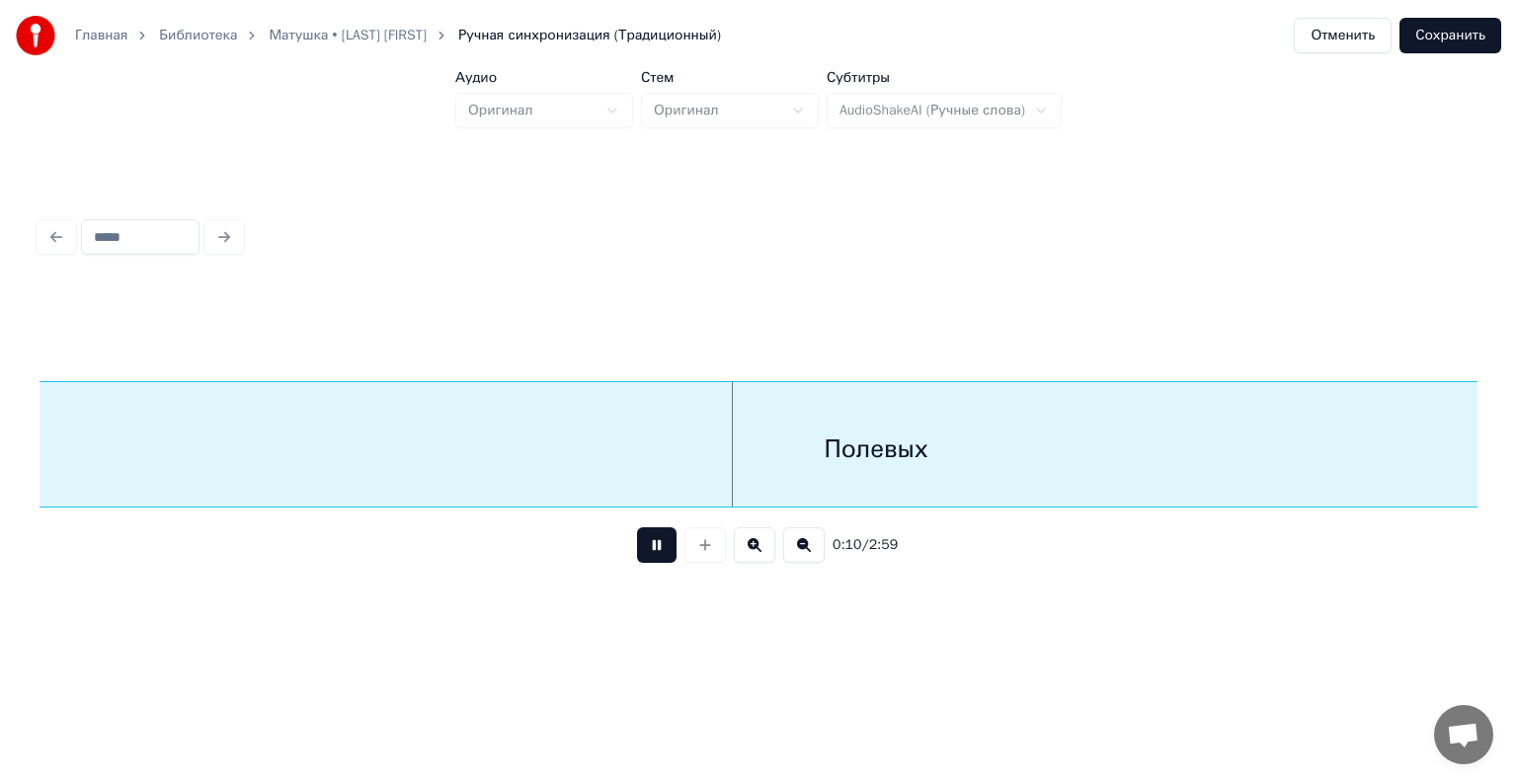 click at bounding box center (657, 545) 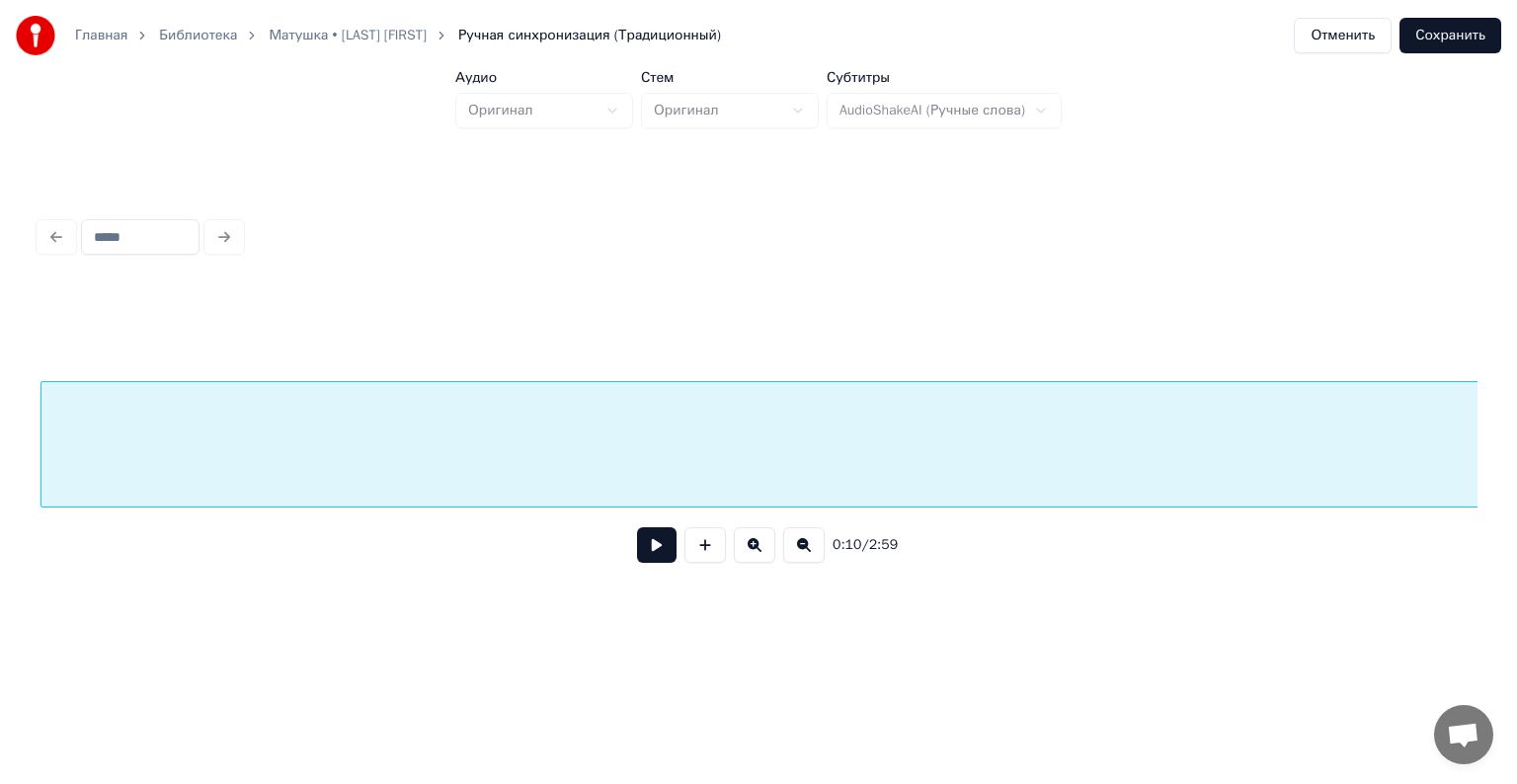 scroll, scrollTop: 0, scrollLeft: 0, axis: both 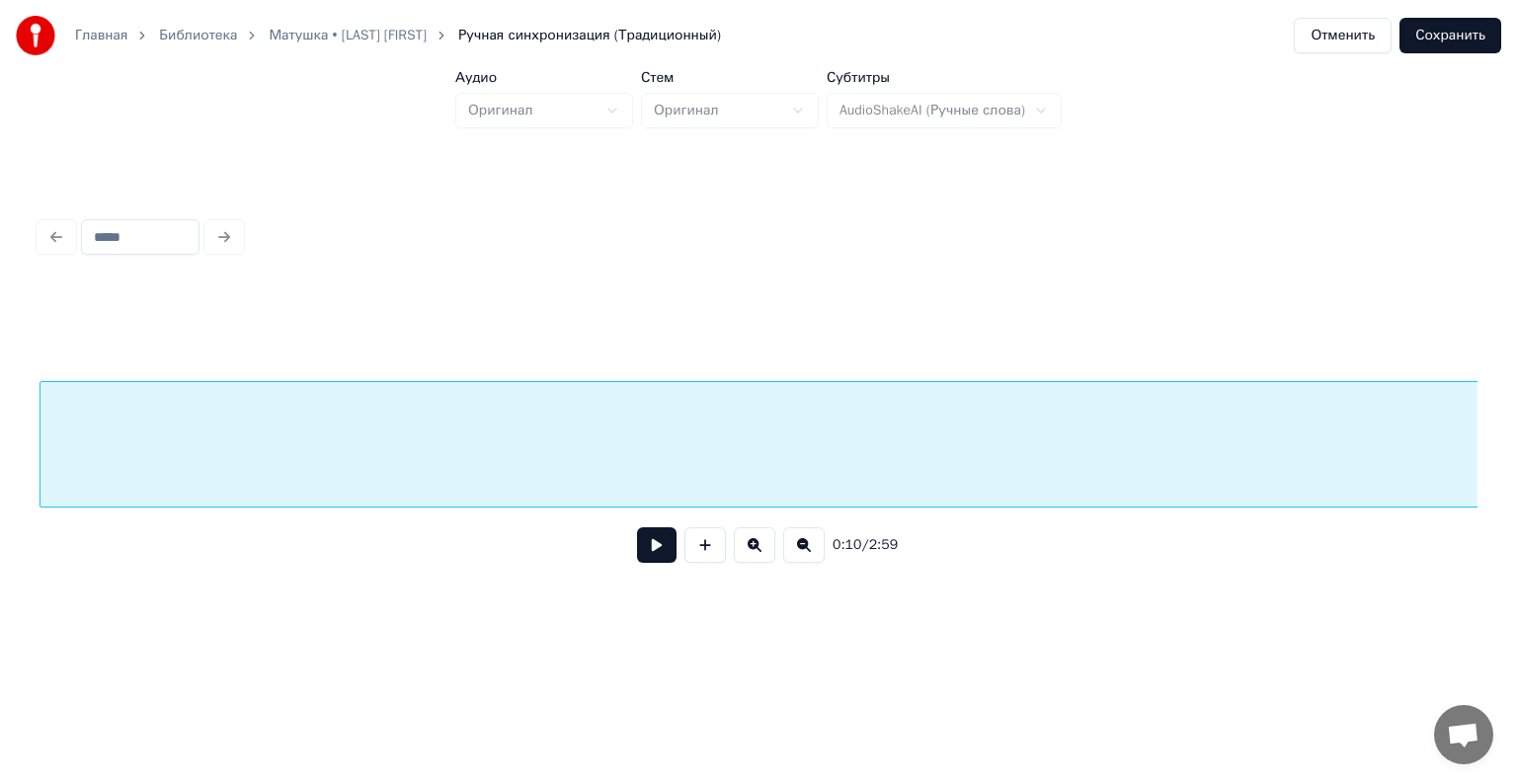 click on "Полевых" at bounding box center [2315, 449] 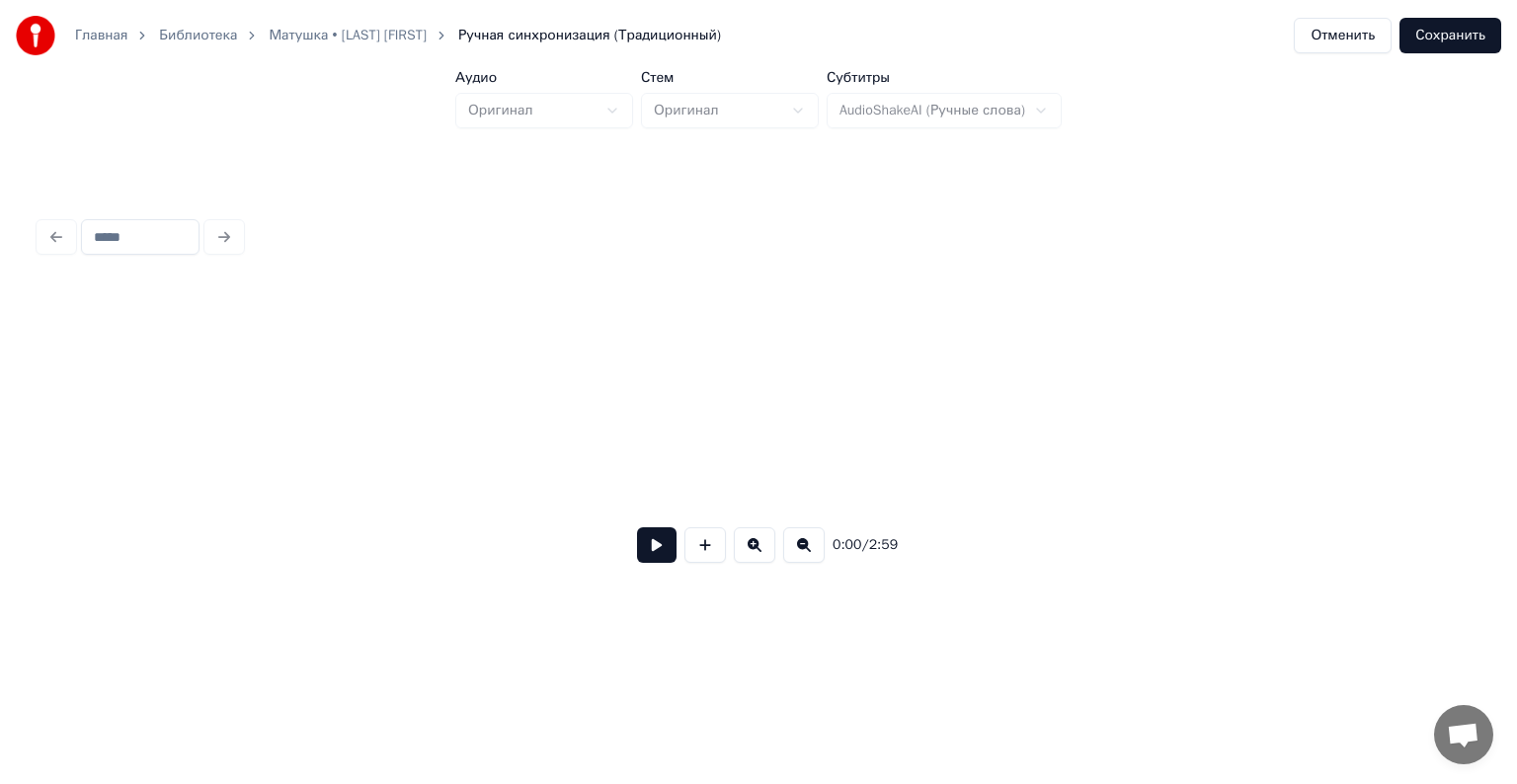 scroll, scrollTop: 0, scrollLeft: 5671, axis: horizontal 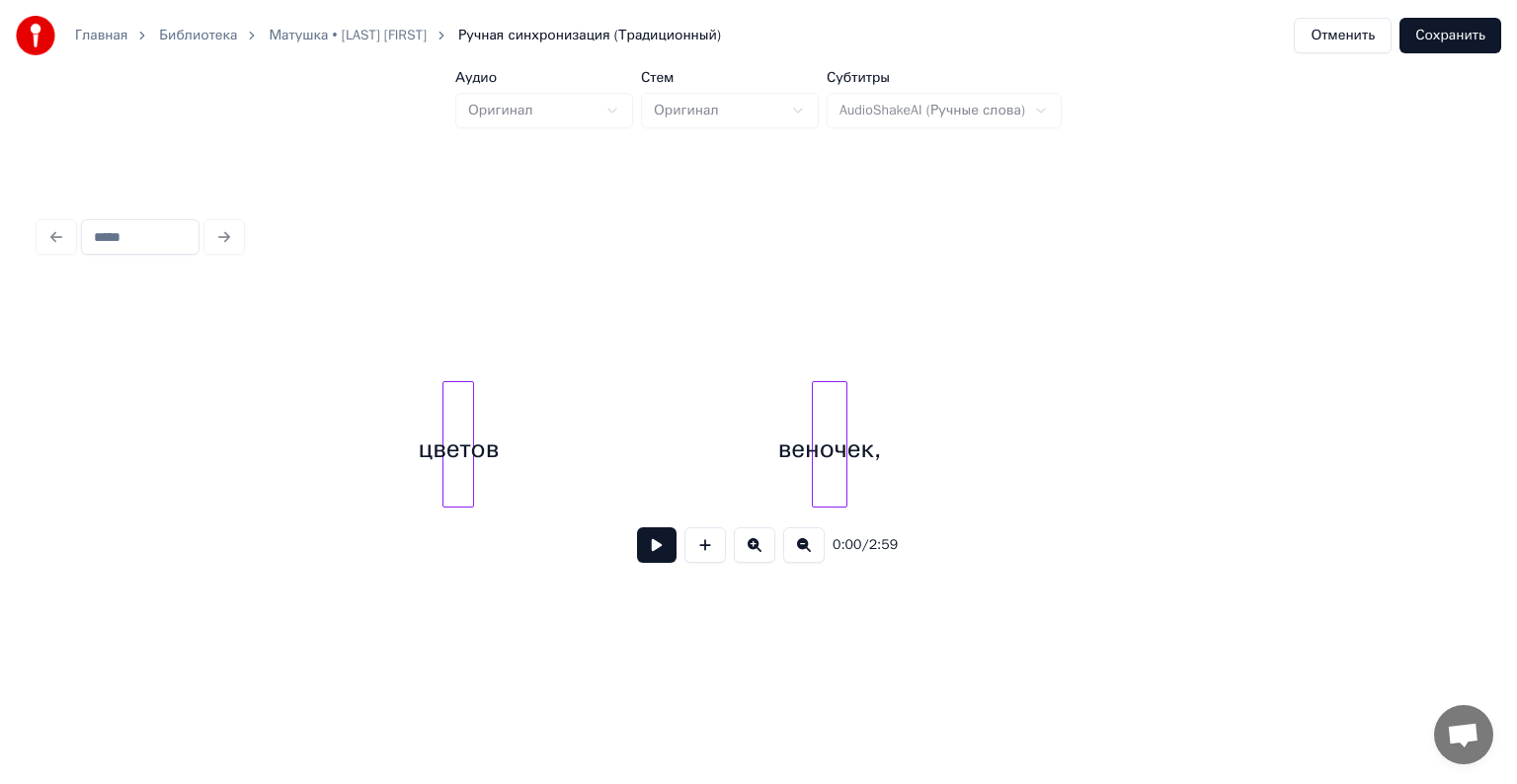 click on "цветов" at bounding box center (458, 449) 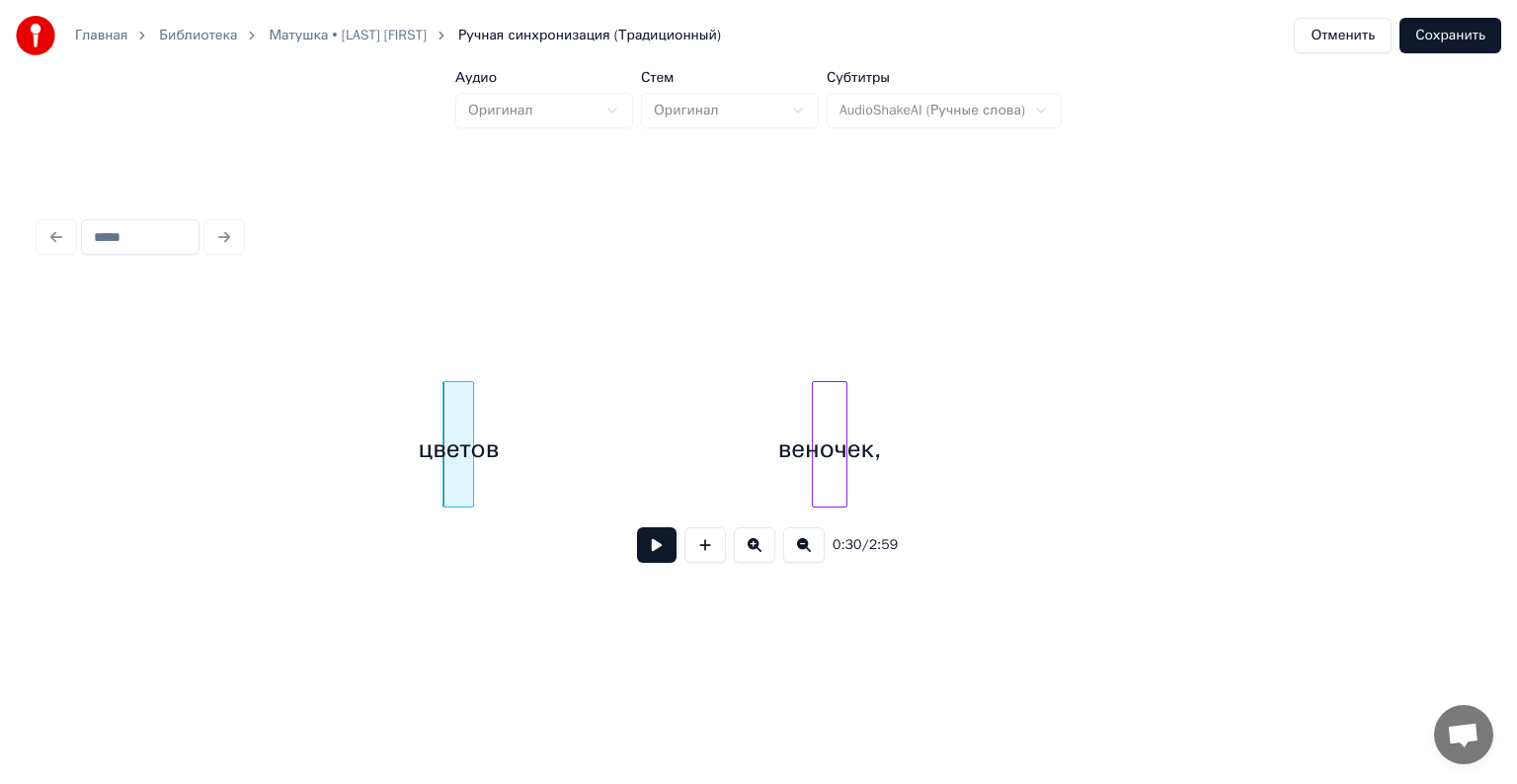 click at bounding box center (657, 545) 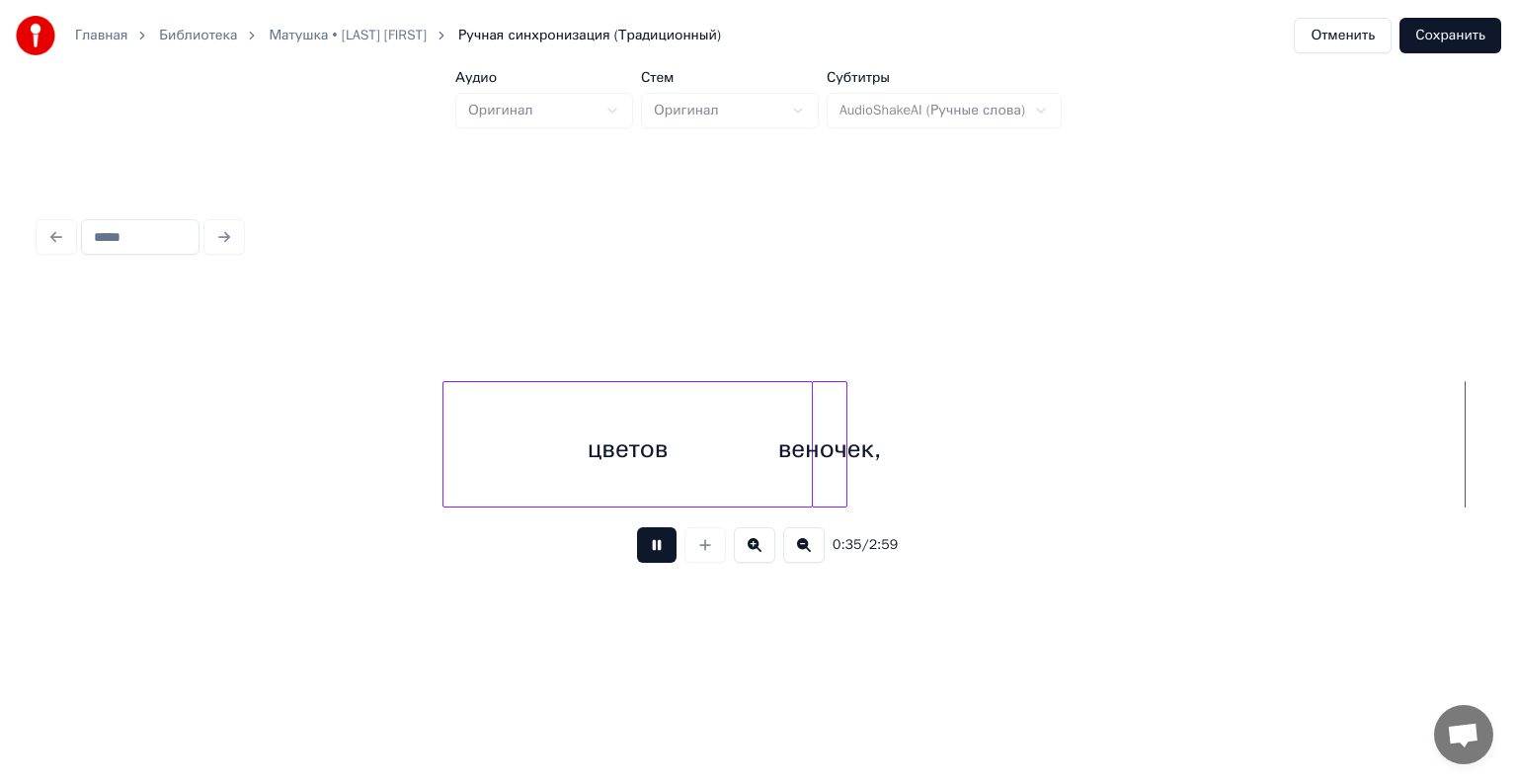 click at bounding box center (809, 444) 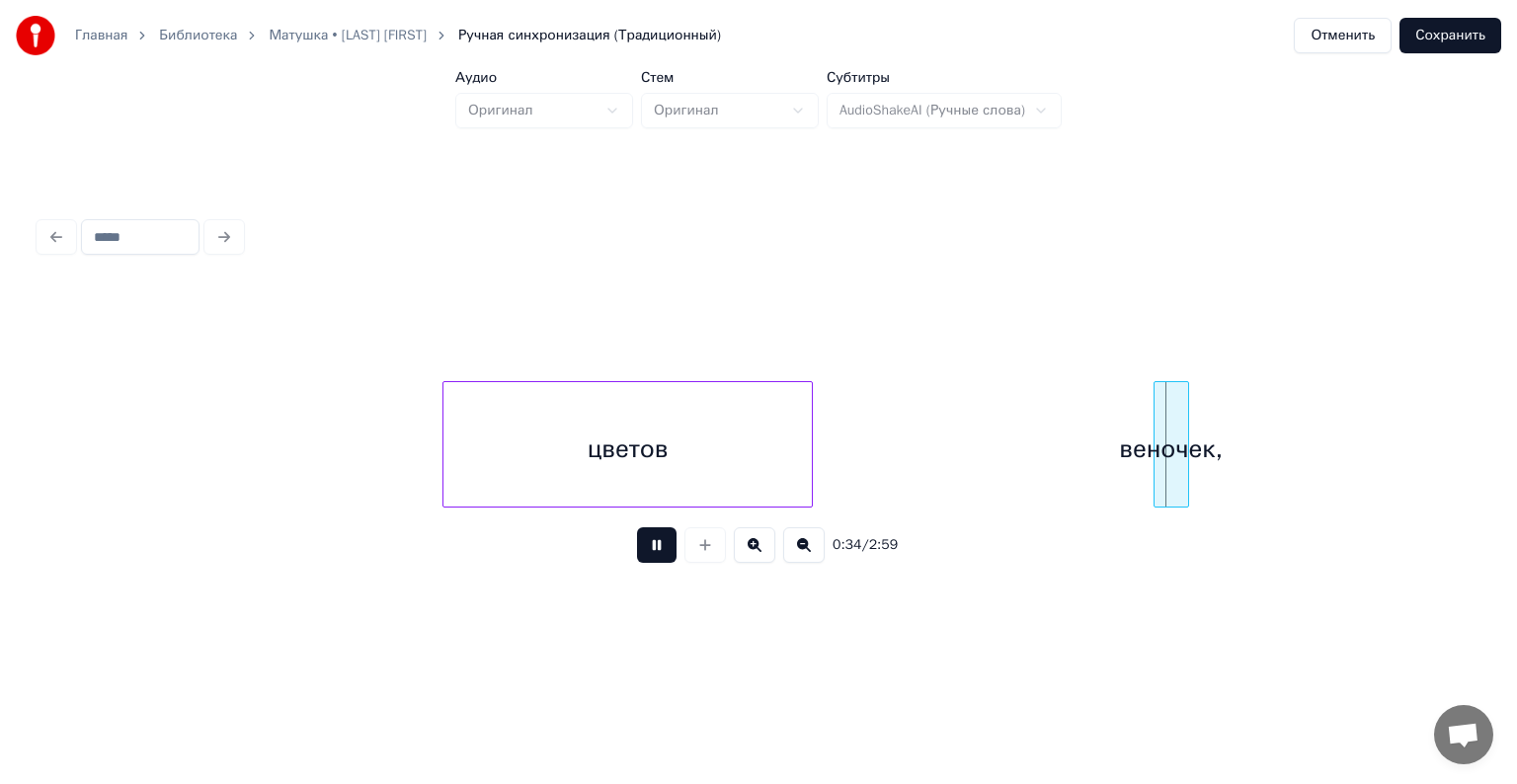 click on "веночек," at bounding box center (1171, 444) 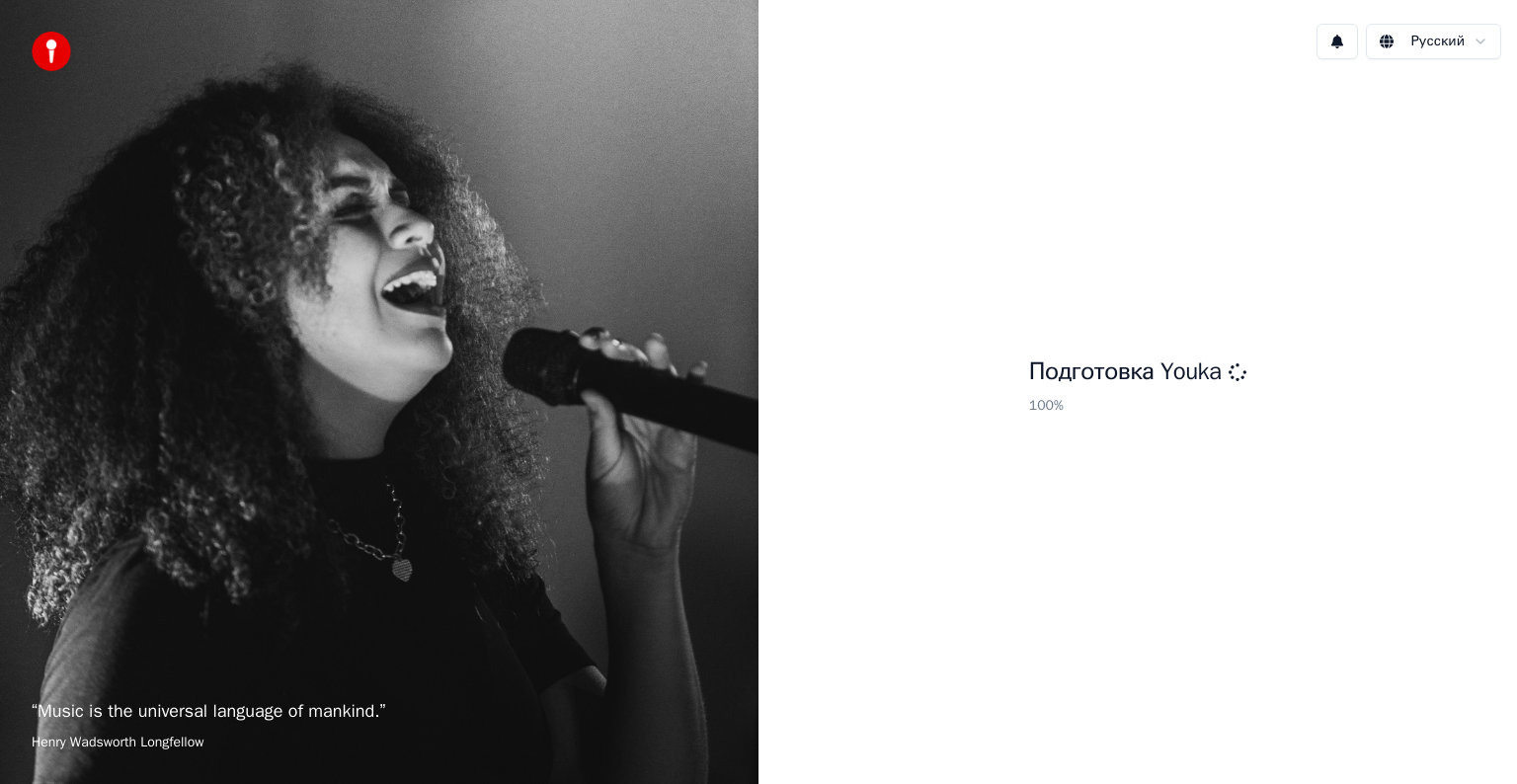 scroll, scrollTop: 0, scrollLeft: 0, axis: both 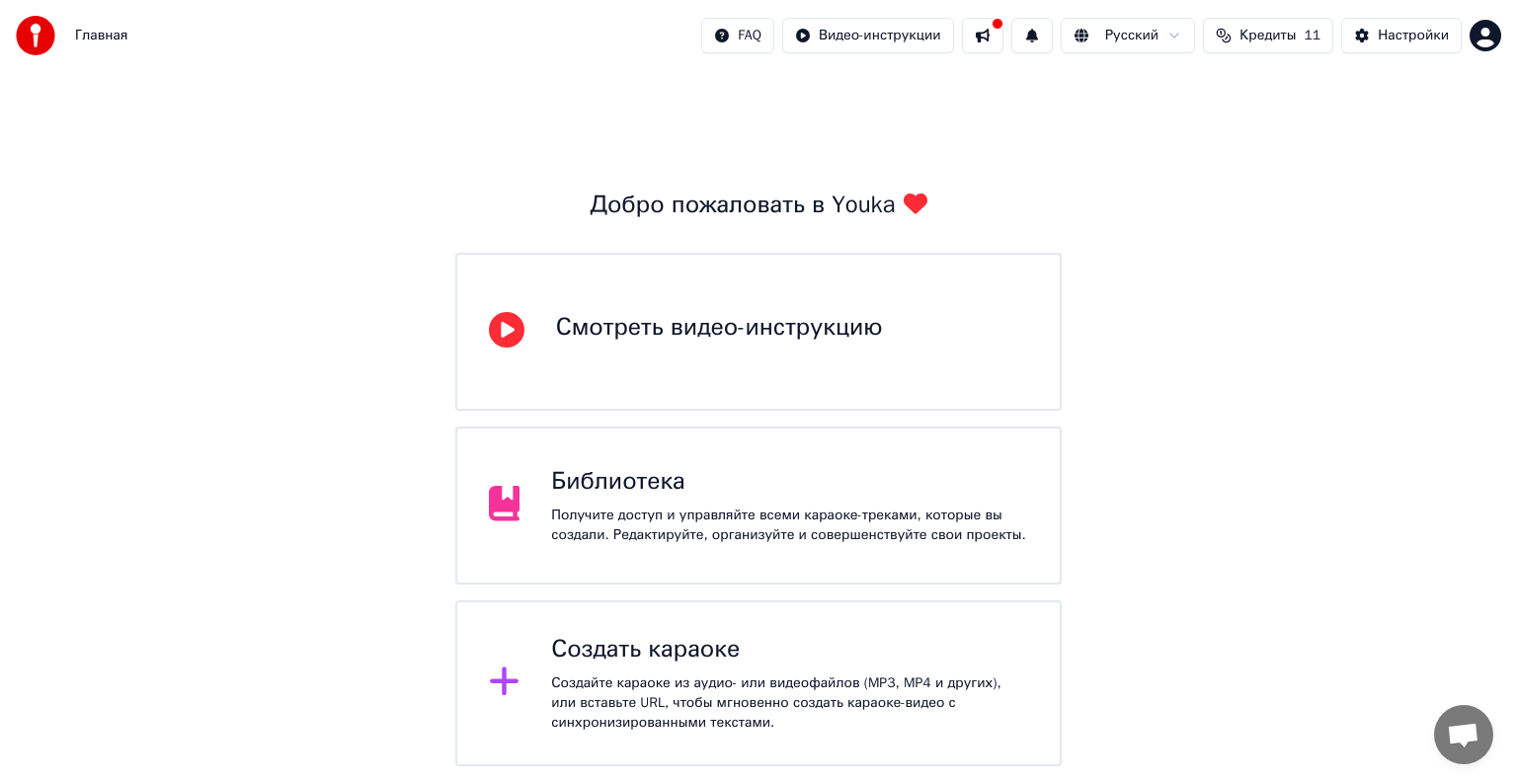 click on "Создайте караоке из аудио- или видеофайлов (MP3, MP4 и других), или вставьте URL, чтобы мгновенно создать караоке-видео с синхронизированными текстами." at bounding box center (789, 703) 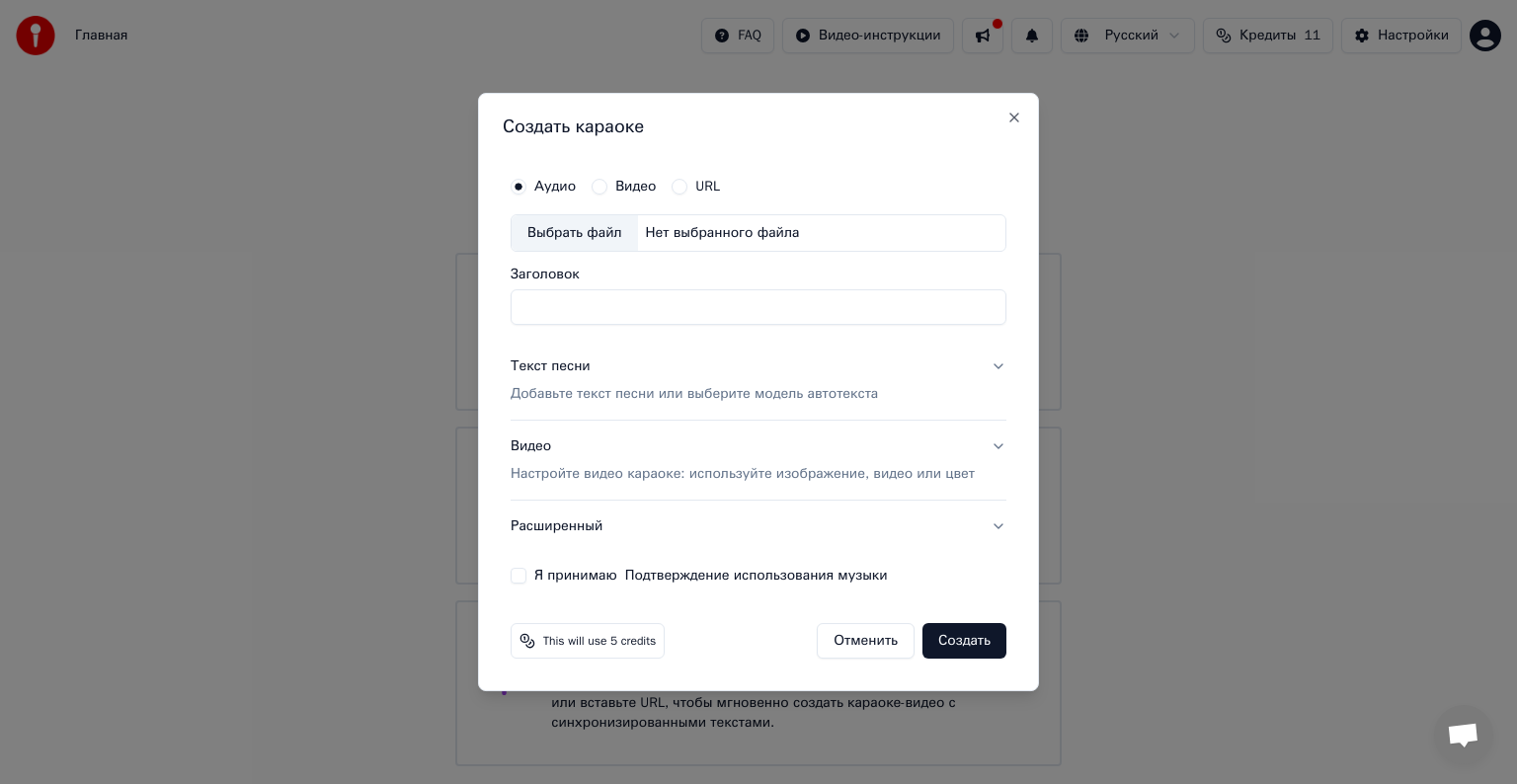 click on "Заголовок" at bounding box center [758, 307] 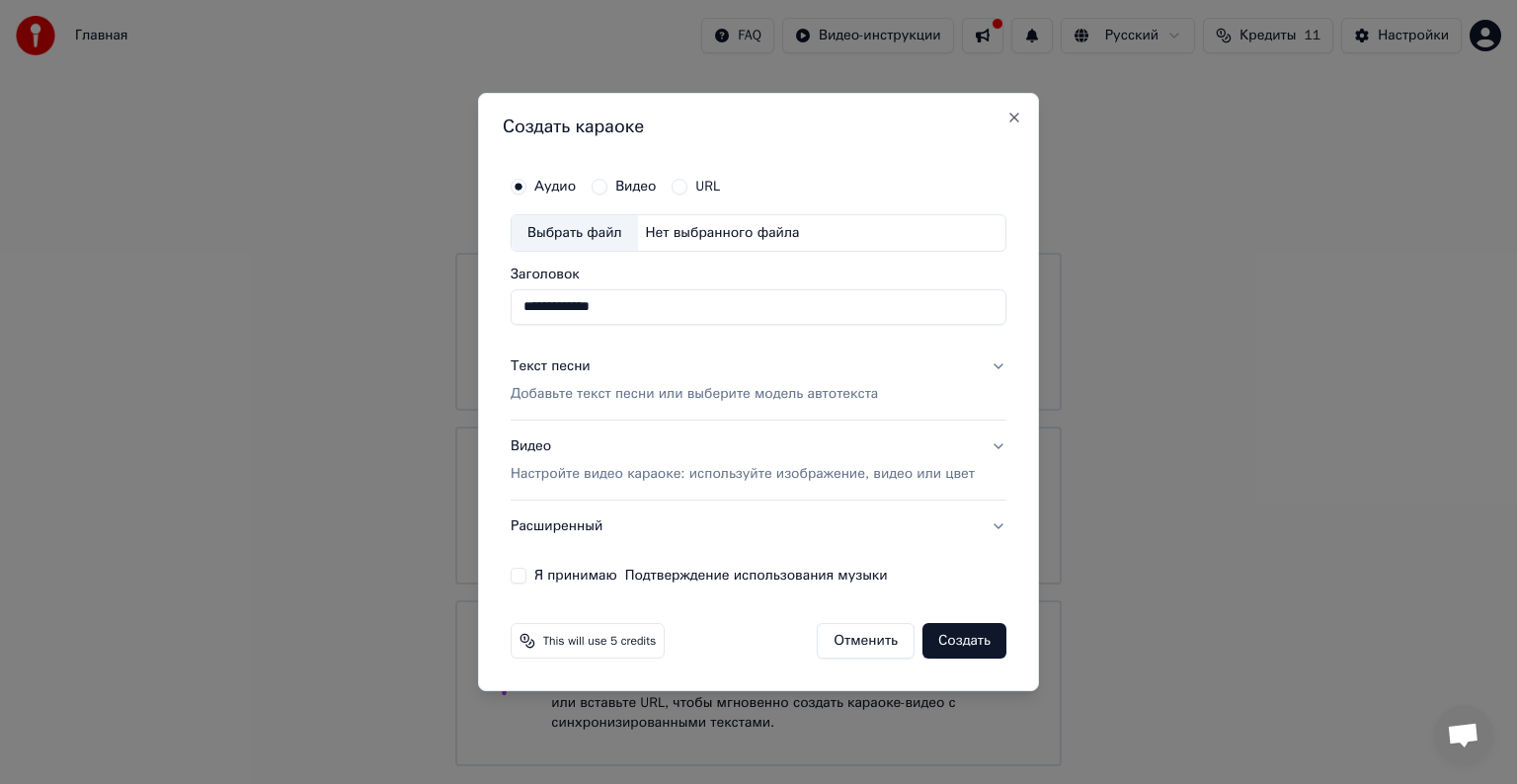 type on "**********" 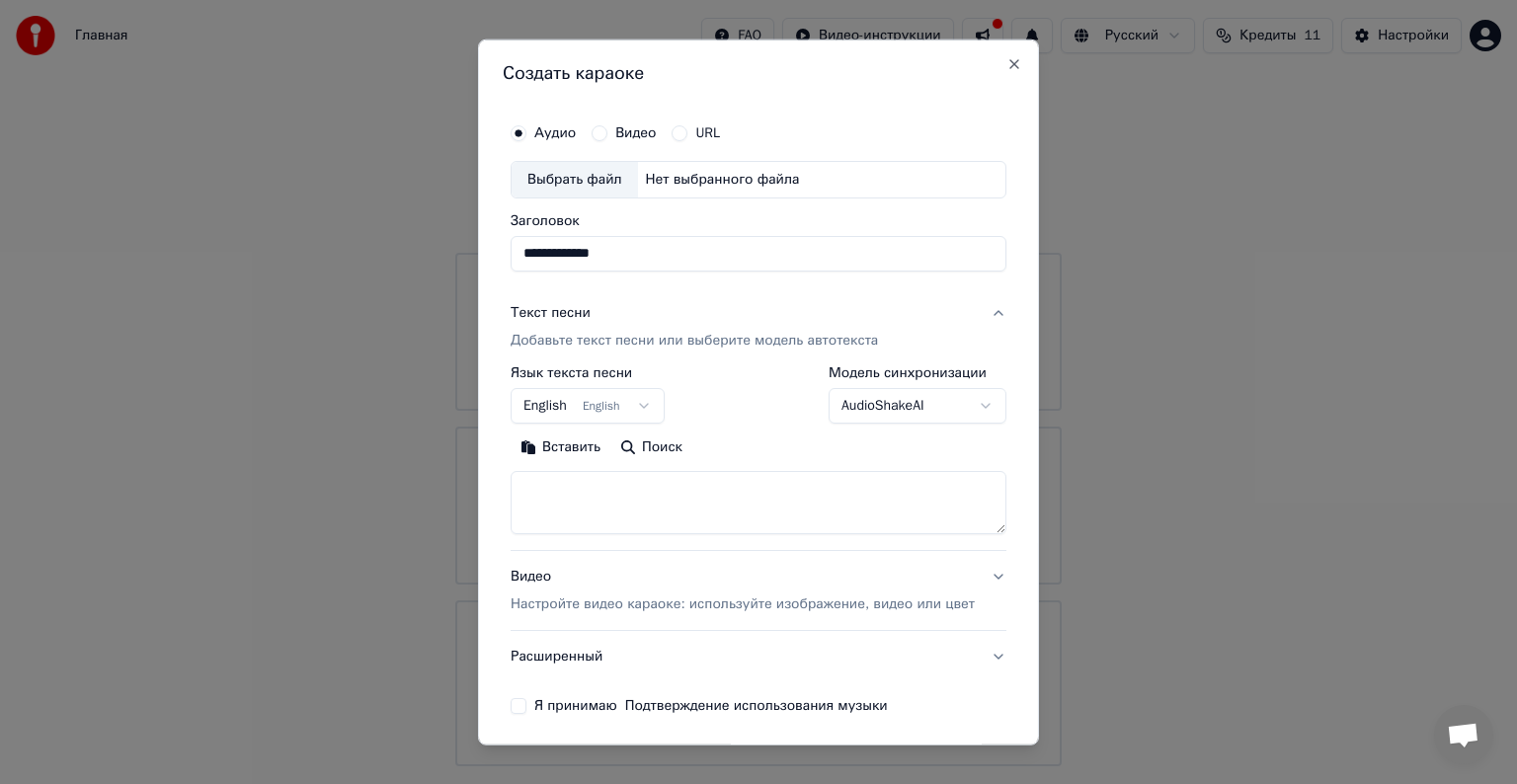 click on "English English" at bounding box center (588, 406) 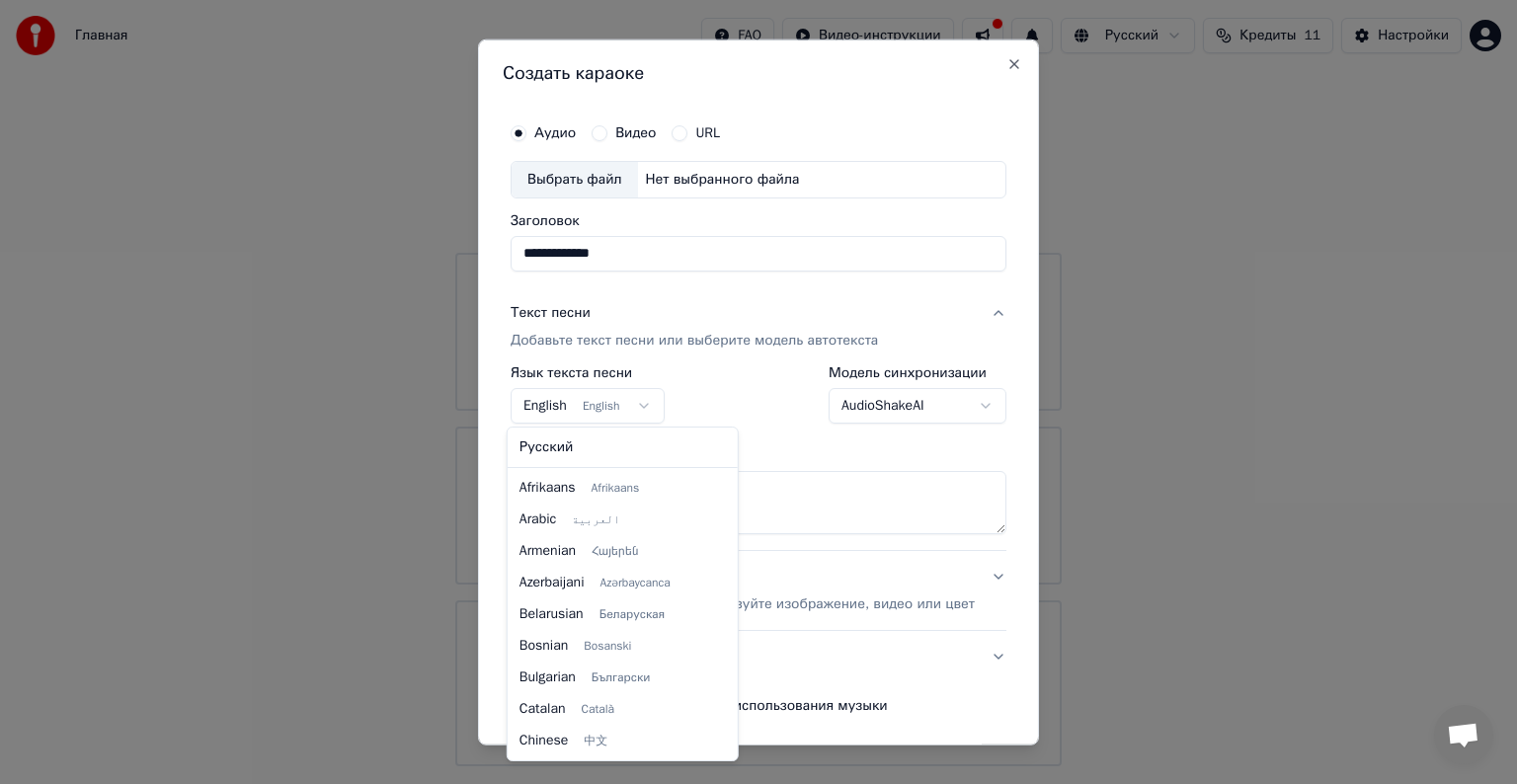 scroll, scrollTop: 158, scrollLeft: 0, axis: vertical 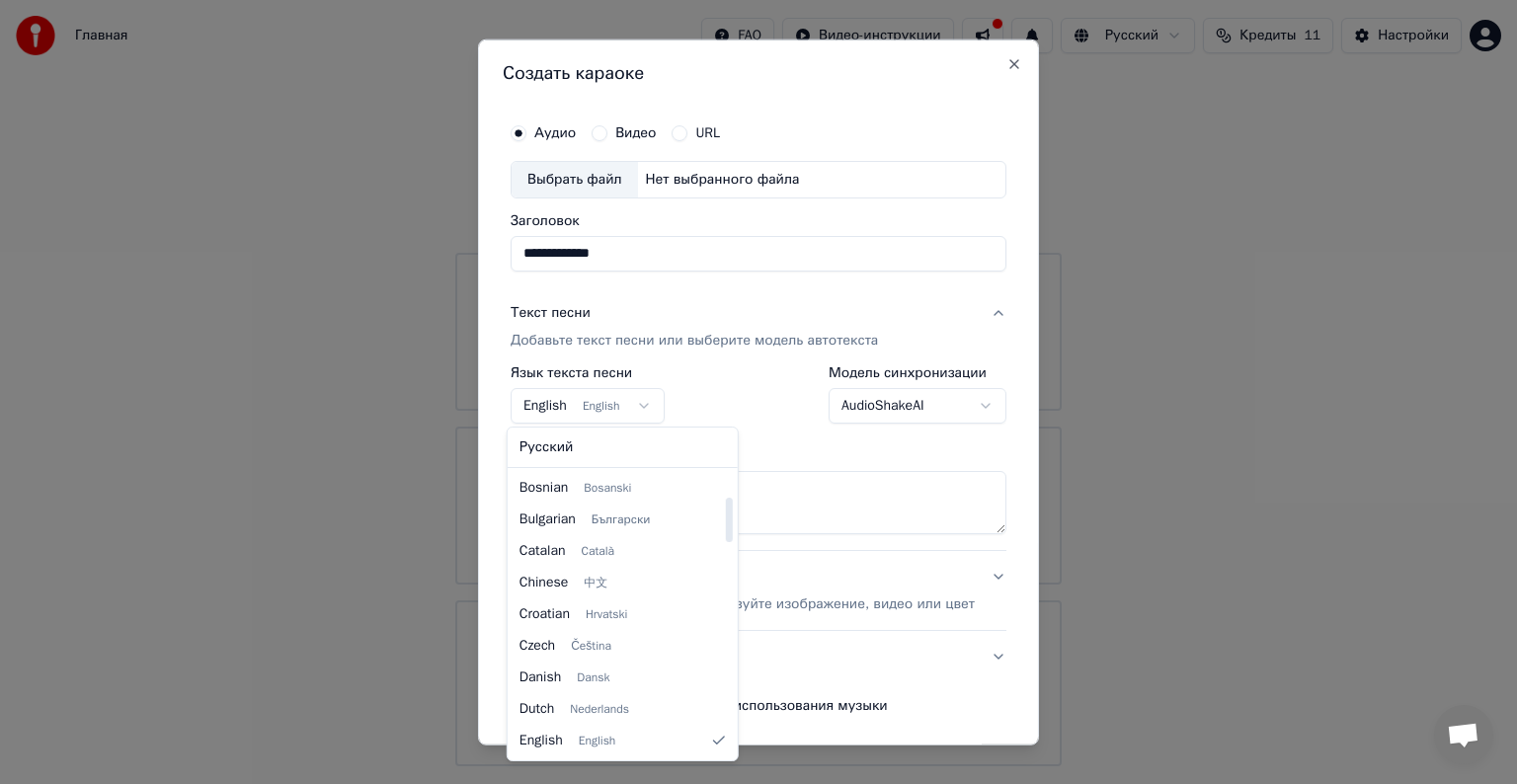 select on "**" 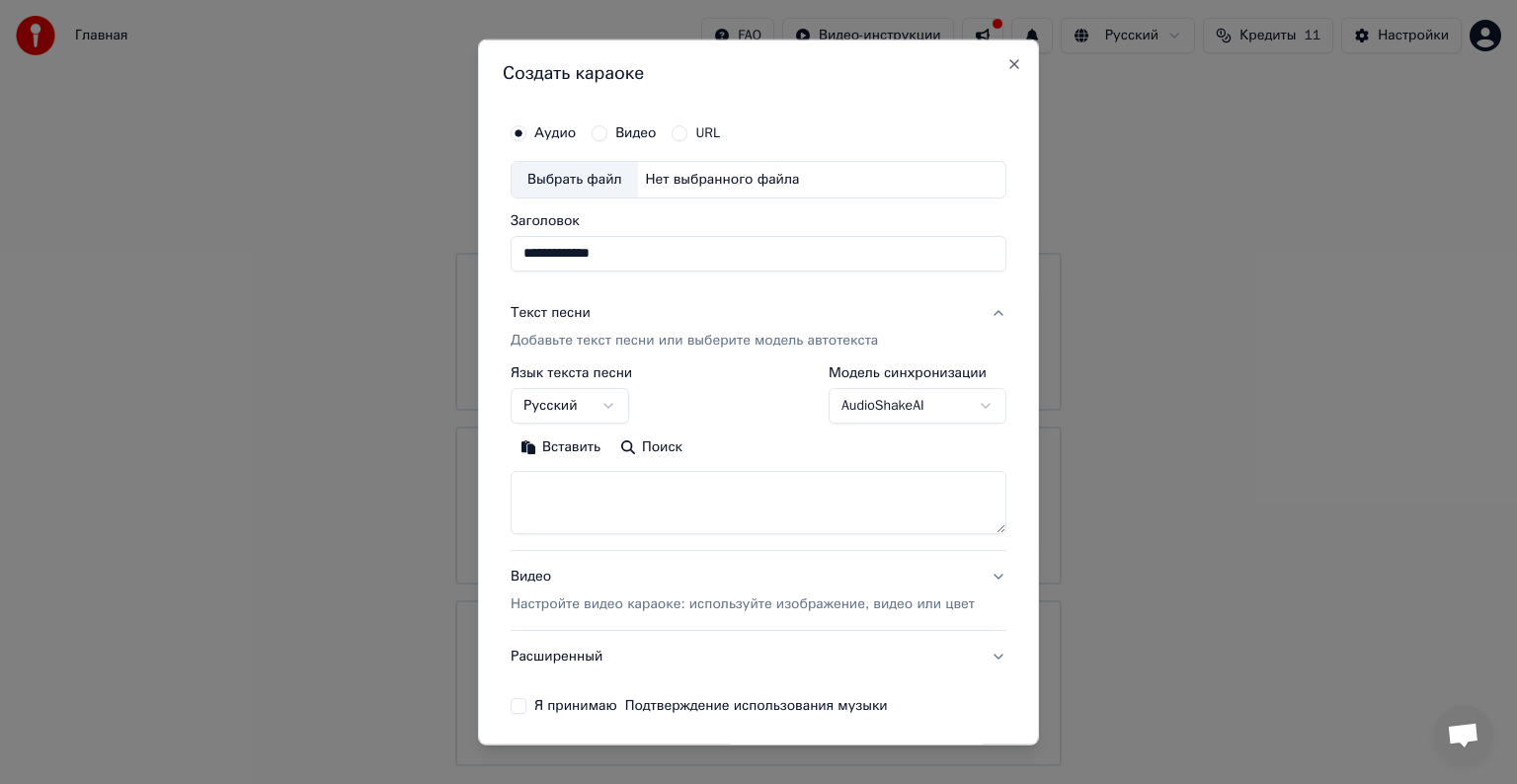 click on "Вставить" at bounding box center (560, 447) 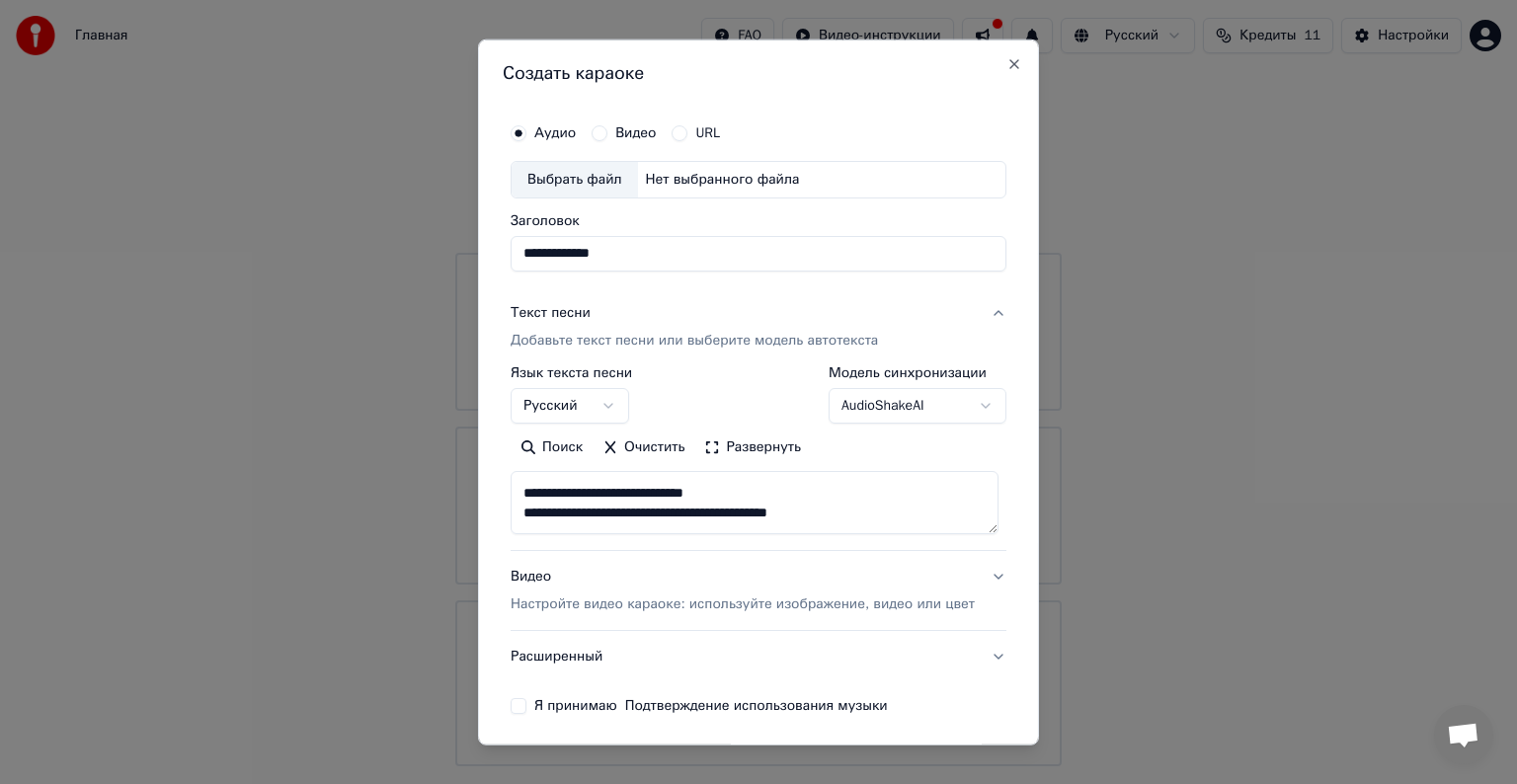 scroll, scrollTop: 387, scrollLeft: 0, axis: vertical 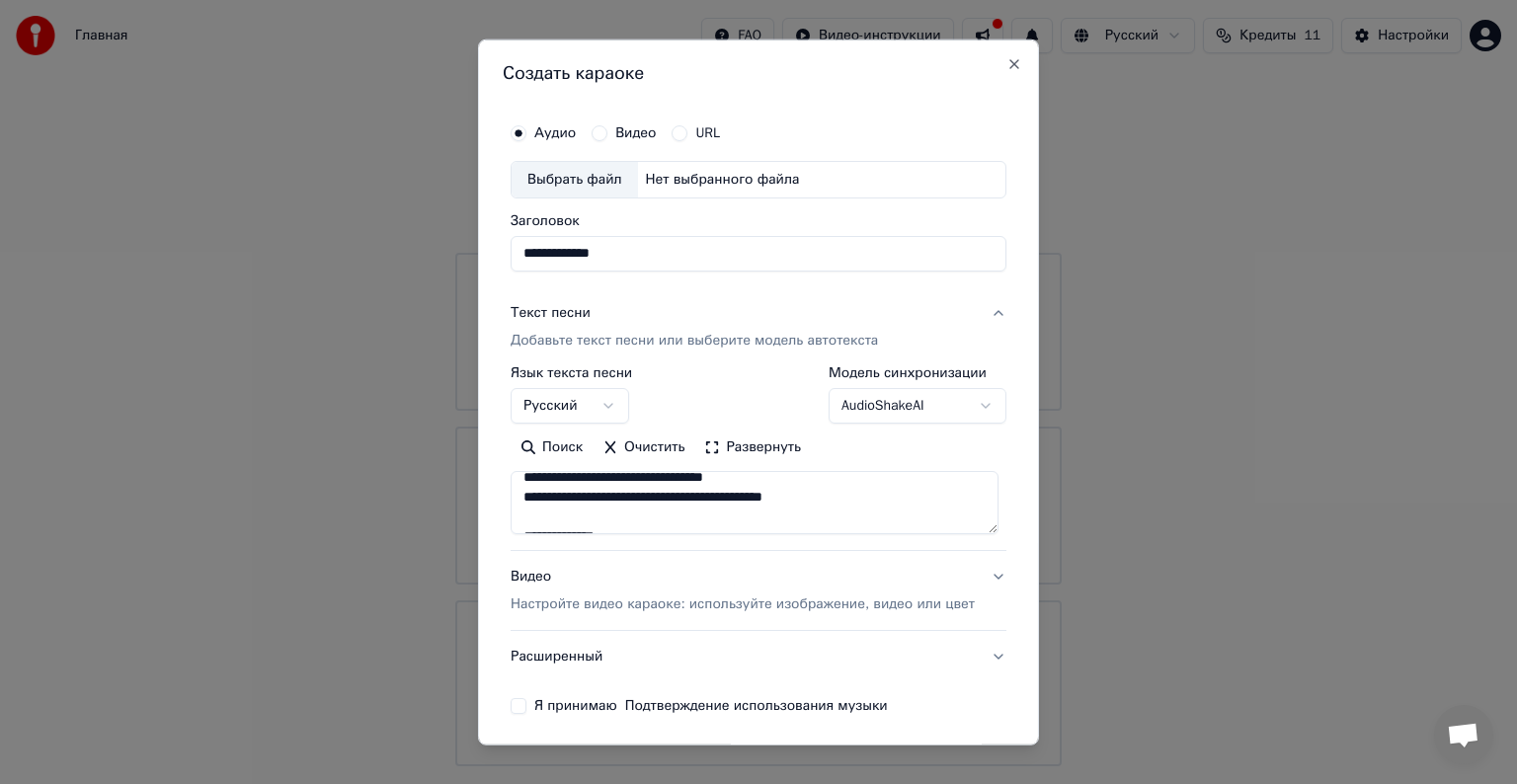 click on "Выбрать файл" at bounding box center (575, 180) 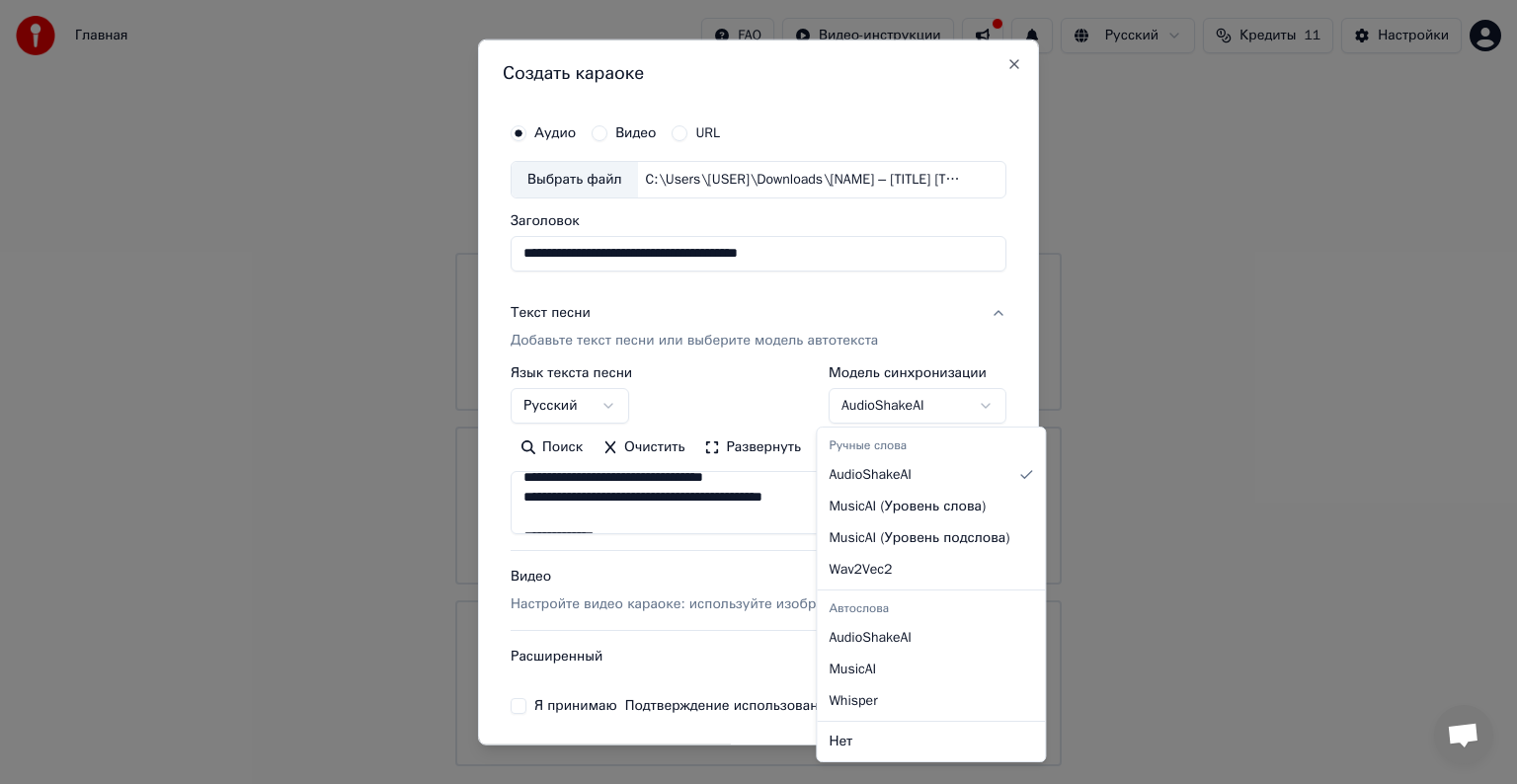 click on "**********" at bounding box center [758, 383] 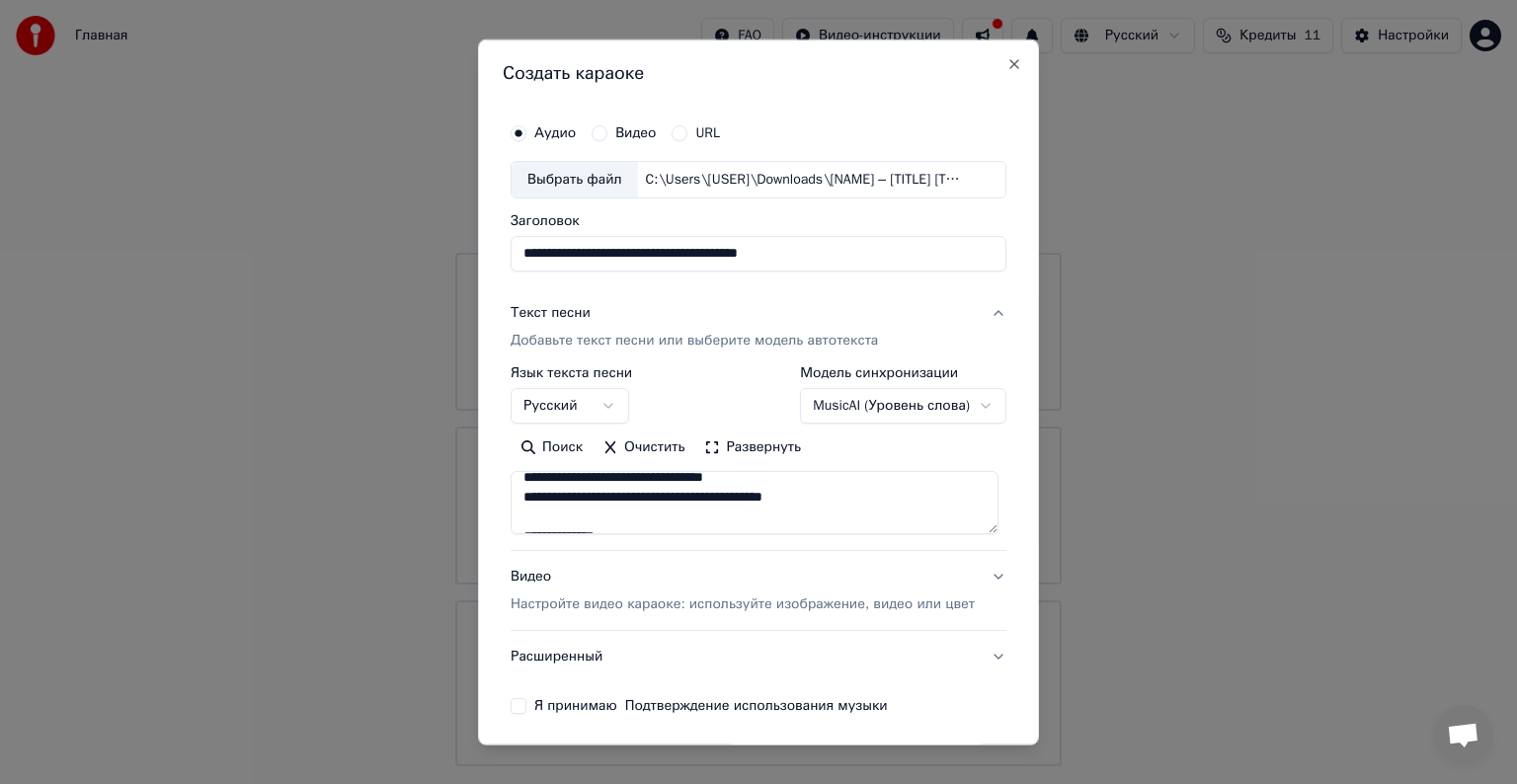 scroll, scrollTop: 75, scrollLeft: 0, axis: vertical 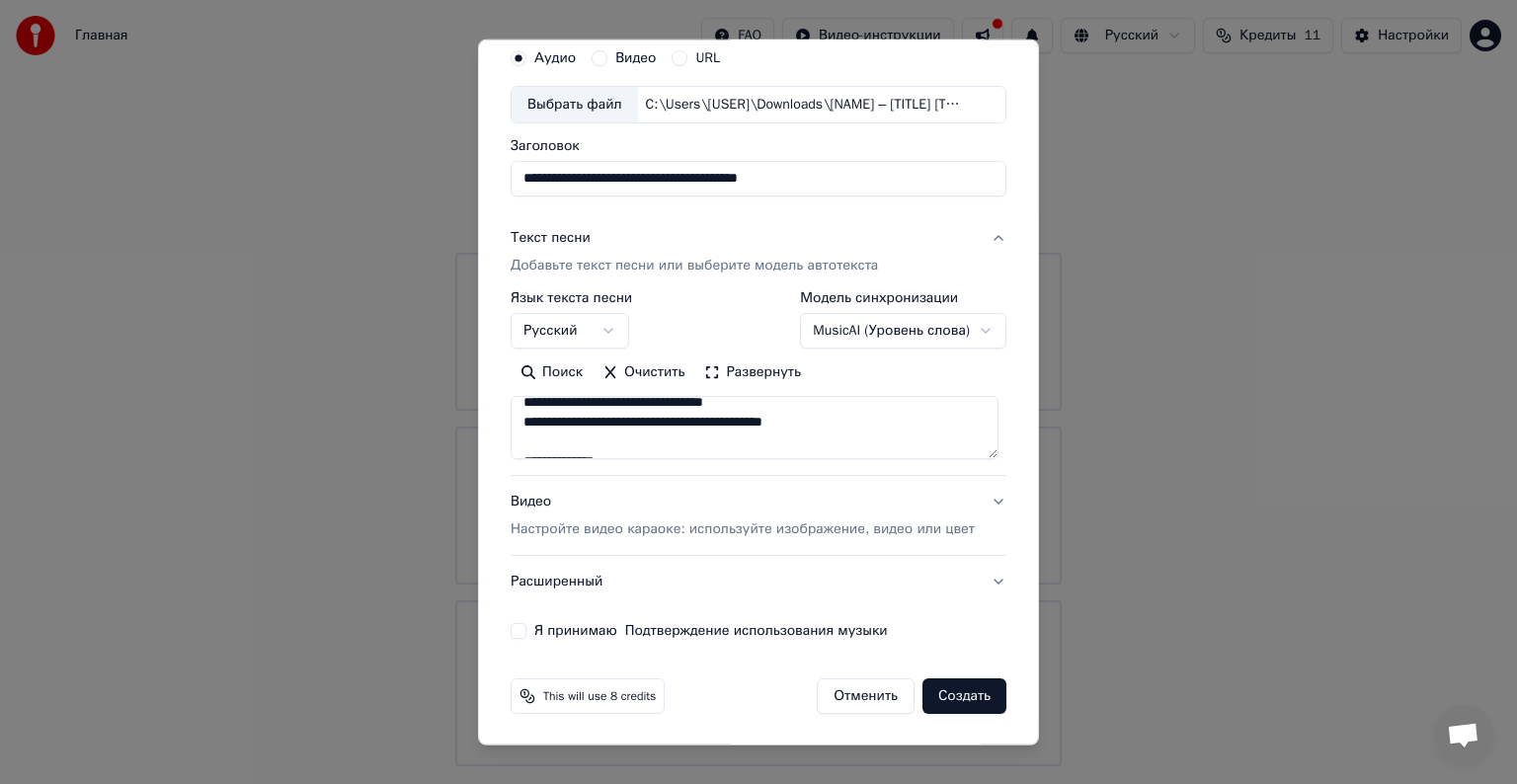 click on "Я принимаю   Подтверждение использования музыки" at bounding box center [519, 631] 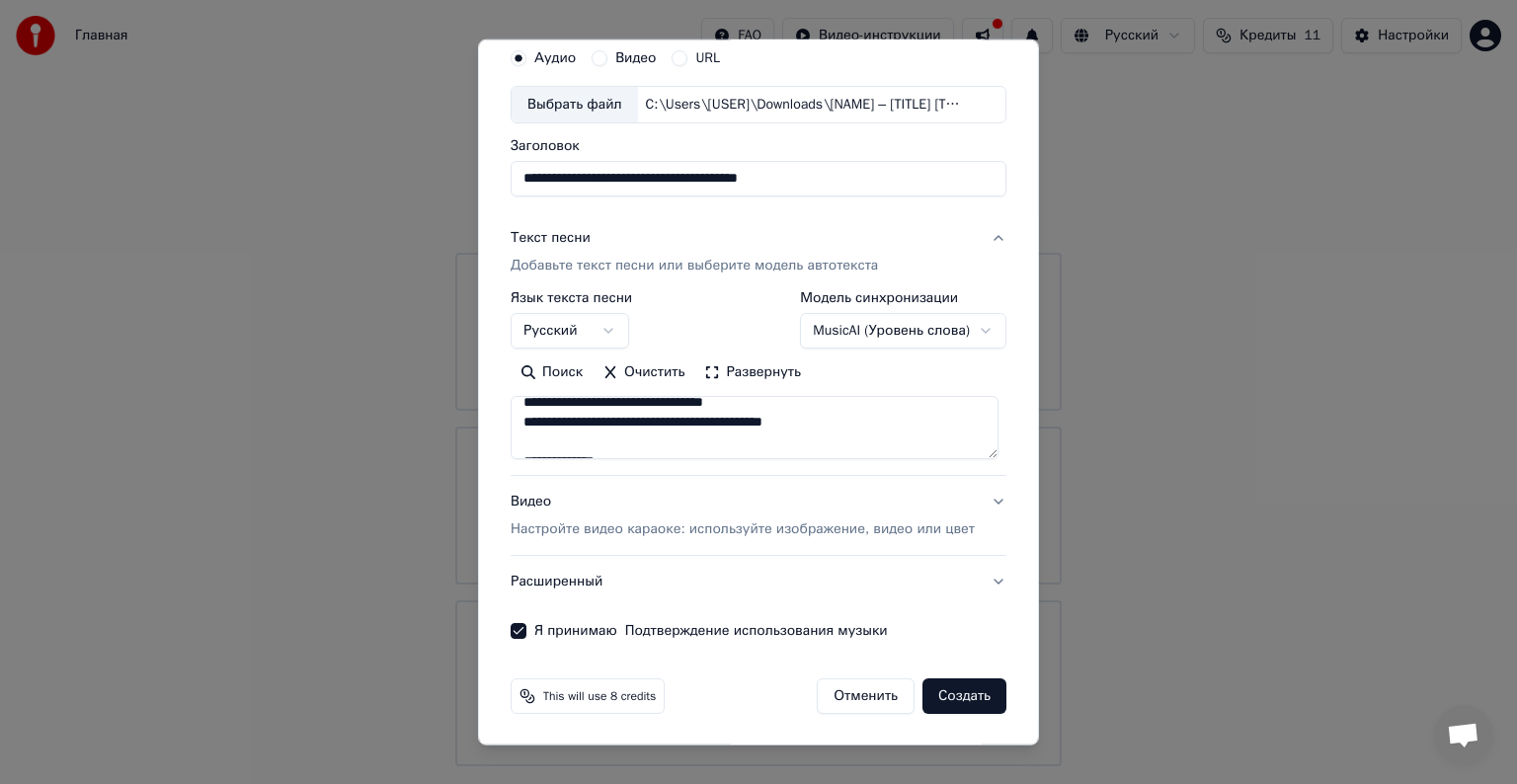 click on "Расширенный" at bounding box center (758, 582) 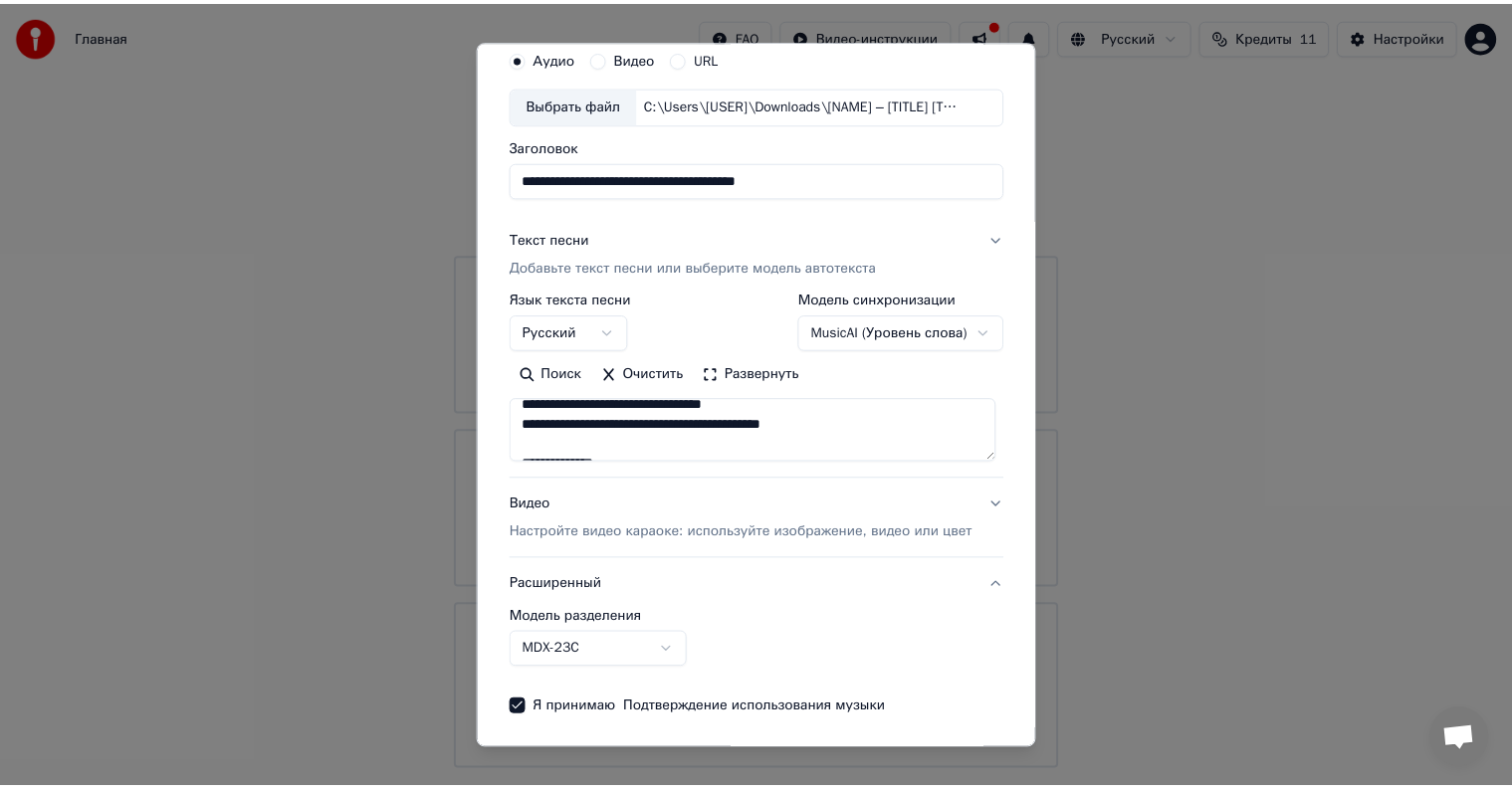 scroll, scrollTop: 0, scrollLeft: 0, axis: both 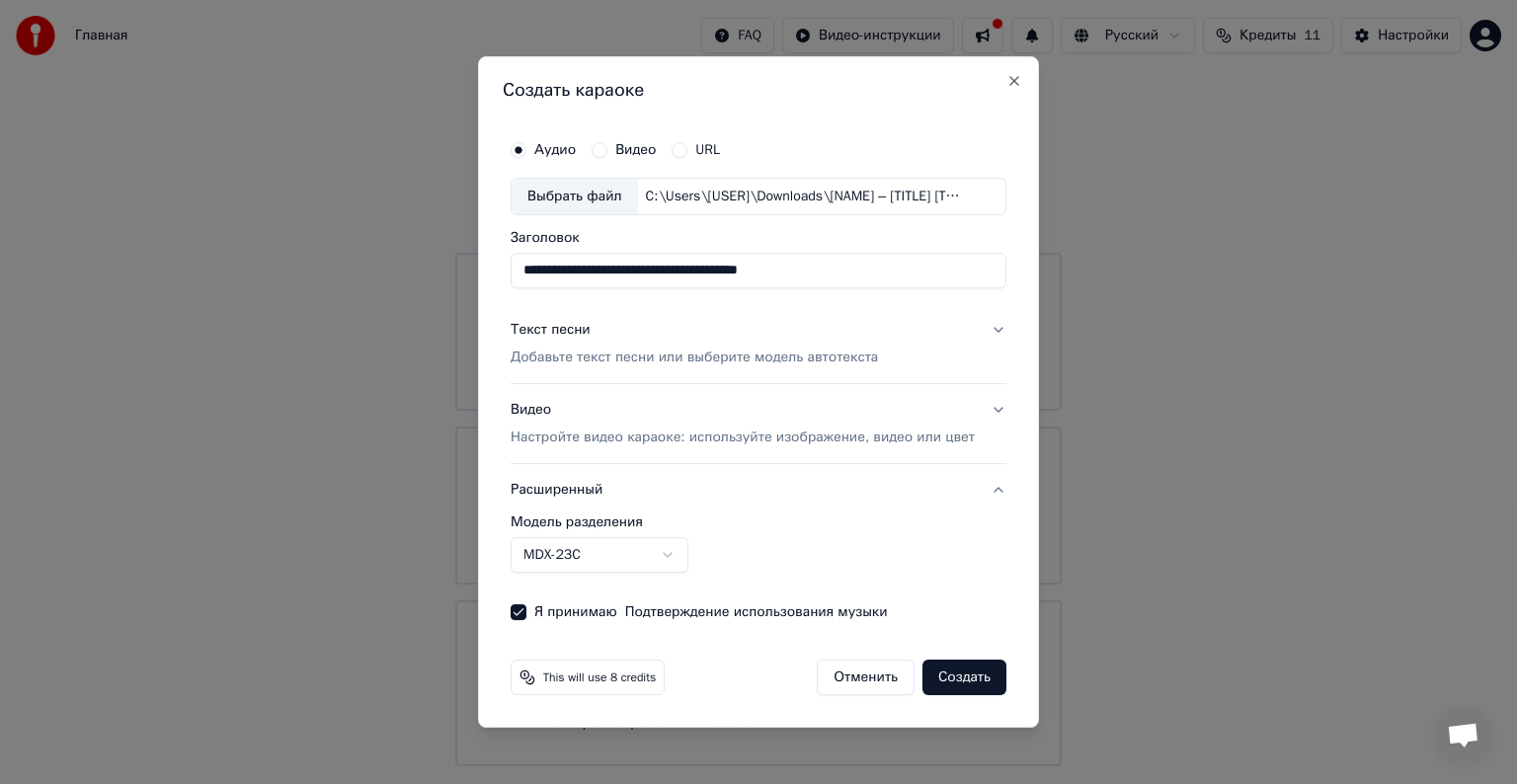 click on "**********" at bounding box center [758, 552] 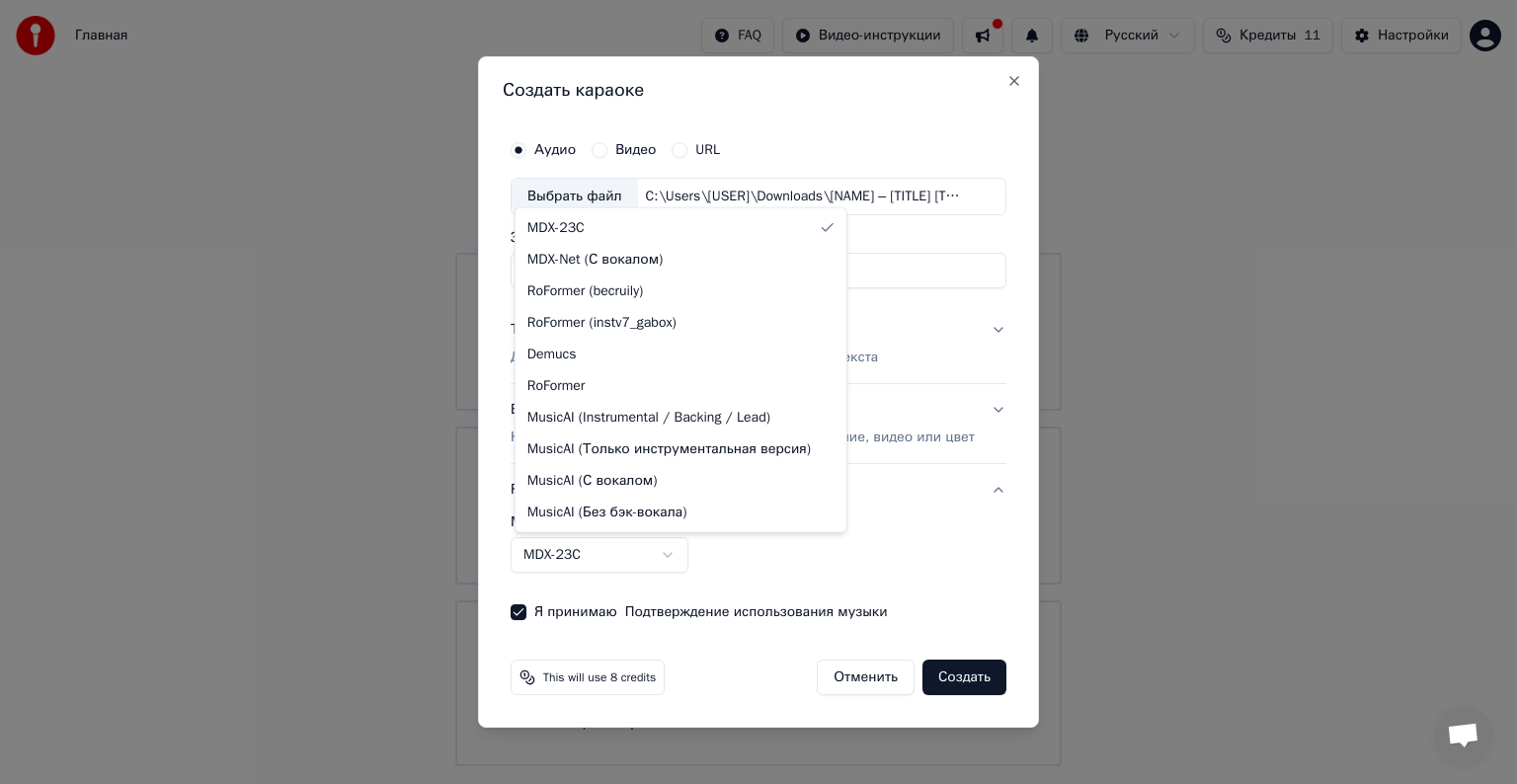 click on "**********" at bounding box center [758, 383] 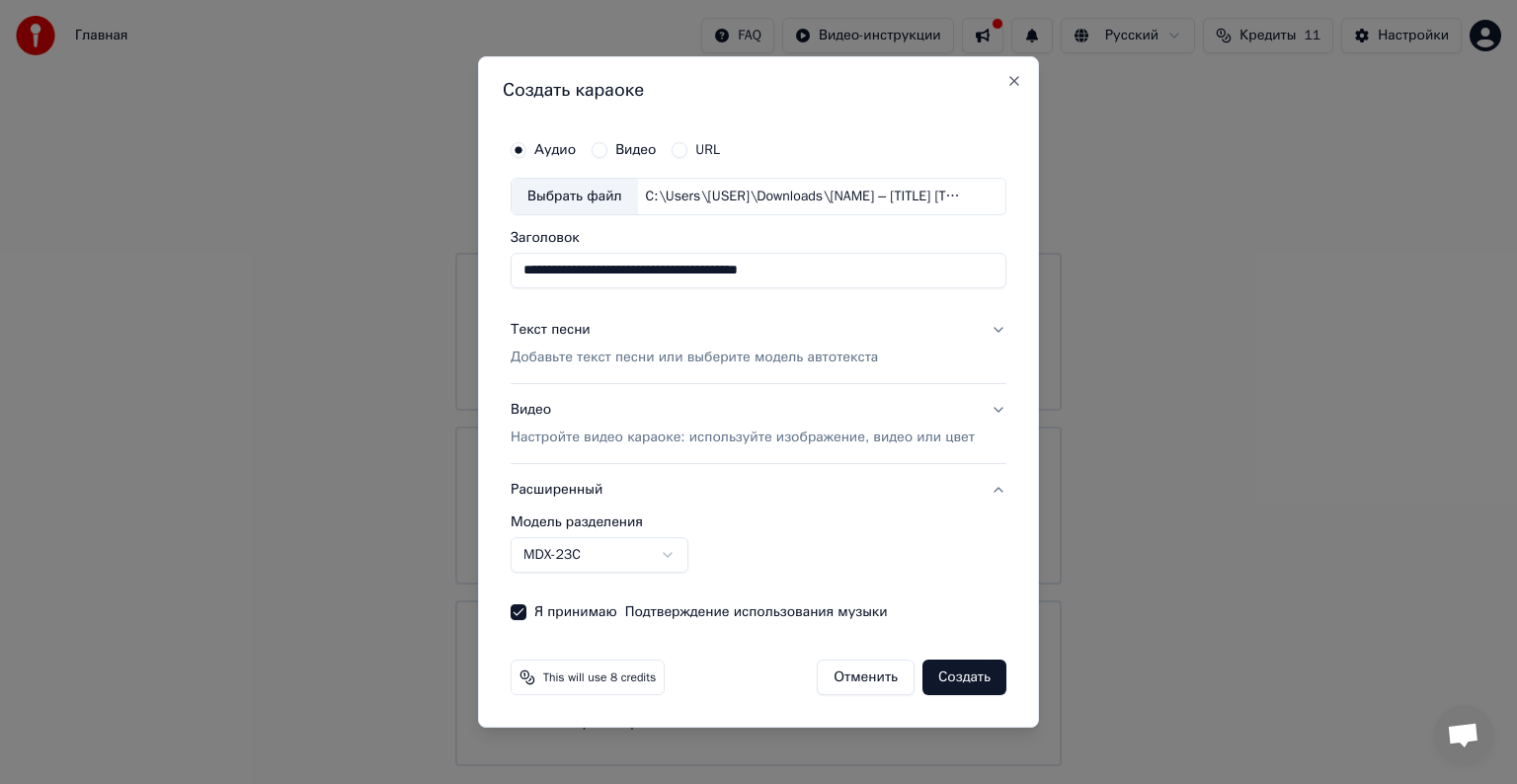 click on "Создать" at bounding box center (964, 677) 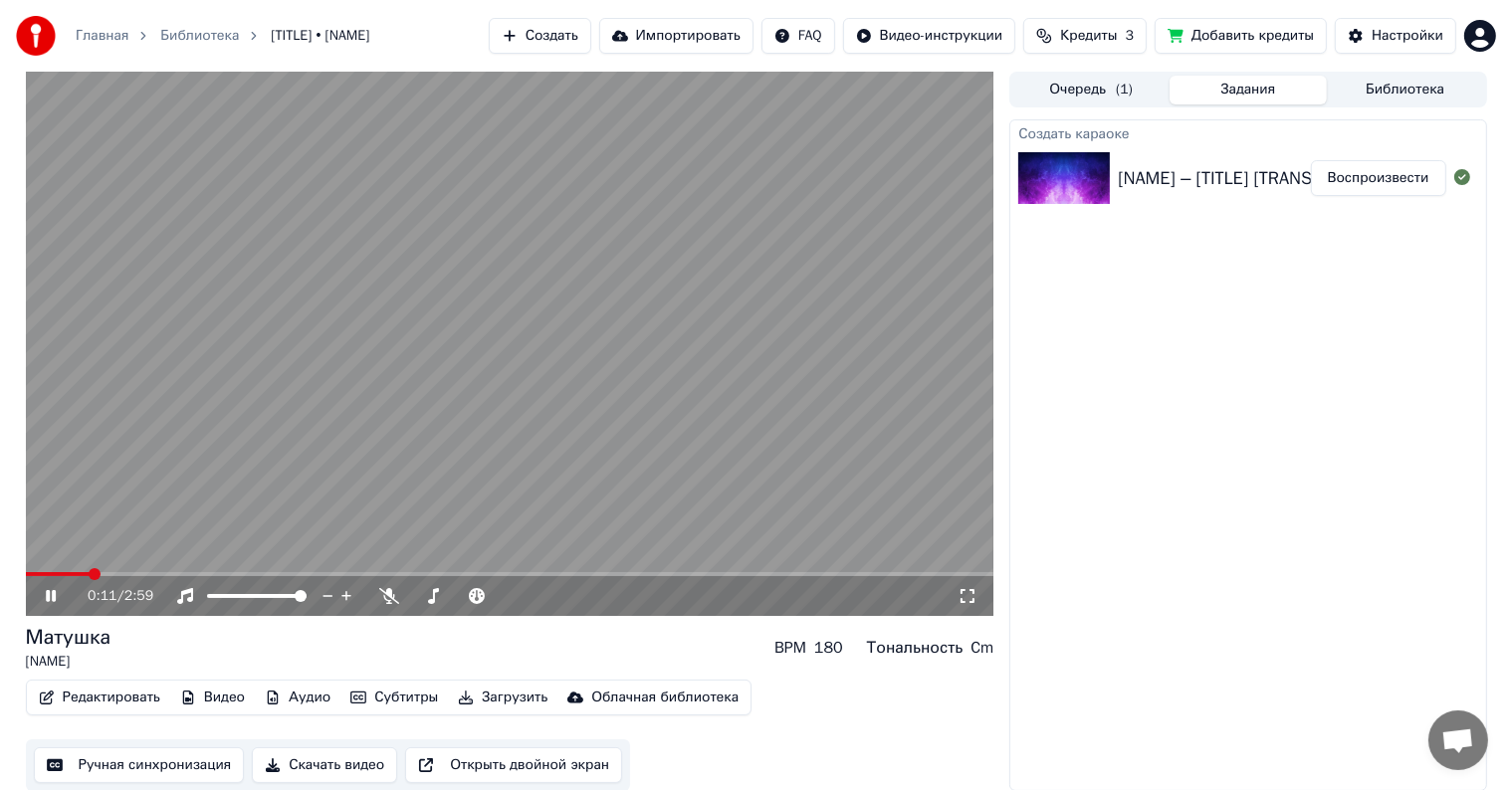 scroll, scrollTop: 1, scrollLeft: 0, axis: vertical 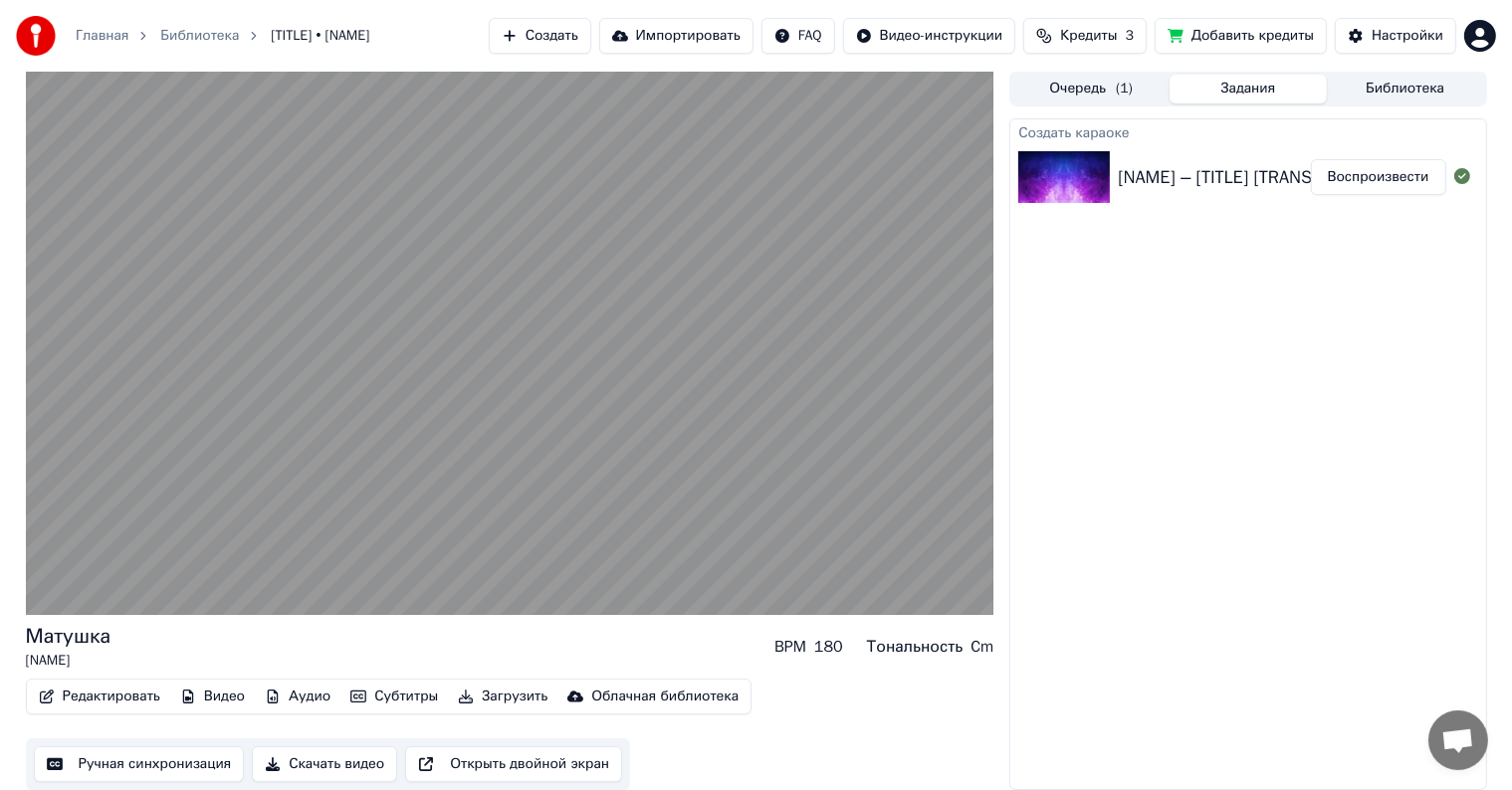 click on "Редактировать" at bounding box center [100, 696] 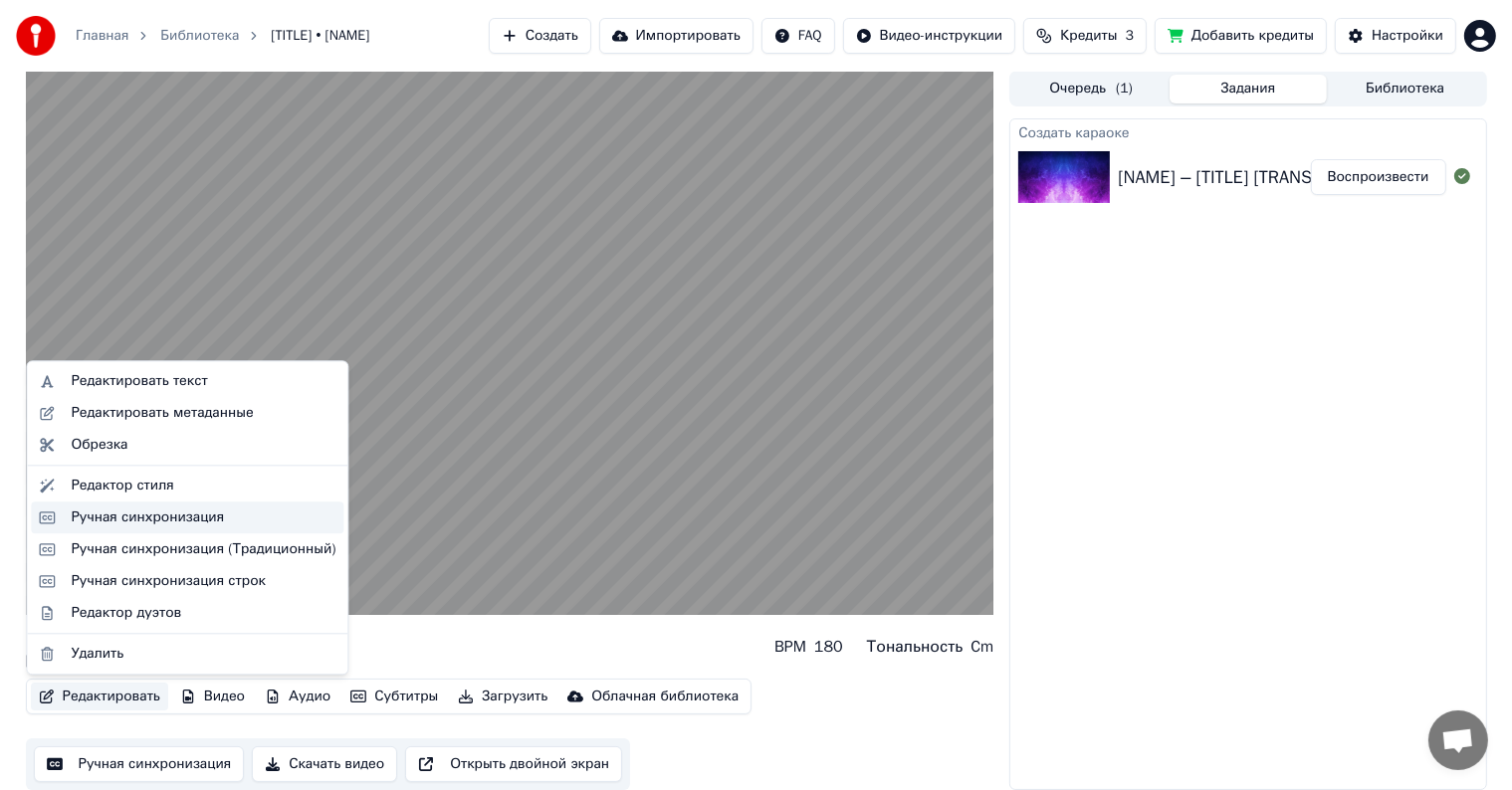 click on "Ручная синхронизация" at bounding box center (147, 517) 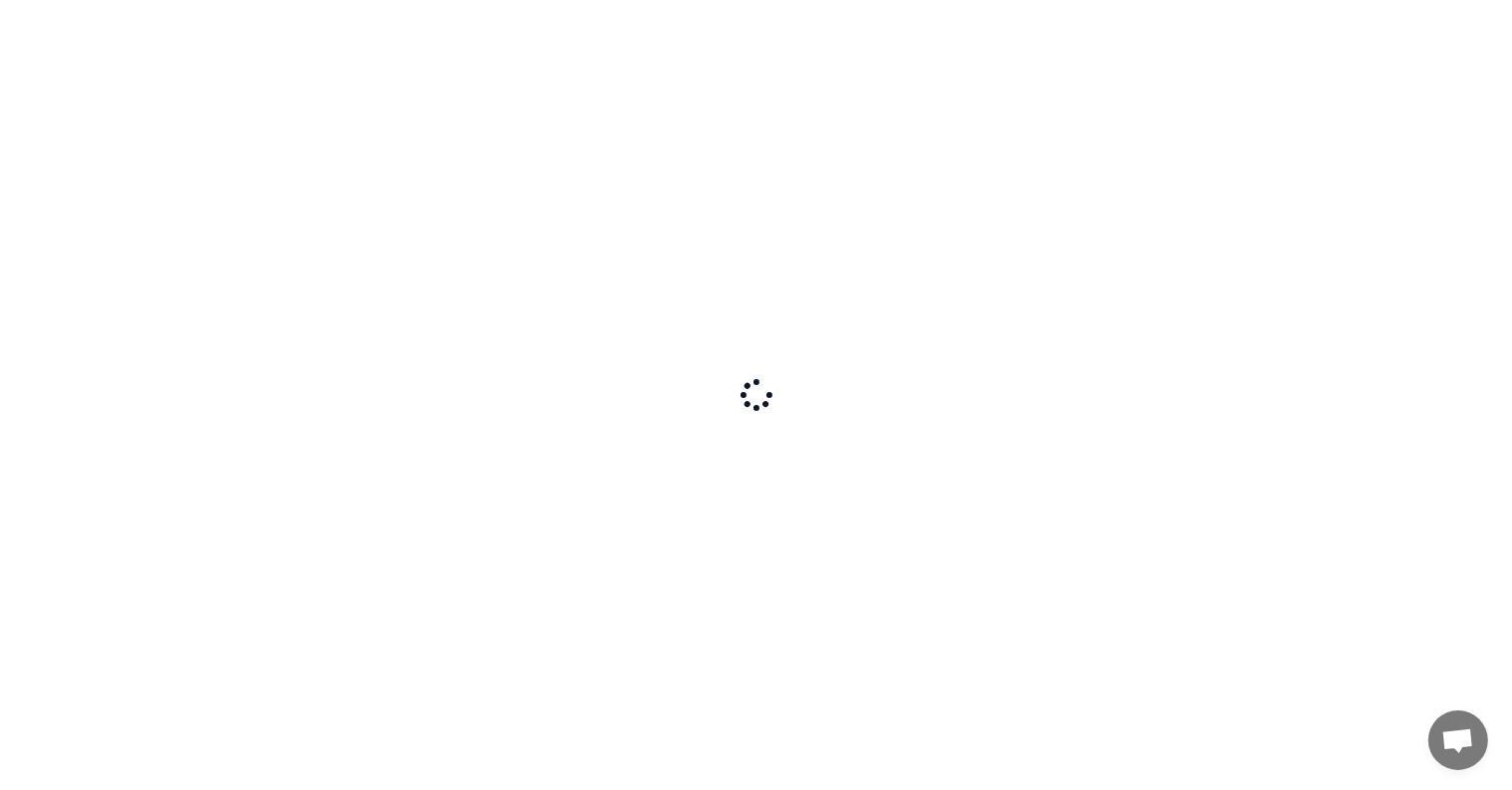 scroll, scrollTop: 0, scrollLeft: 0, axis: both 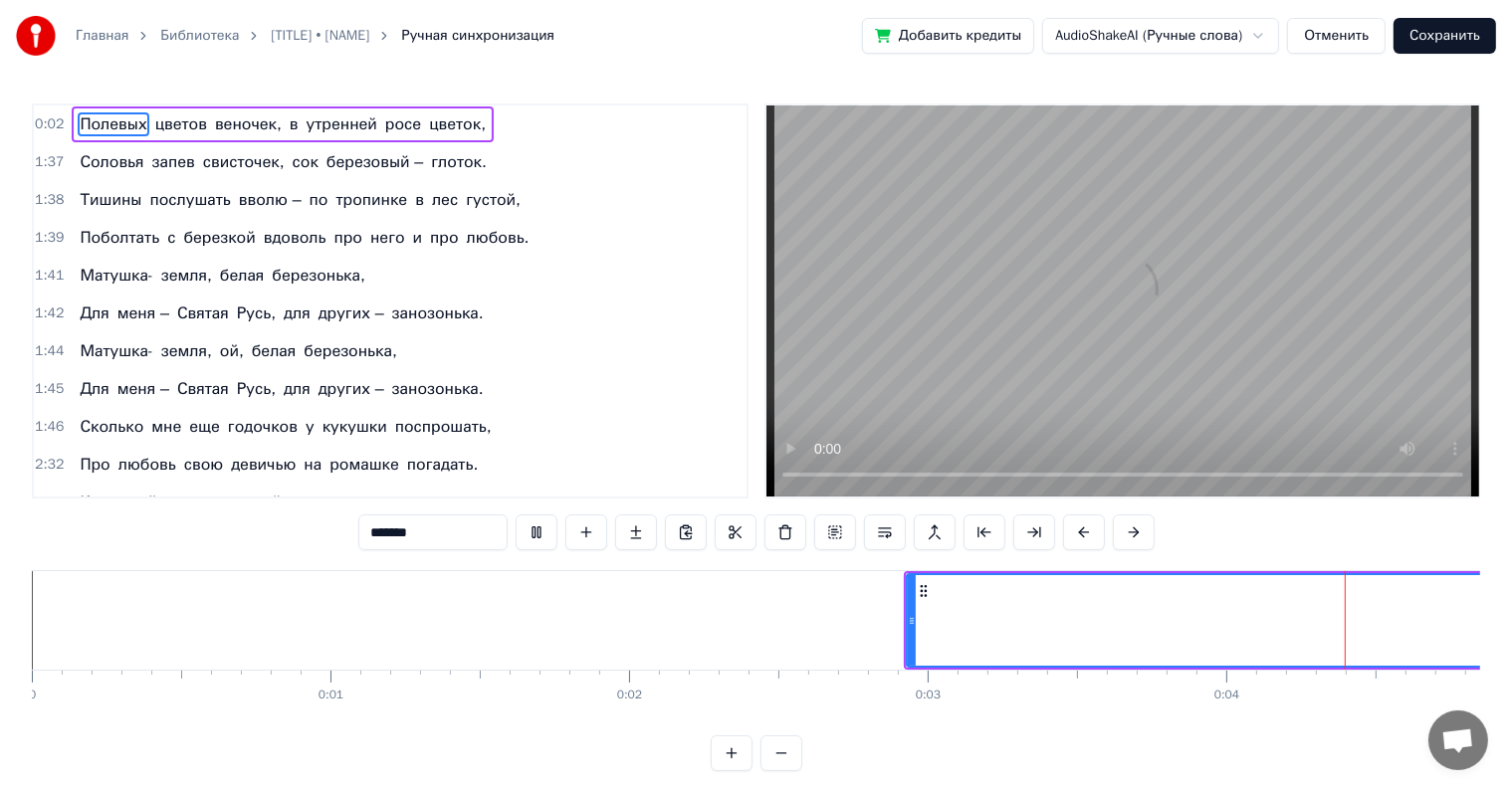 type 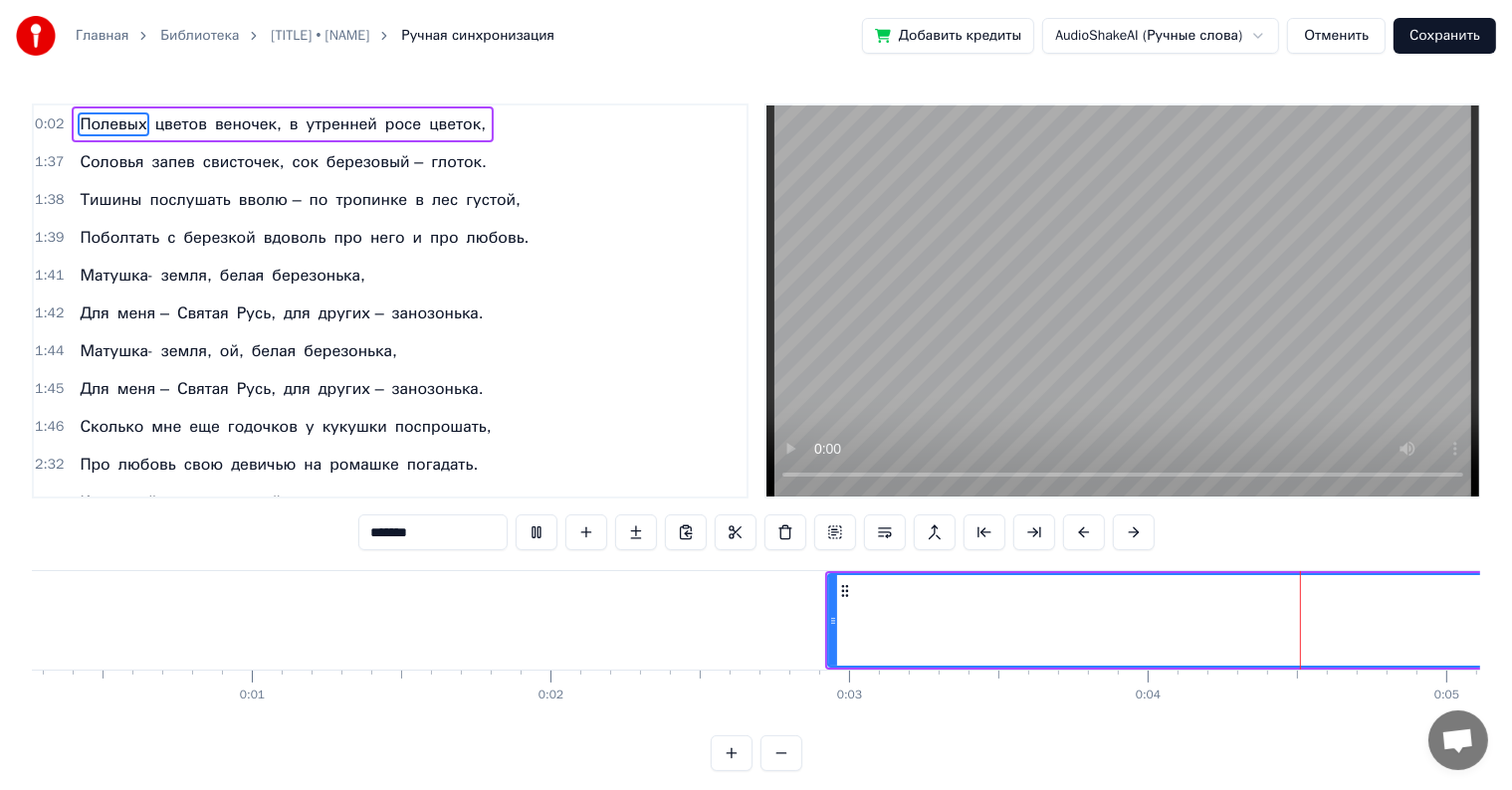 drag, startPoint x: 105, startPoint y: 124, endPoint x: 957, endPoint y: 613, distance: 982.35686 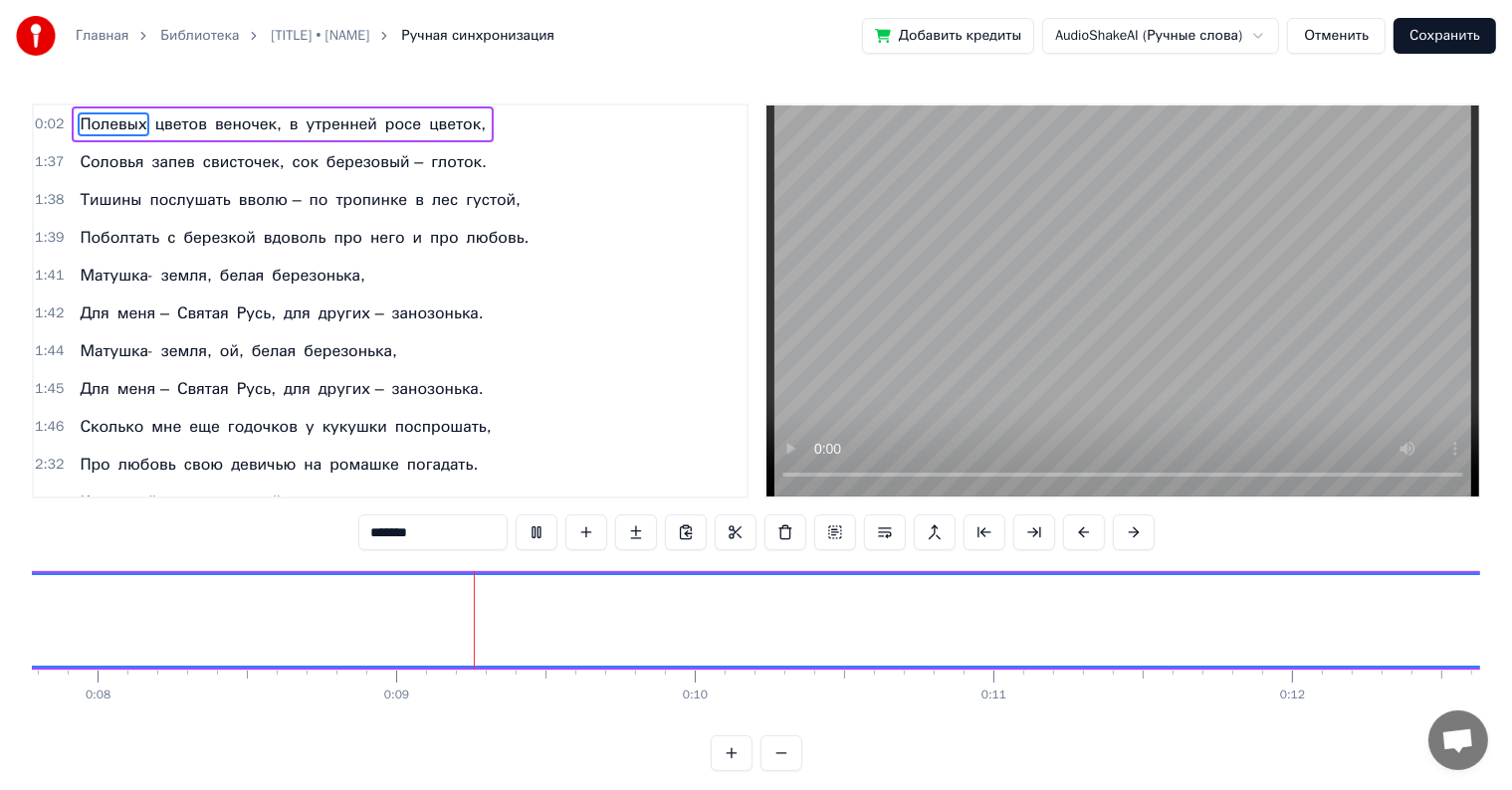 scroll, scrollTop: 0, scrollLeft: 2516, axis: horizontal 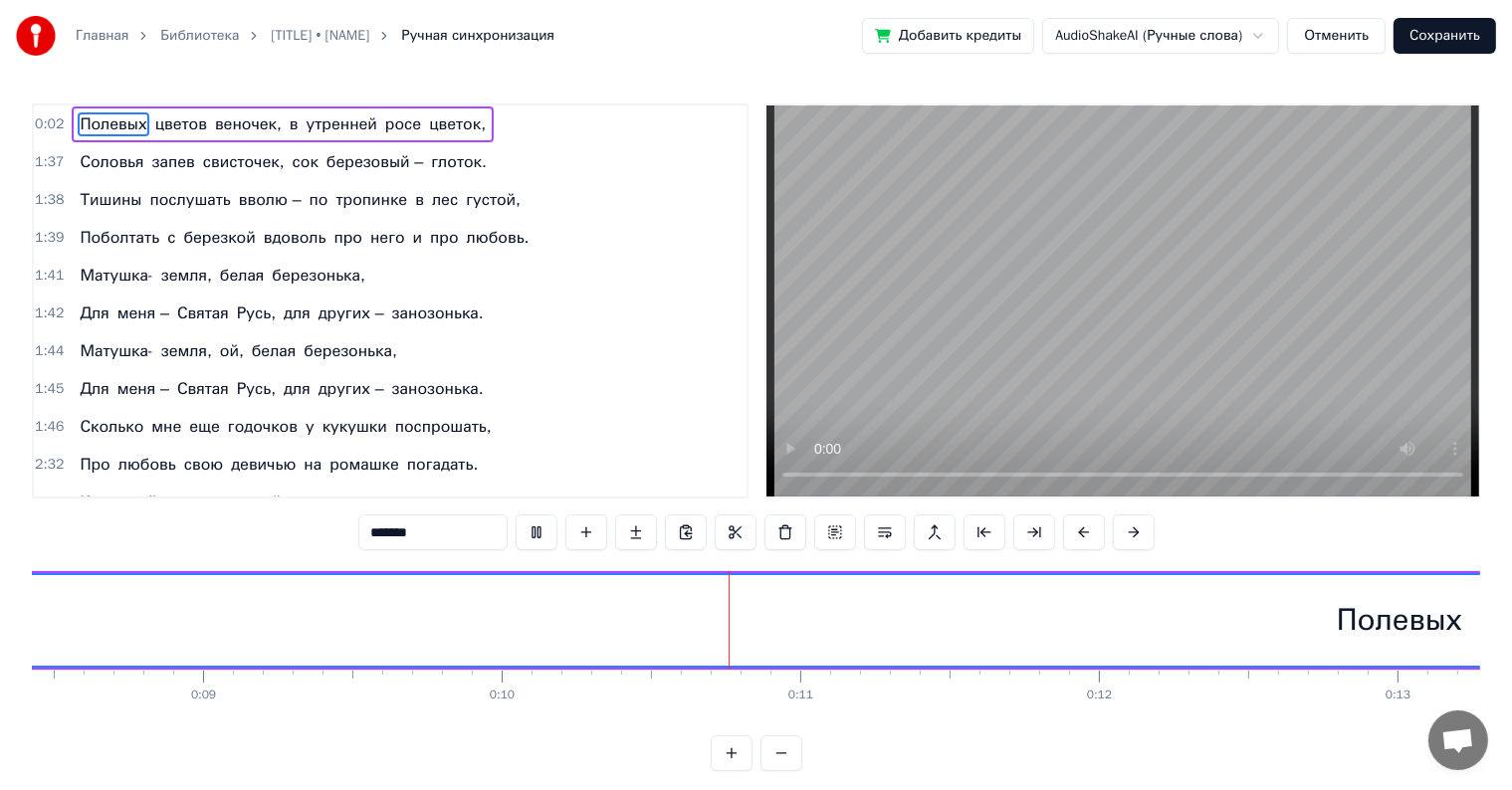 click on "*******" at bounding box center (433, 532) 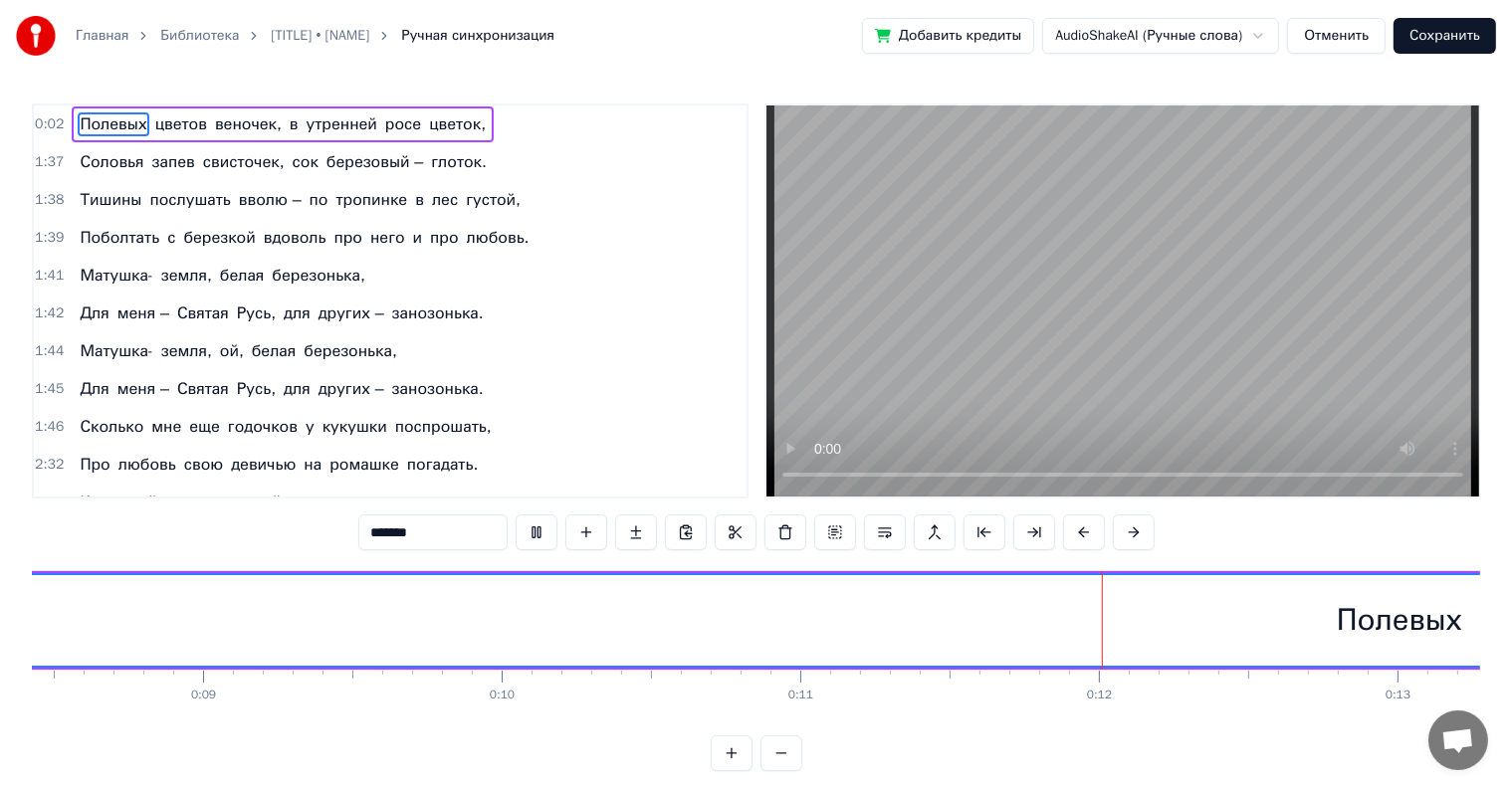 click on "*******" at bounding box center [433, 532] 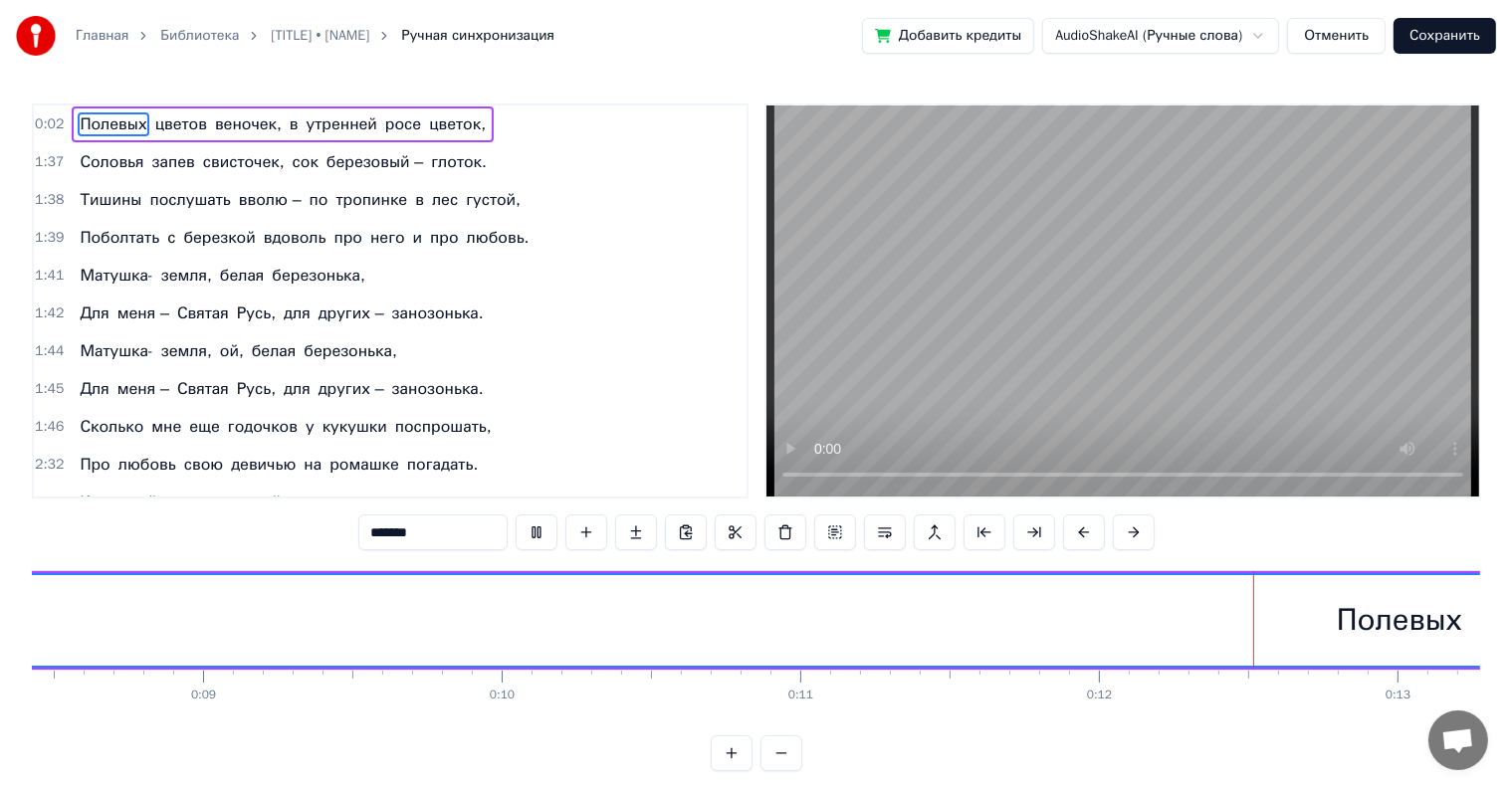 click on "*******" at bounding box center [433, 532] 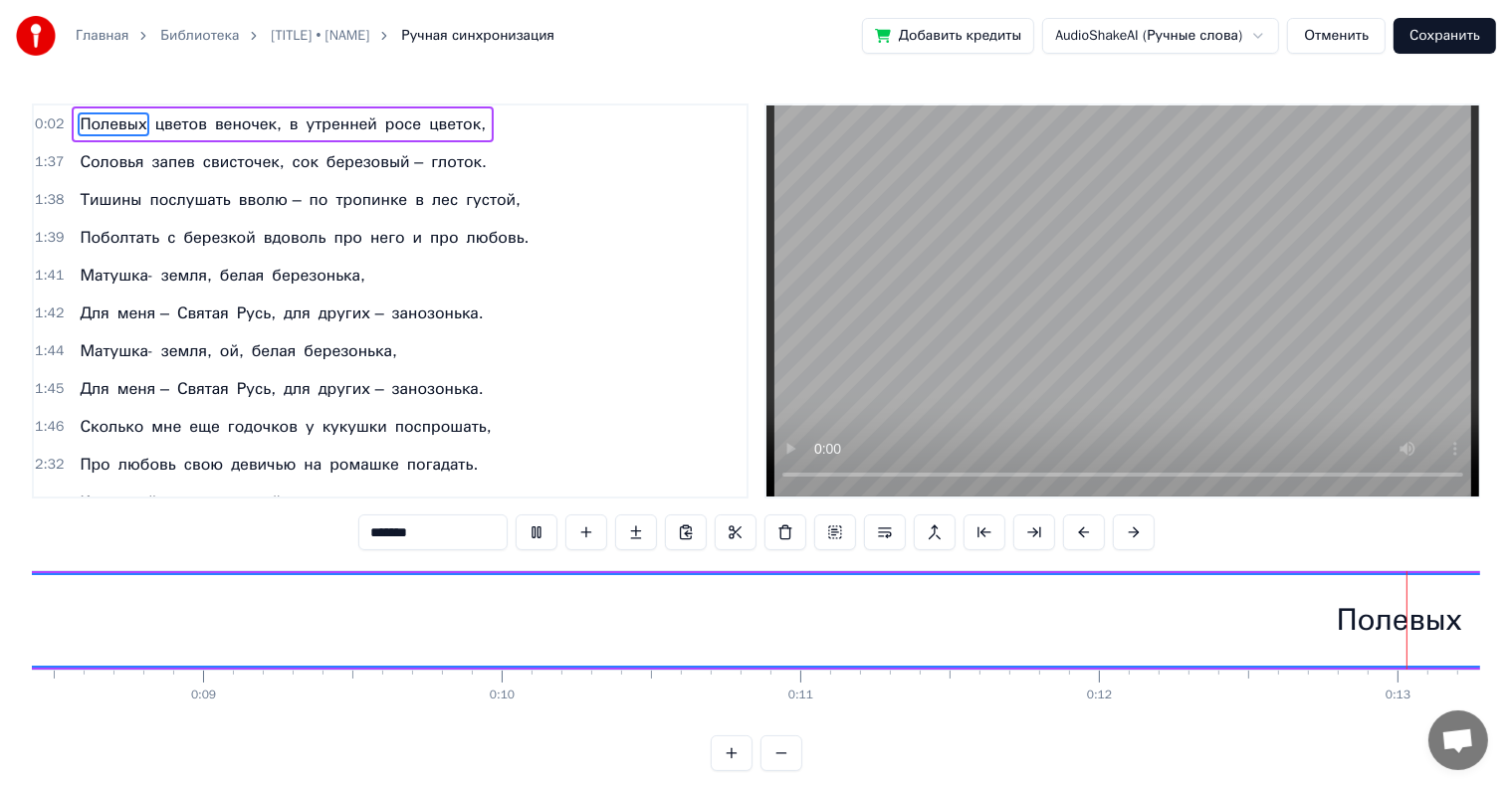 click on "*******" at bounding box center (433, 532) 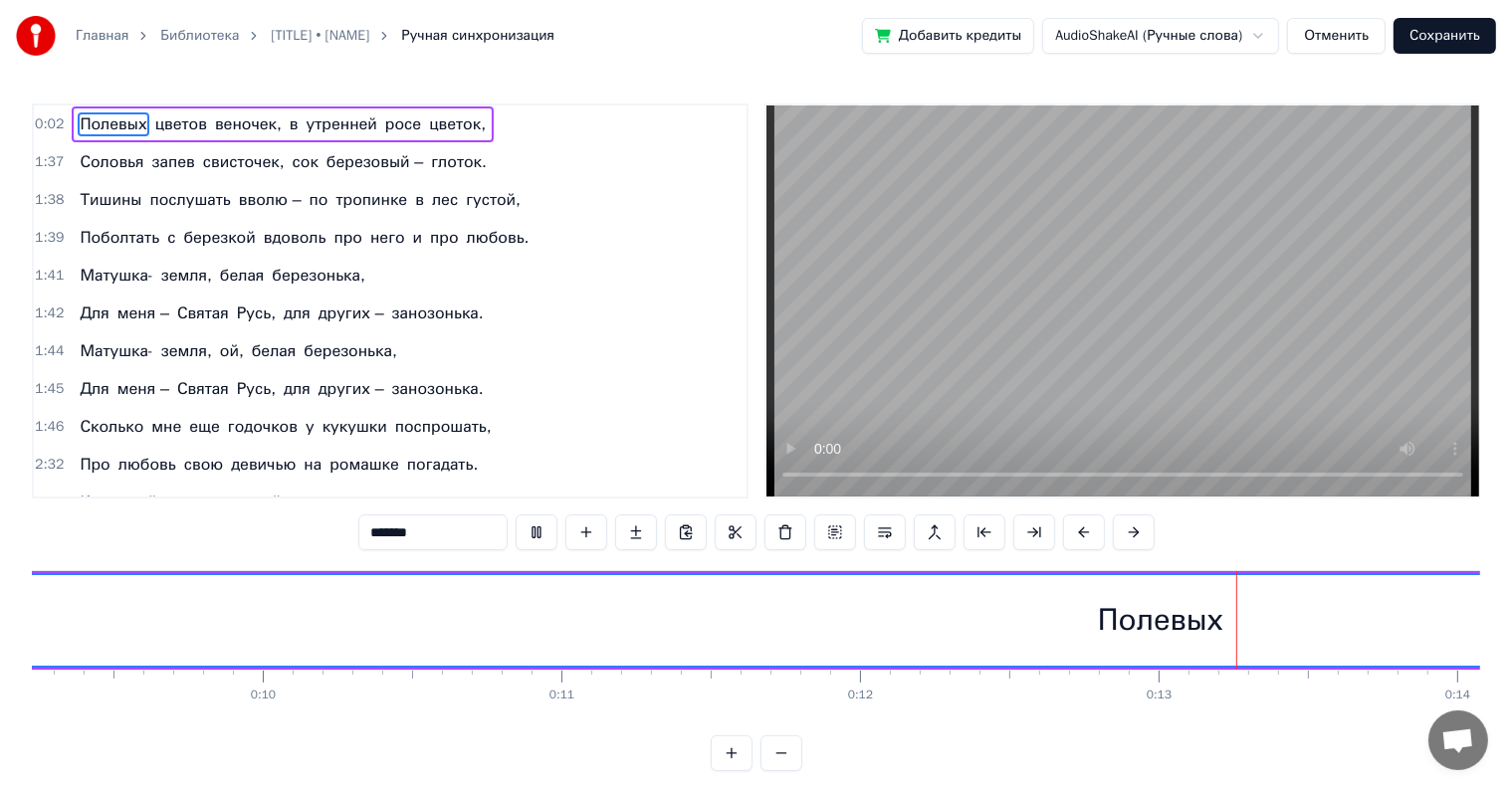 click on "*******" at bounding box center (433, 532) 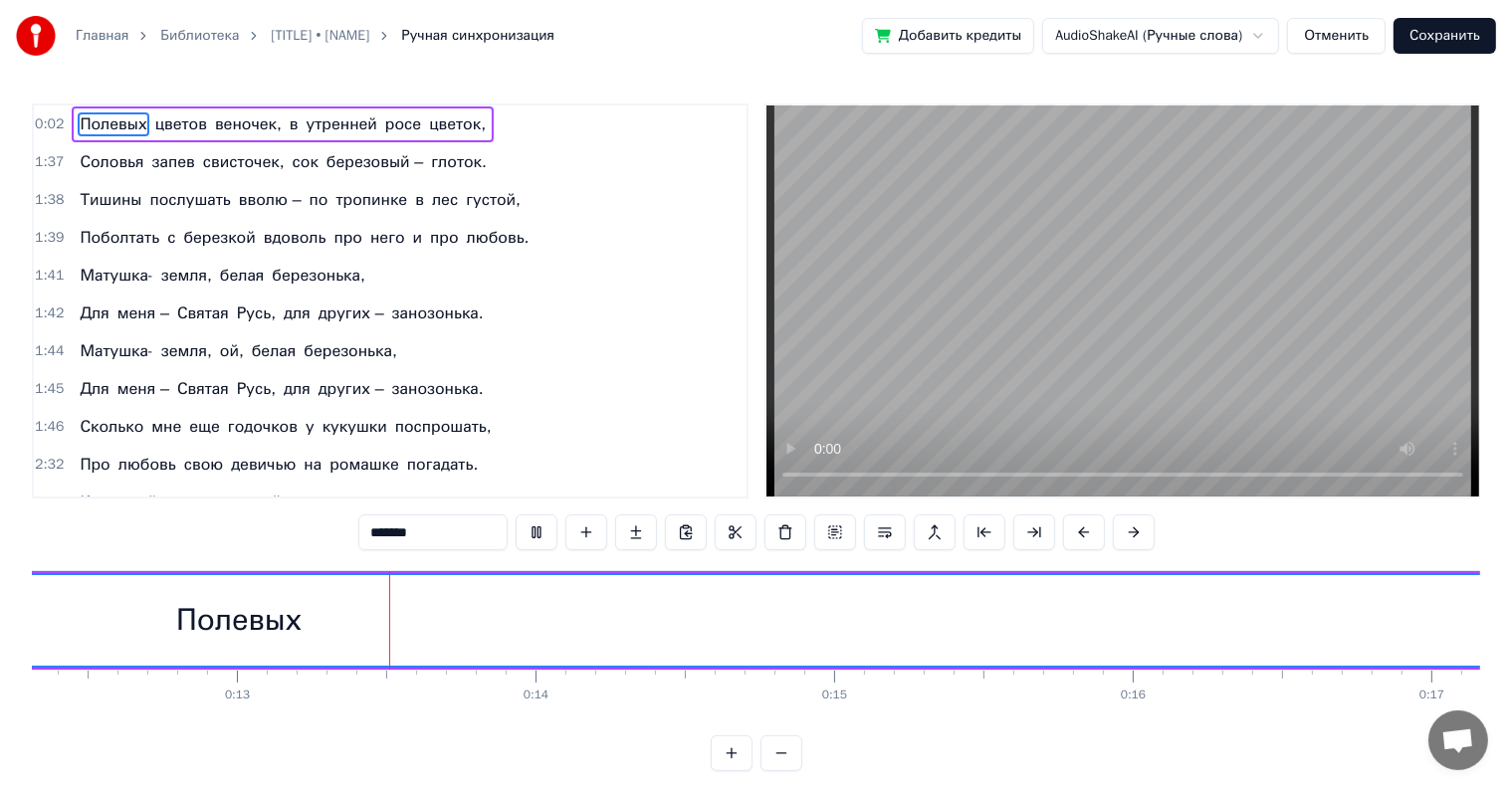 click on "*******" at bounding box center (433, 532) 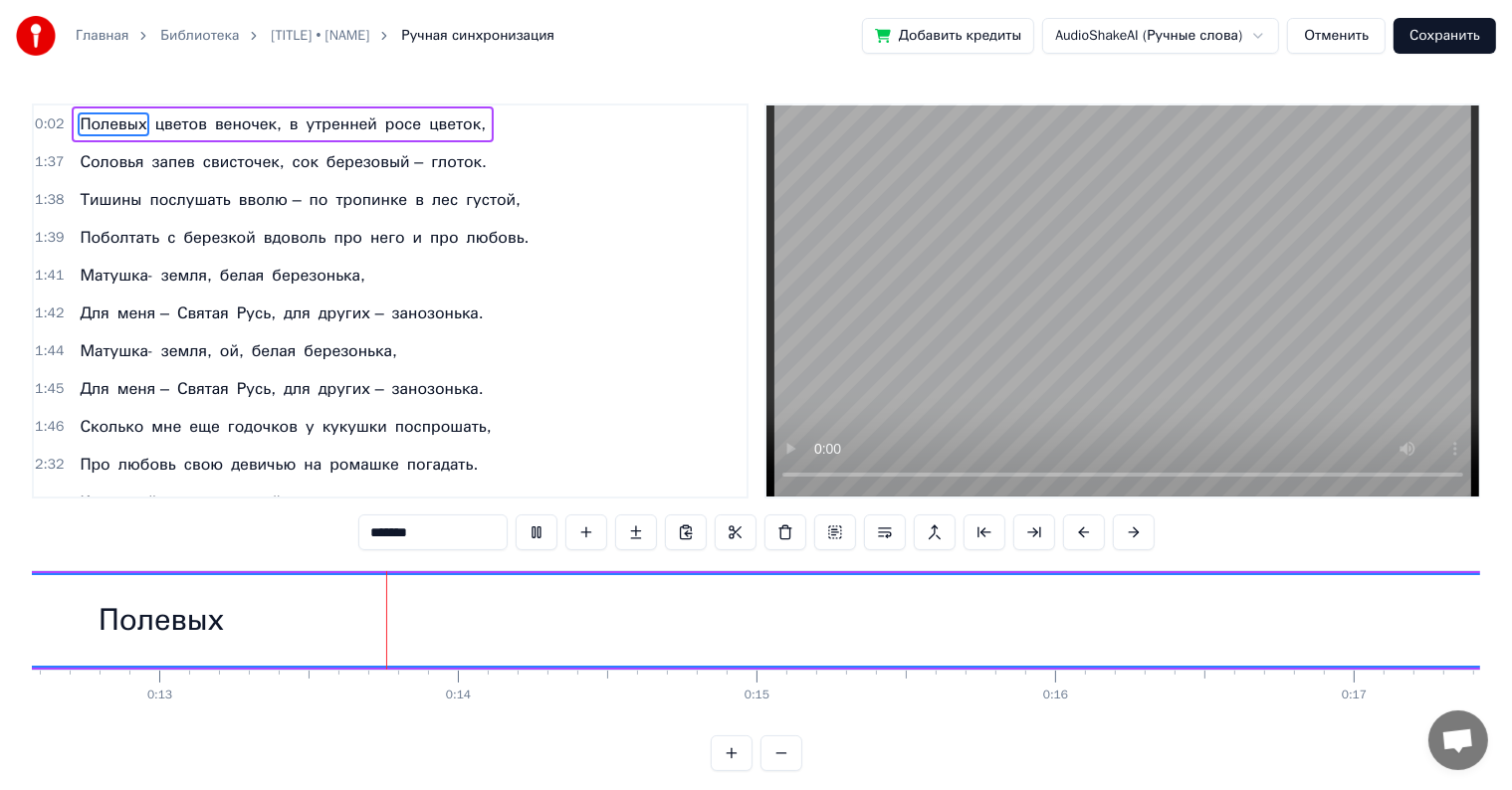scroll, scrollTop: 0, scrollLeft: 3796, axis: horizontal 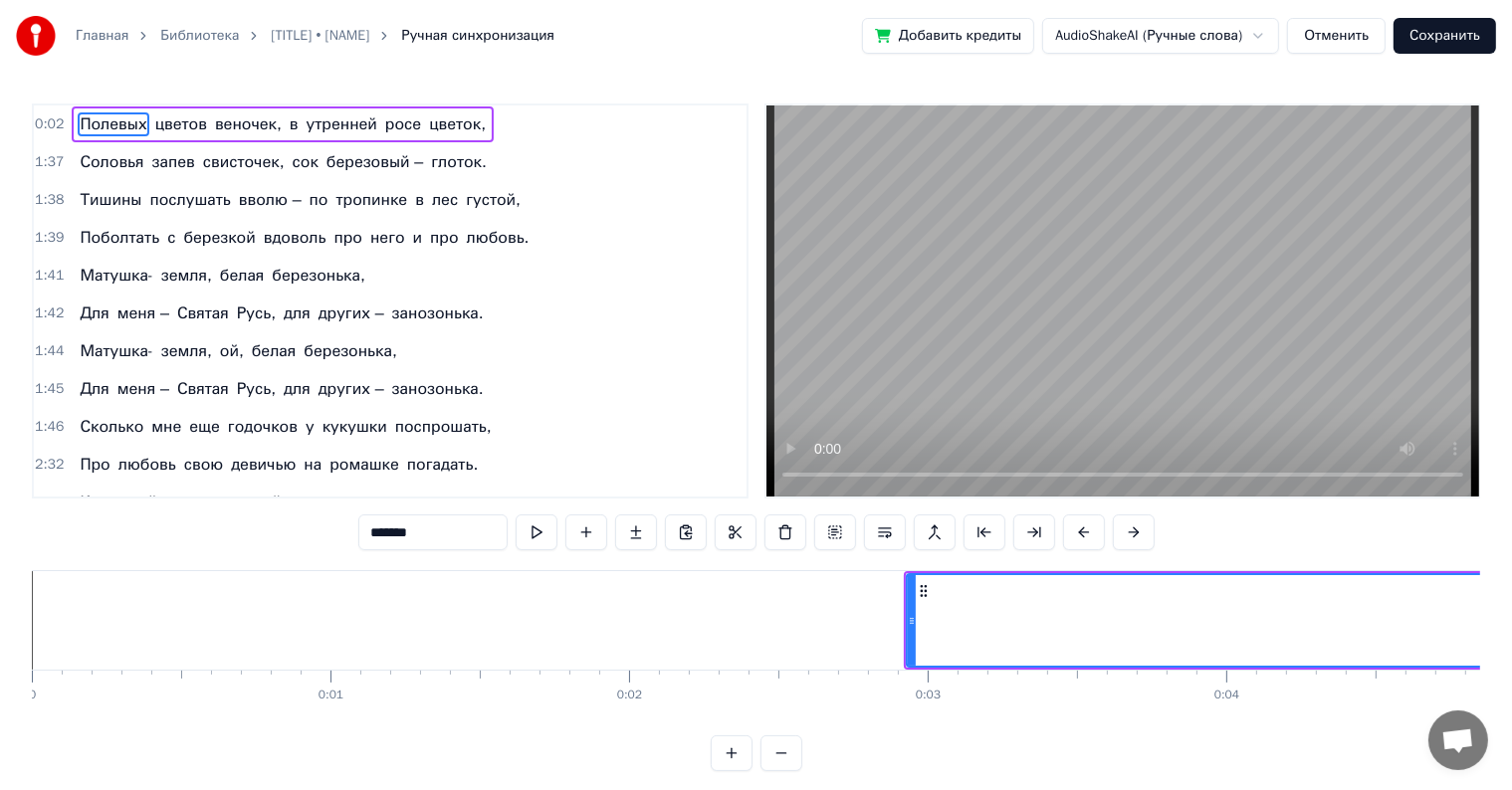 click on "0:02 Полевых цветов веночек, в утренней росе цветок, 1:37 Соловья запев свисточек, сок березовый – глоток. 1:38 Тишины послушать вволю – по тропинке в лес густой, 1:39 Поболтать с березкой вдоволь про него и про любовь. 1:41 Матушка- земля, белая березонька, 1:42 Для меня – Святая Русь, для других – занозонька. 1:44 Матушка- земля, ой, белая березонька, 1:45 Для меня – Святая Русь, для других – занозонька. 1:46 Сколько мне еще годочков у кукушки поспрошать, 2:32 Про любовь свою девичью на ромашке погадать. 2:33 Ключевой воды студеной, в сотах свежего медку, 2:35 В чистом поле темной в" at bounding box center (756, 437) 